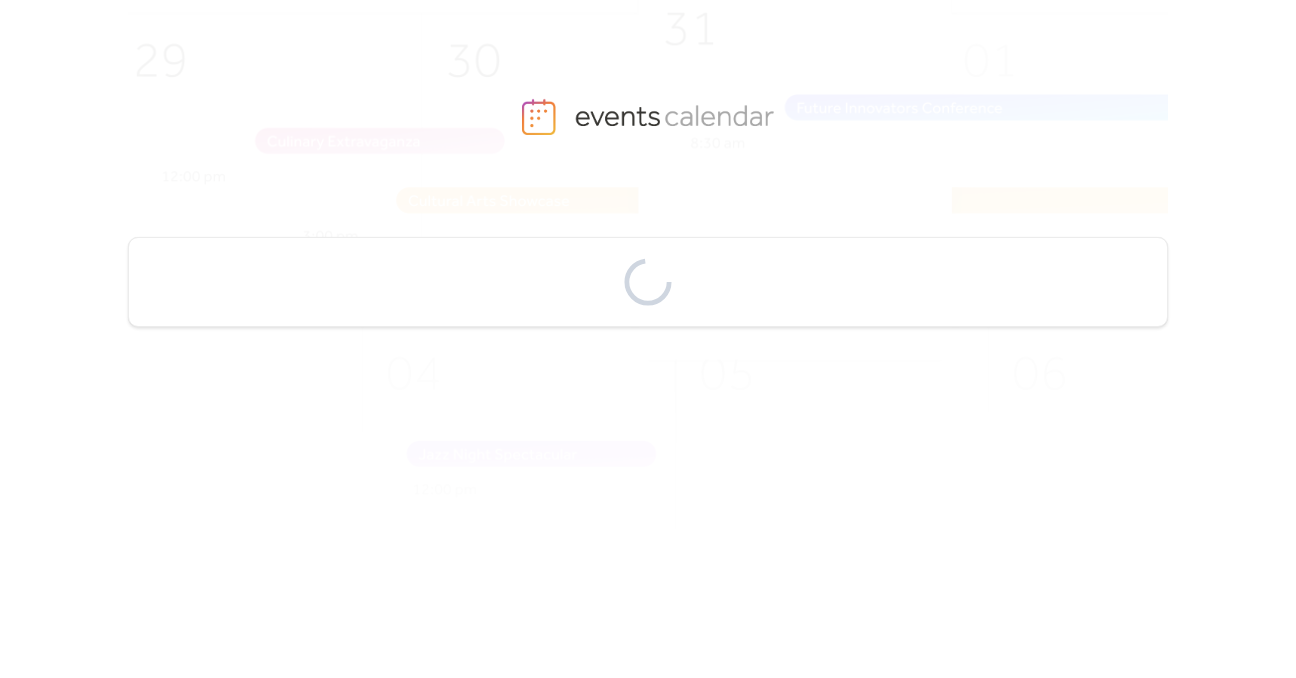 scroll, scrollTop: 0, scrollLeft: 0, axis: both 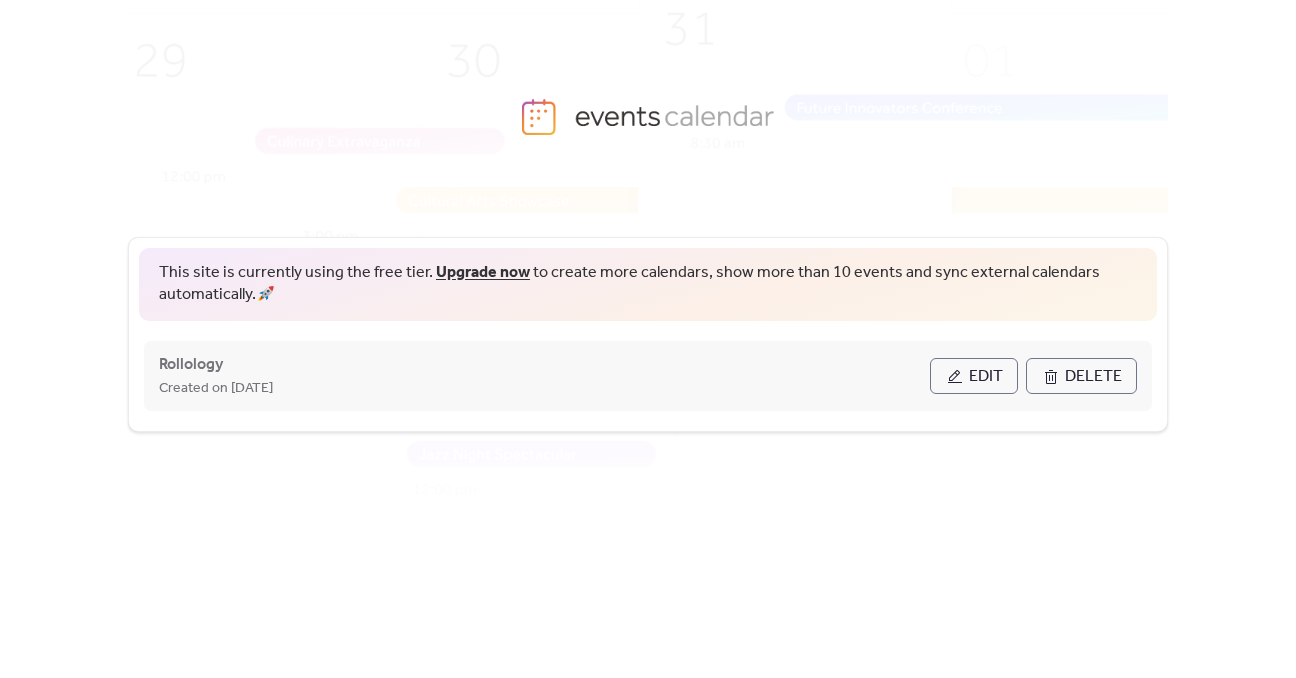 click on "Edit" at bounding box center [986, 377] 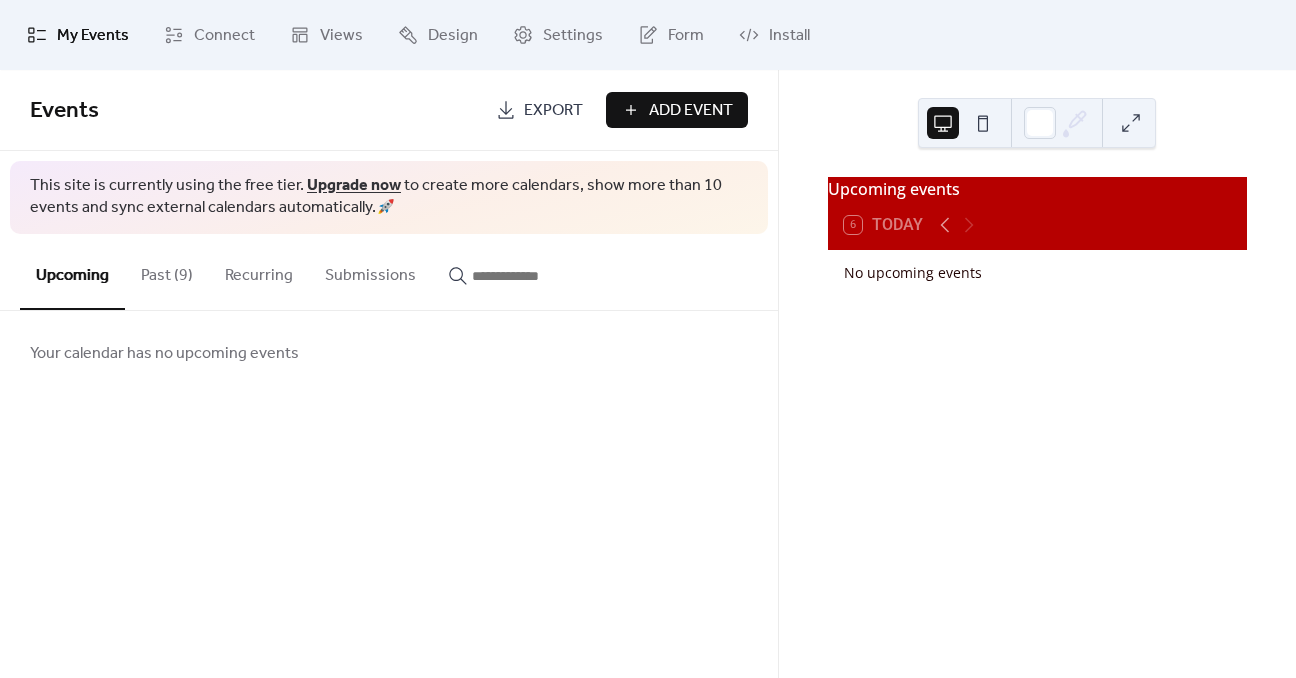 click on "Add Event" at bounding box center (691, 111) 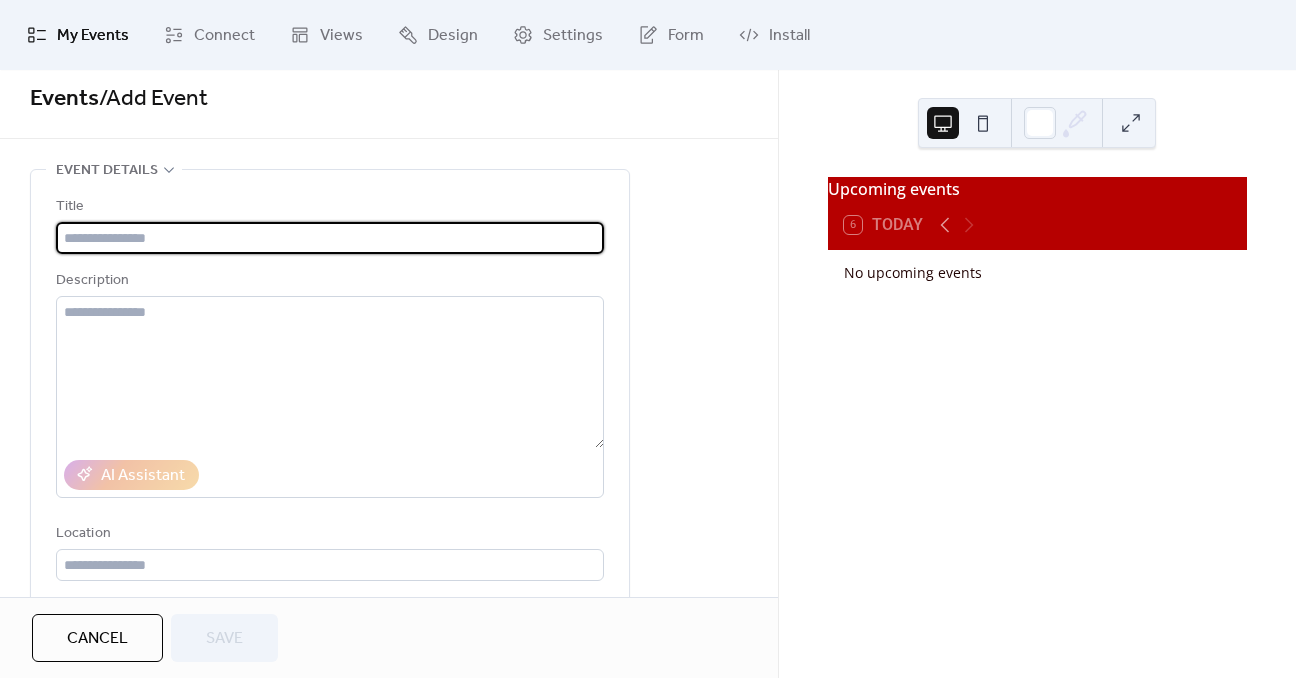 scroll, scrollTop: 0, scrollLeft: 0, axis: both 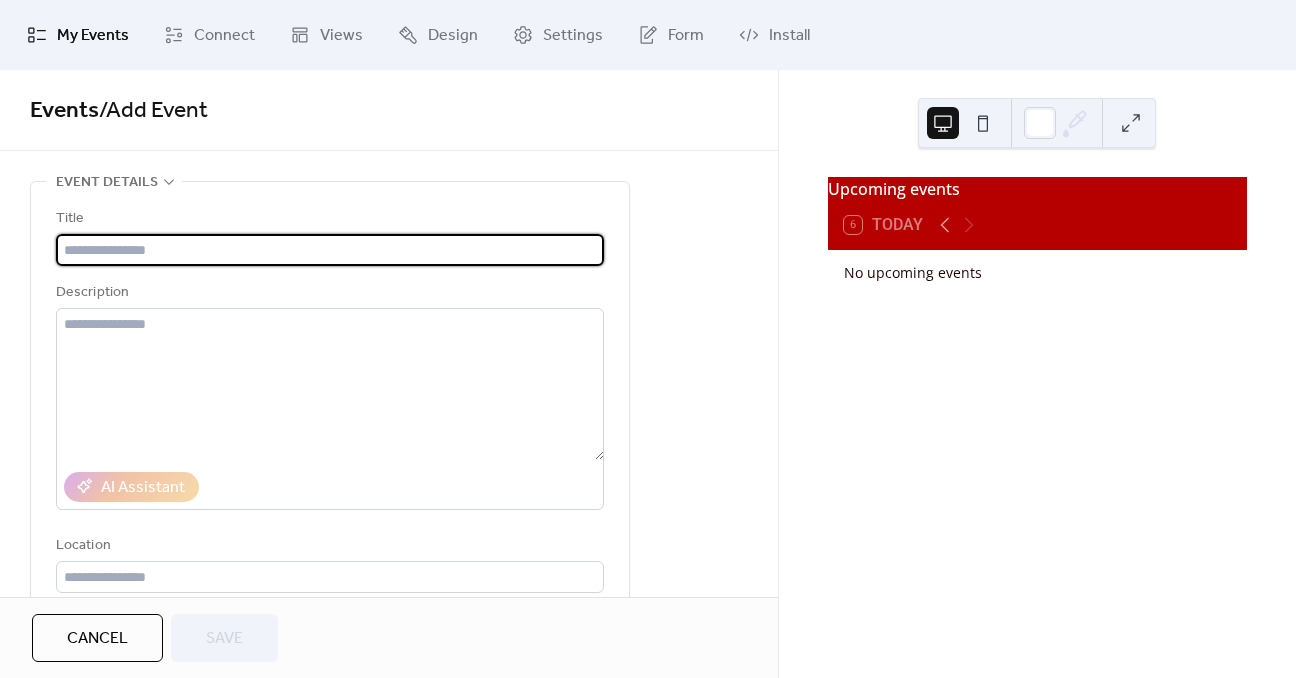 click at bounding box center (330, 250) 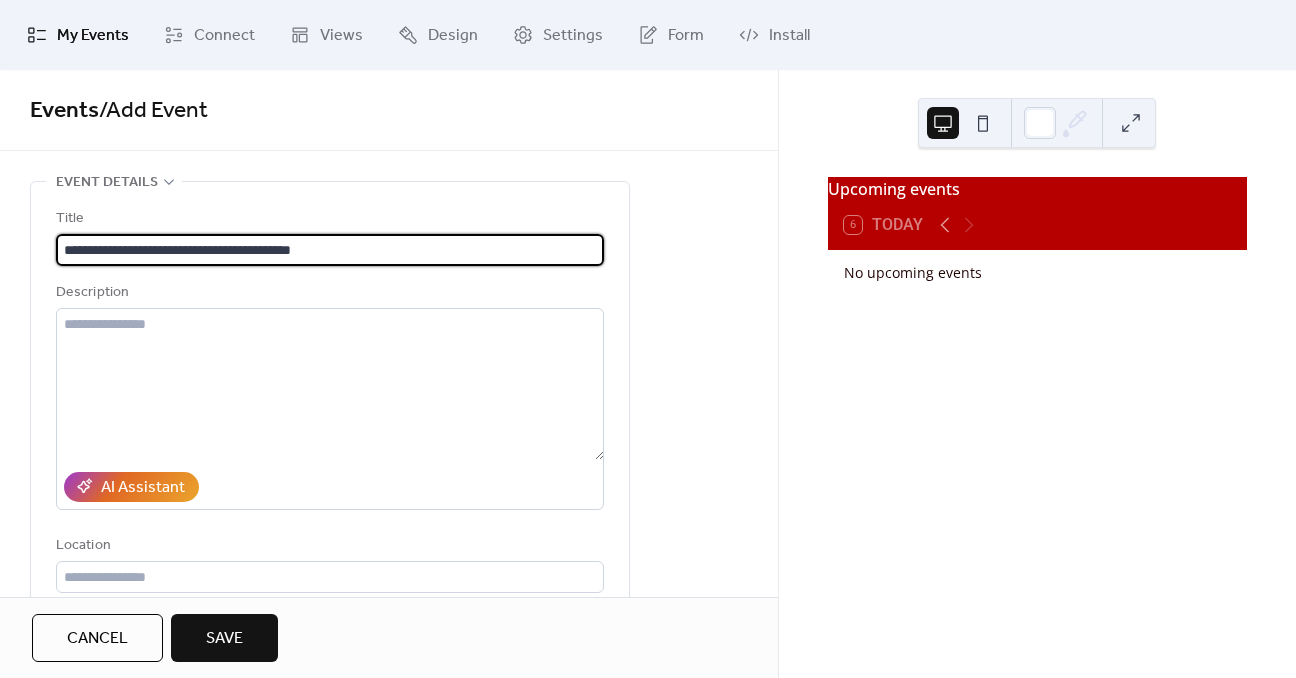 drag, startPoint x: 358, startPoint y: 239, endPoint x: -5, endPoint y: 233, distance: 363.0496 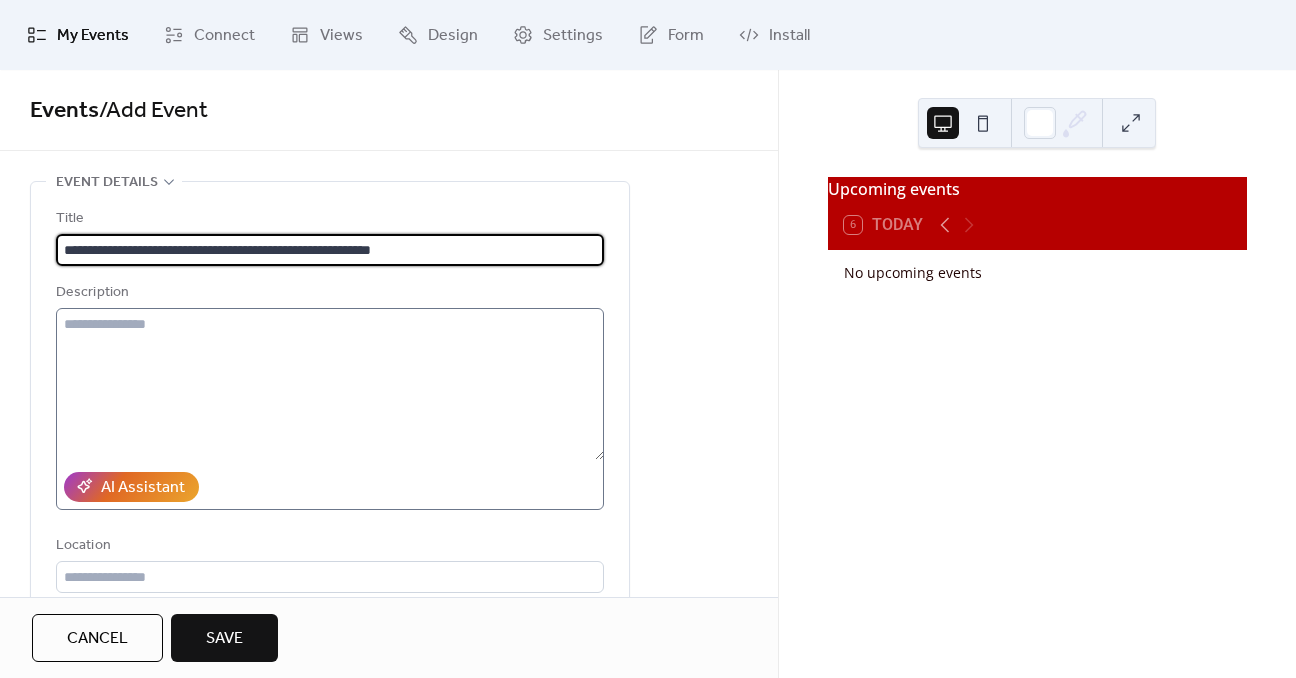 type on "**********" 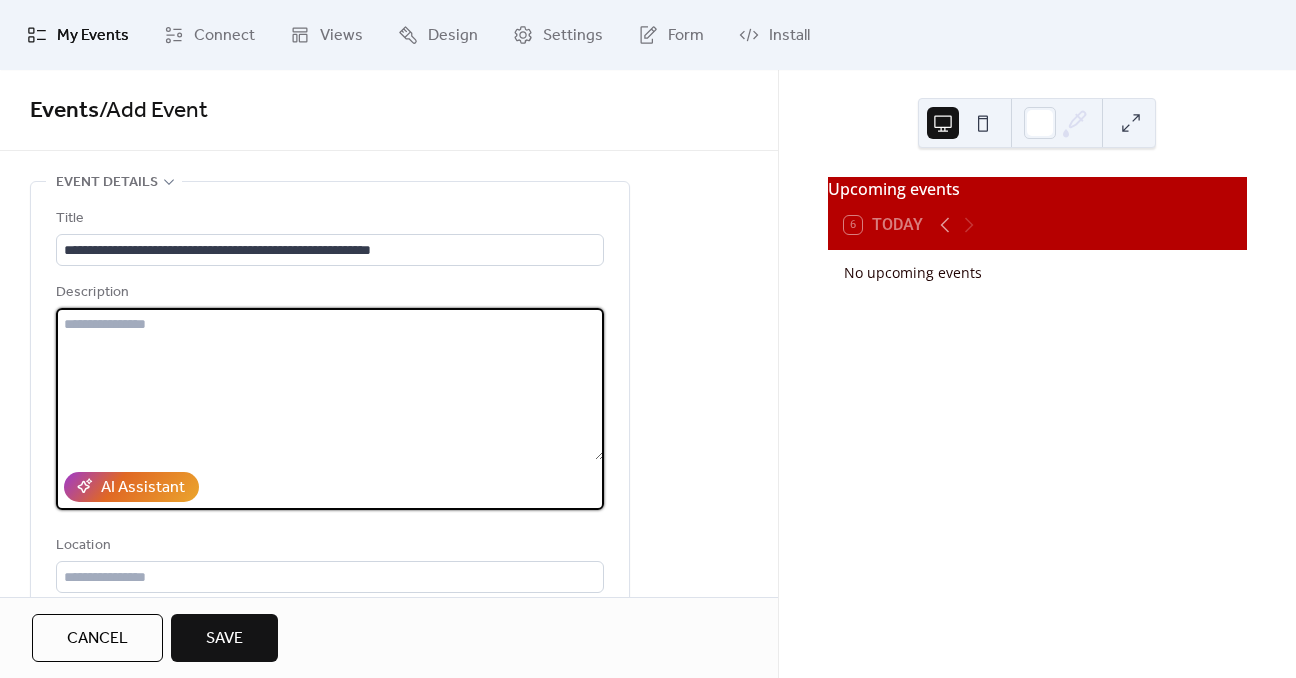 click at bounding box center [330, 384] 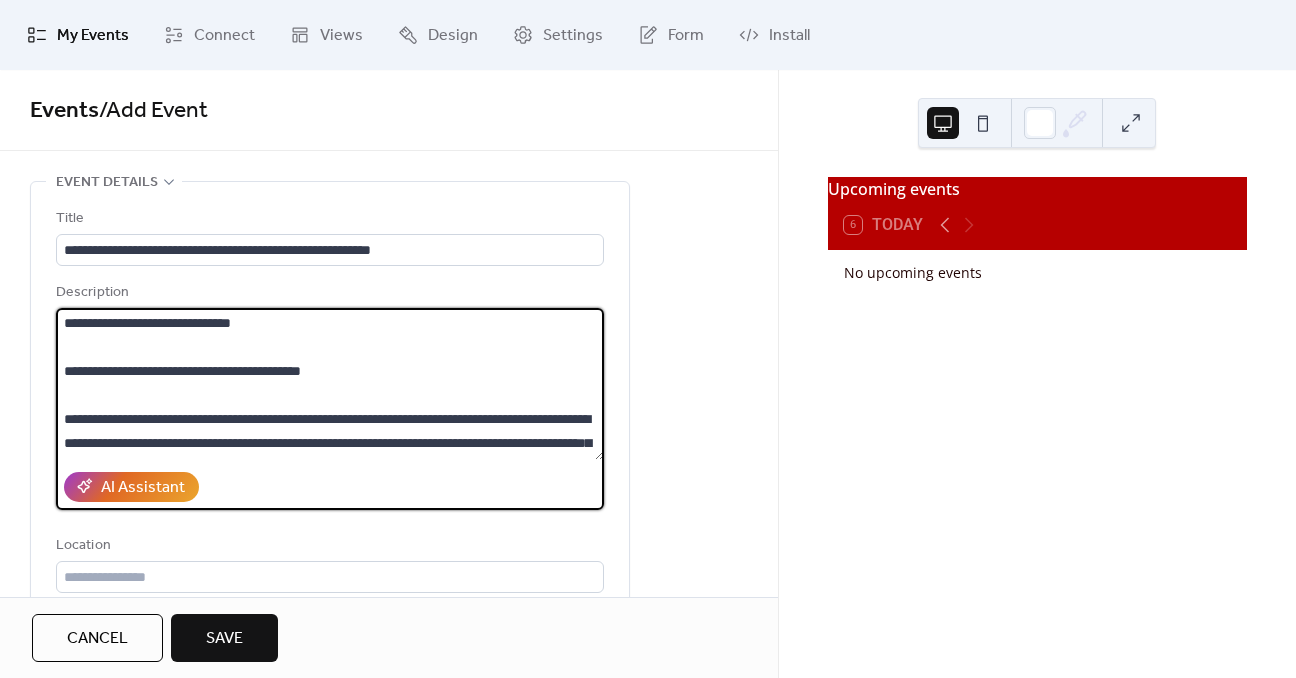 scroll, scrollTop: 0, scrollLeft: 0, axis: both 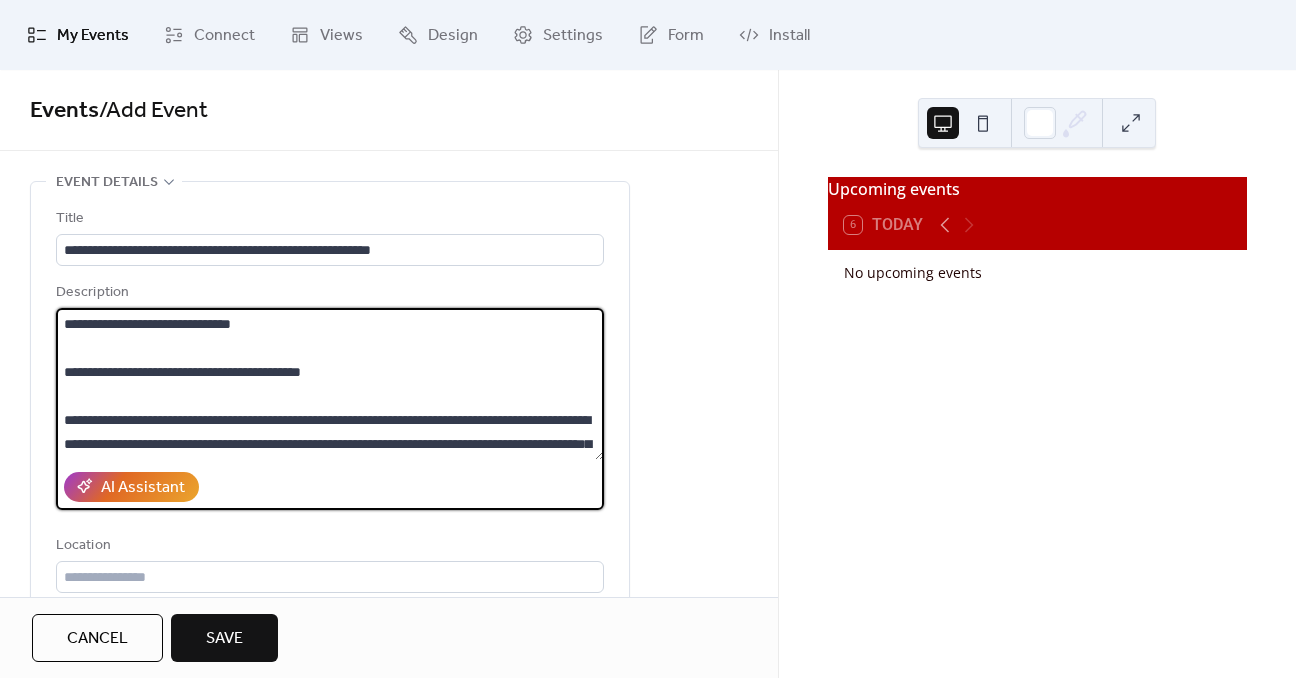 click on "**********" at bounding box center [330, 384] 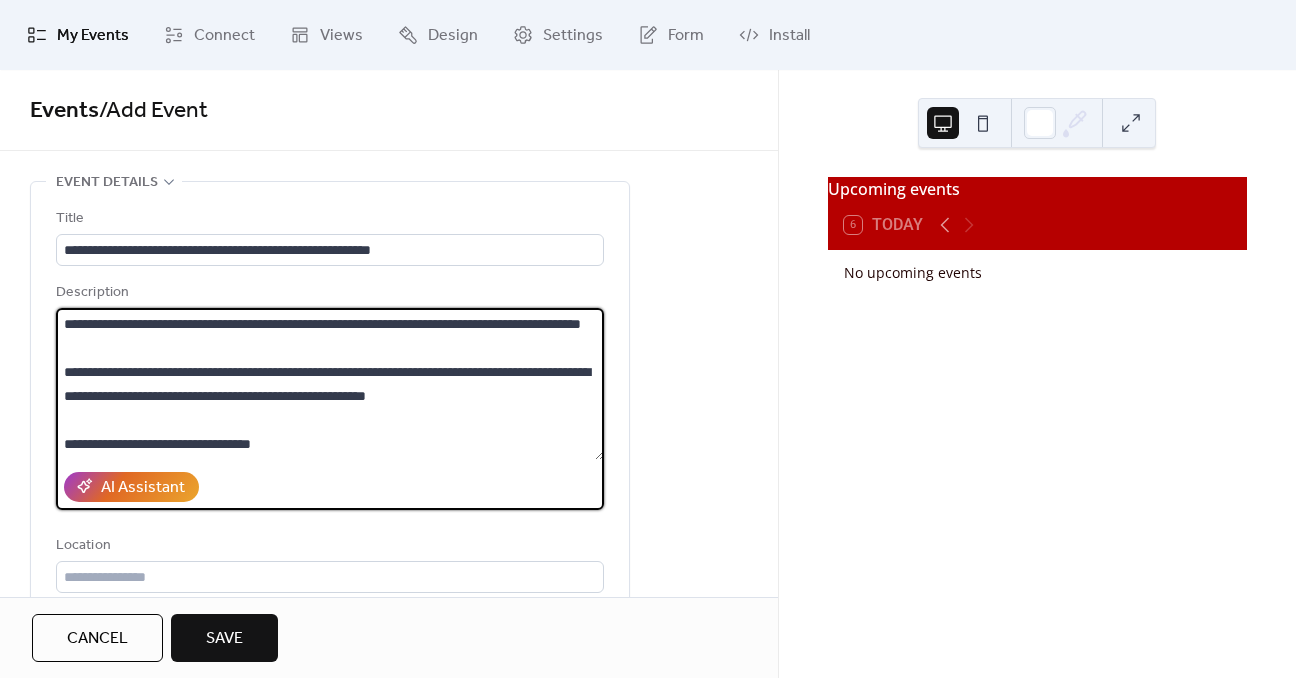 scroll, scrollTop: 288, scrollLeft: 0, axis: vertical 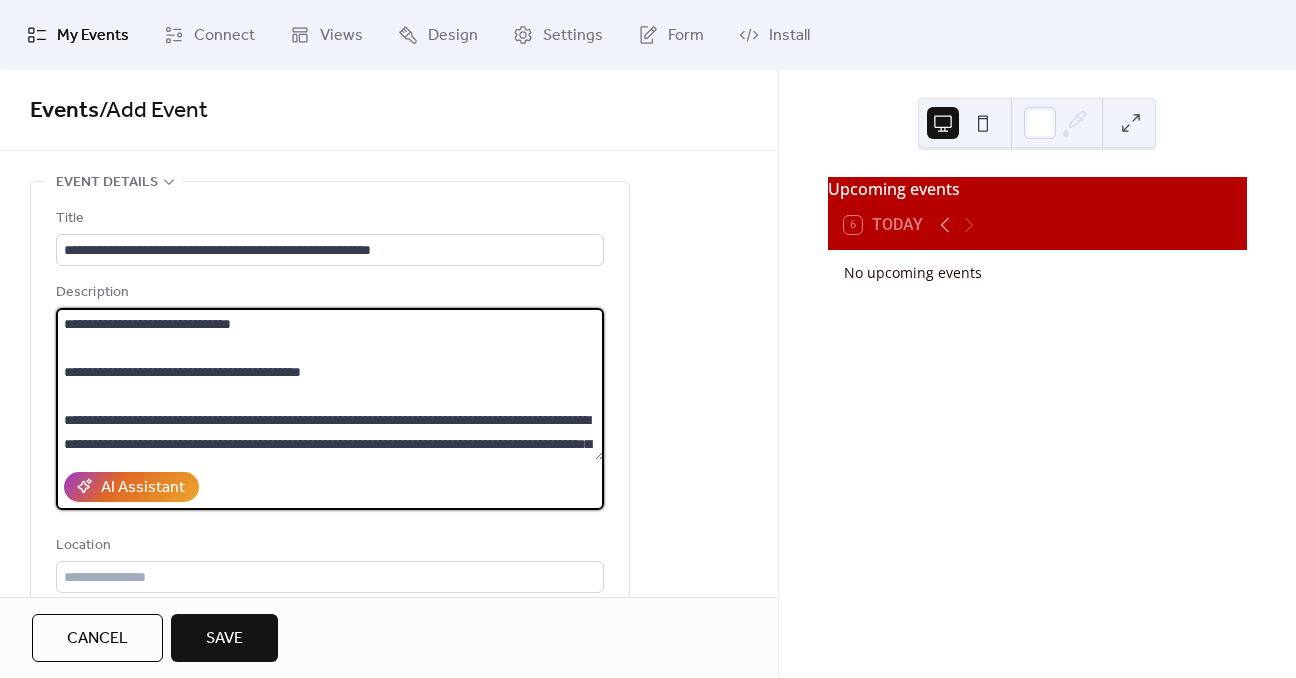 click on "**********" at bounding box center [330, 384] 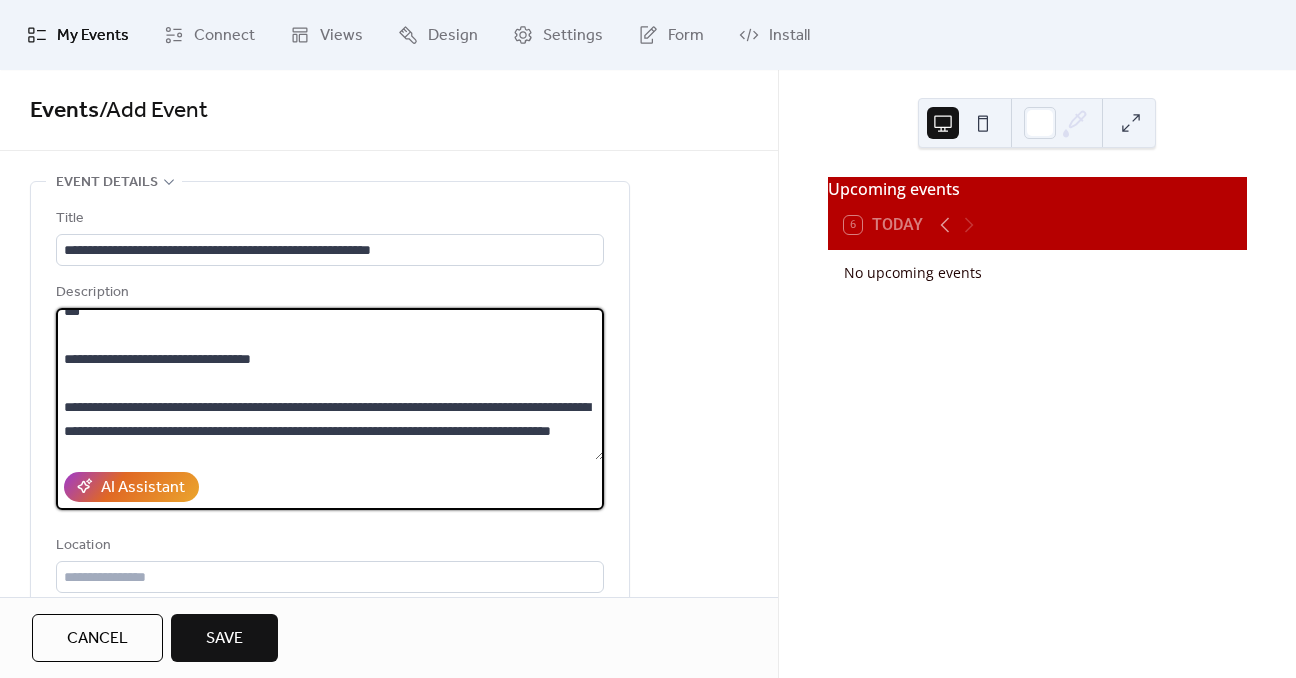 scroll, scrollTop: 200, scrollLeft: 0, axis: vertical 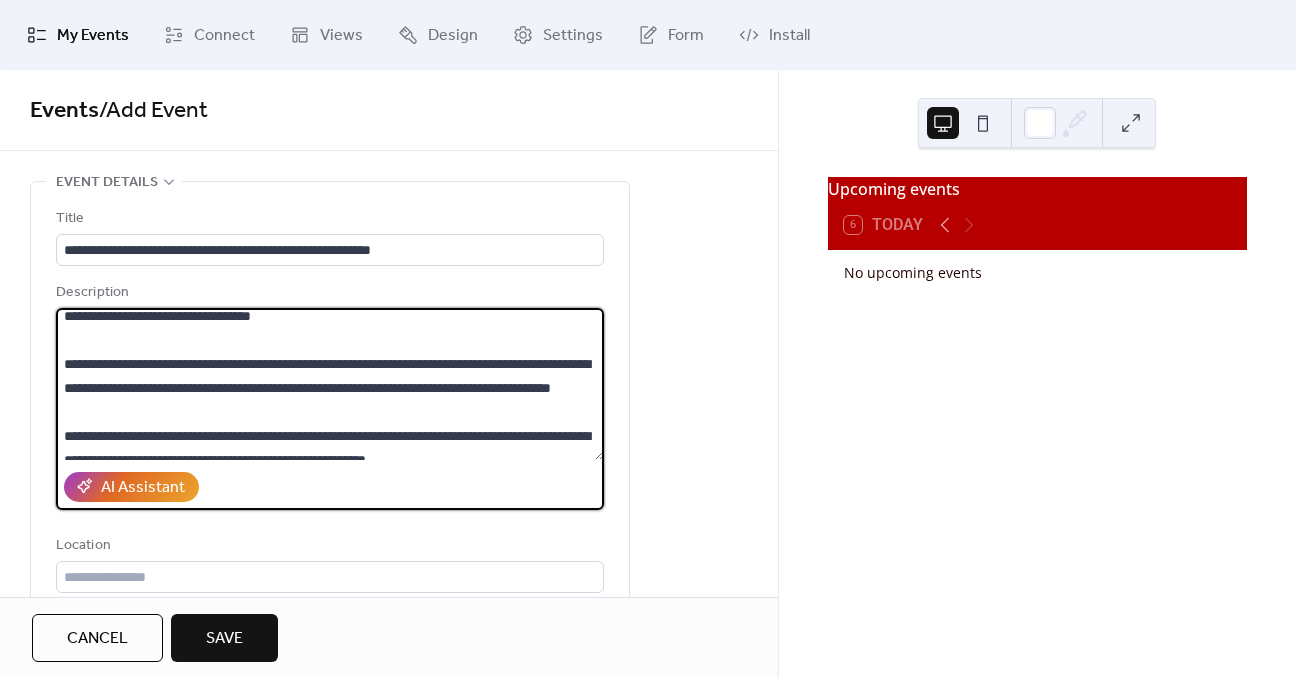 click on "**********" at bounding box center (330, 384) 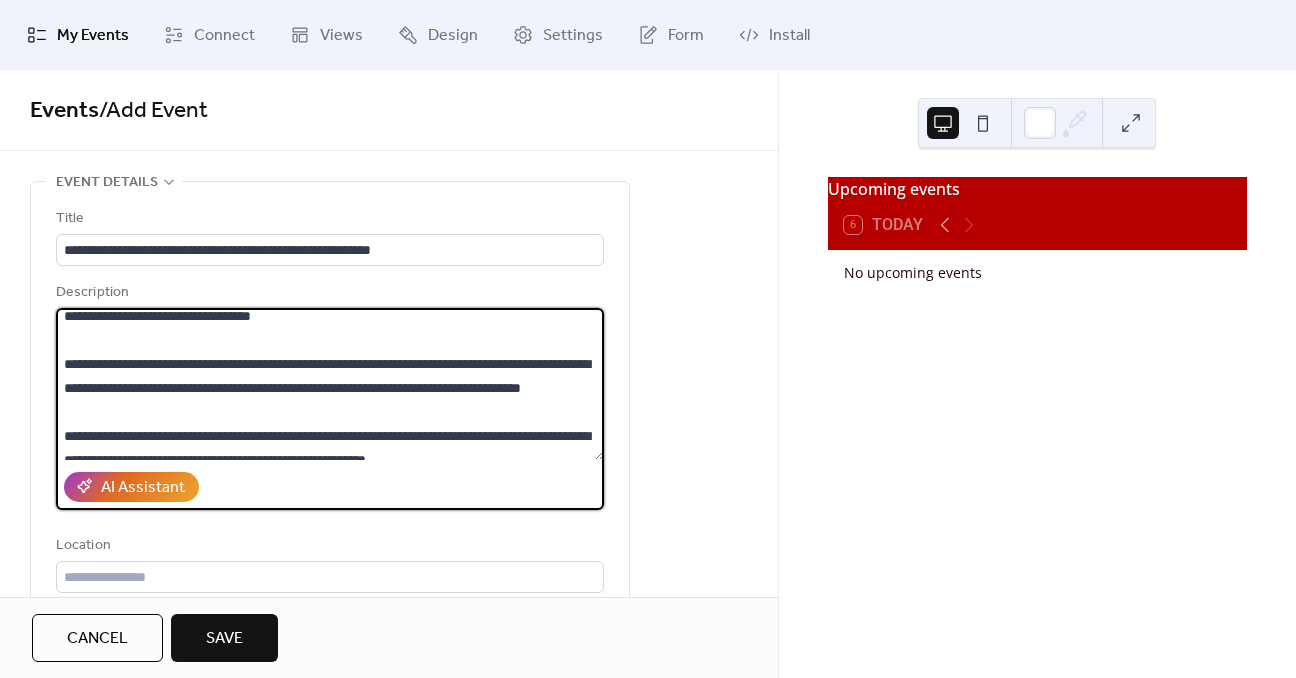 scroll, scrollTop: 288, scrollLeft: 0, axis: vertical 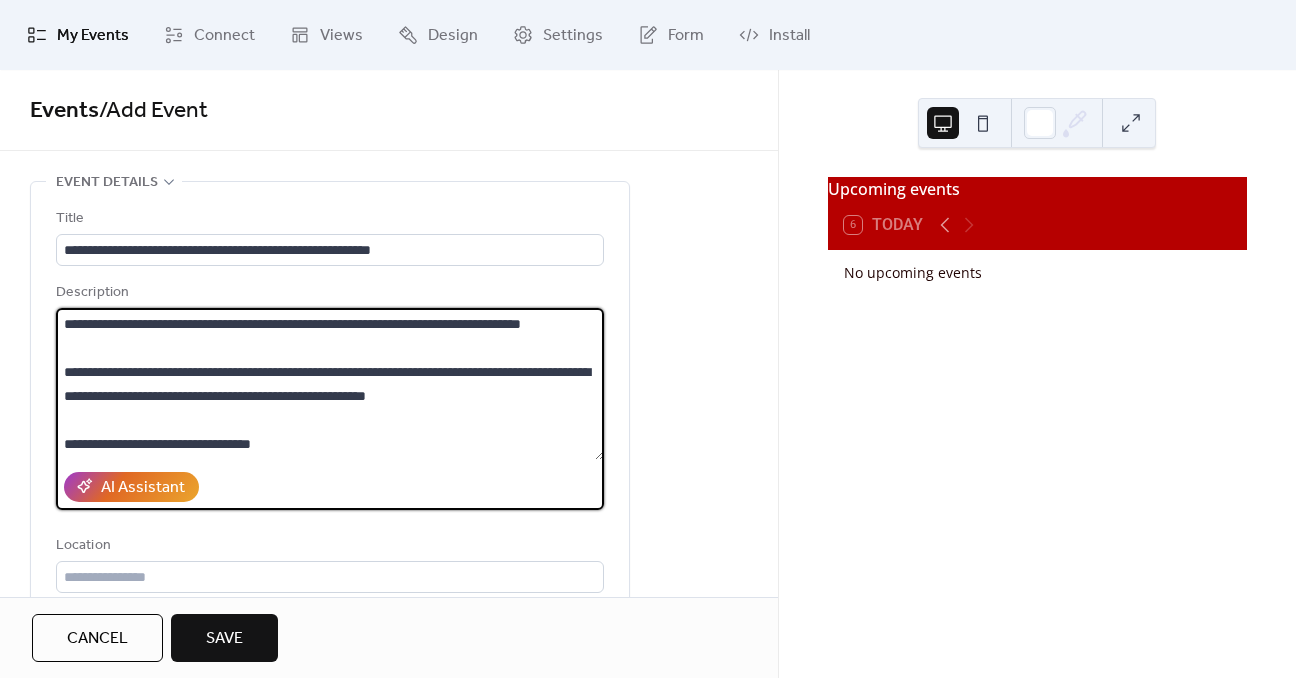 click on "**********" at bounding box center [330, 384] 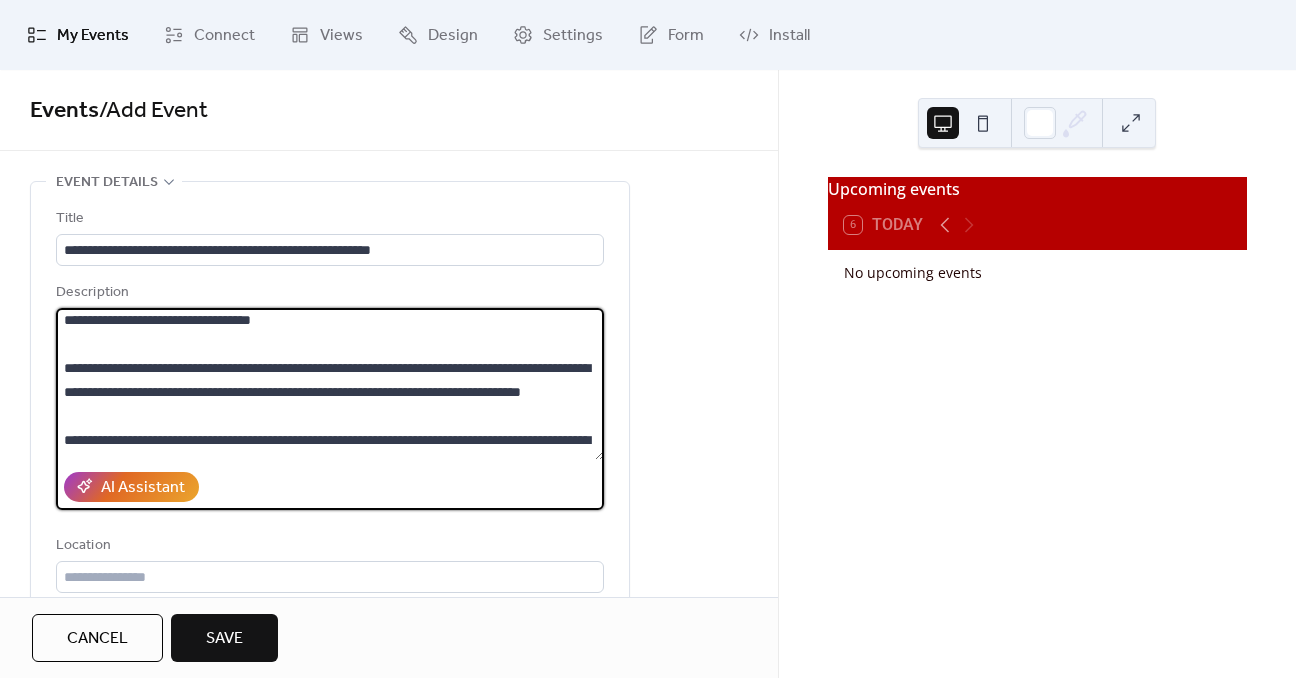 scroll, scrollTop: 288, scrollLeft: 0, axis: vertical 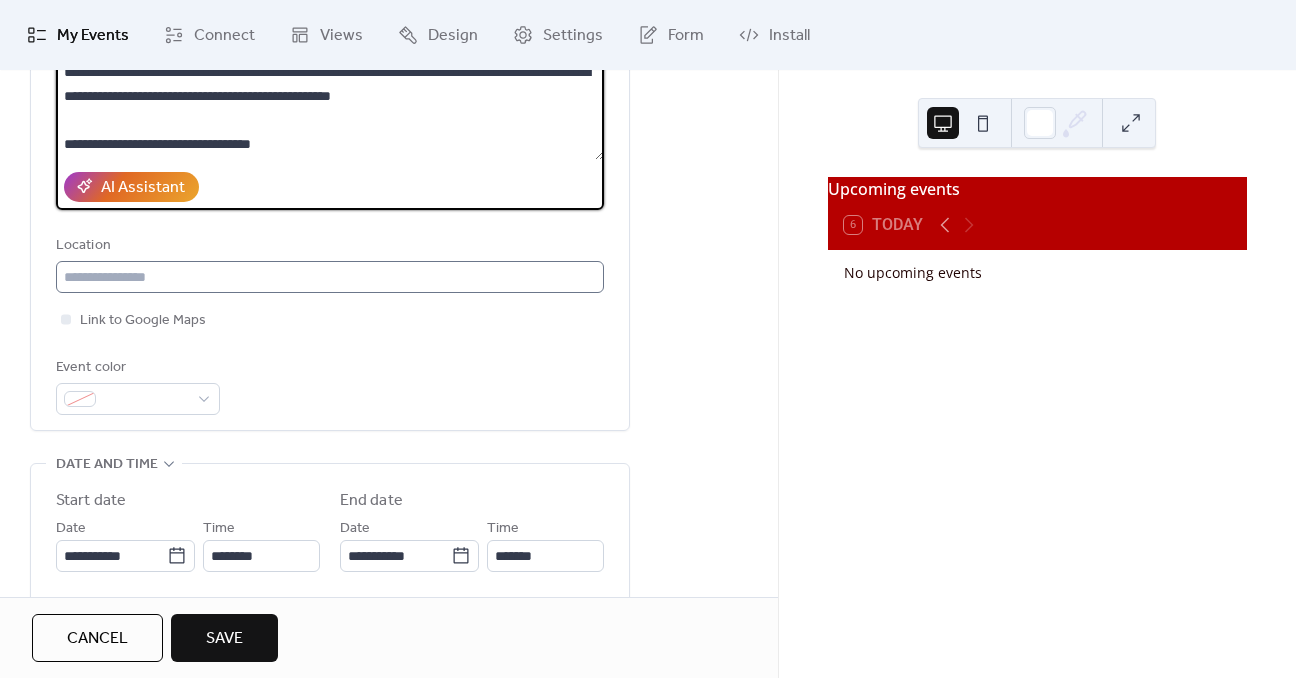 type on "**********" 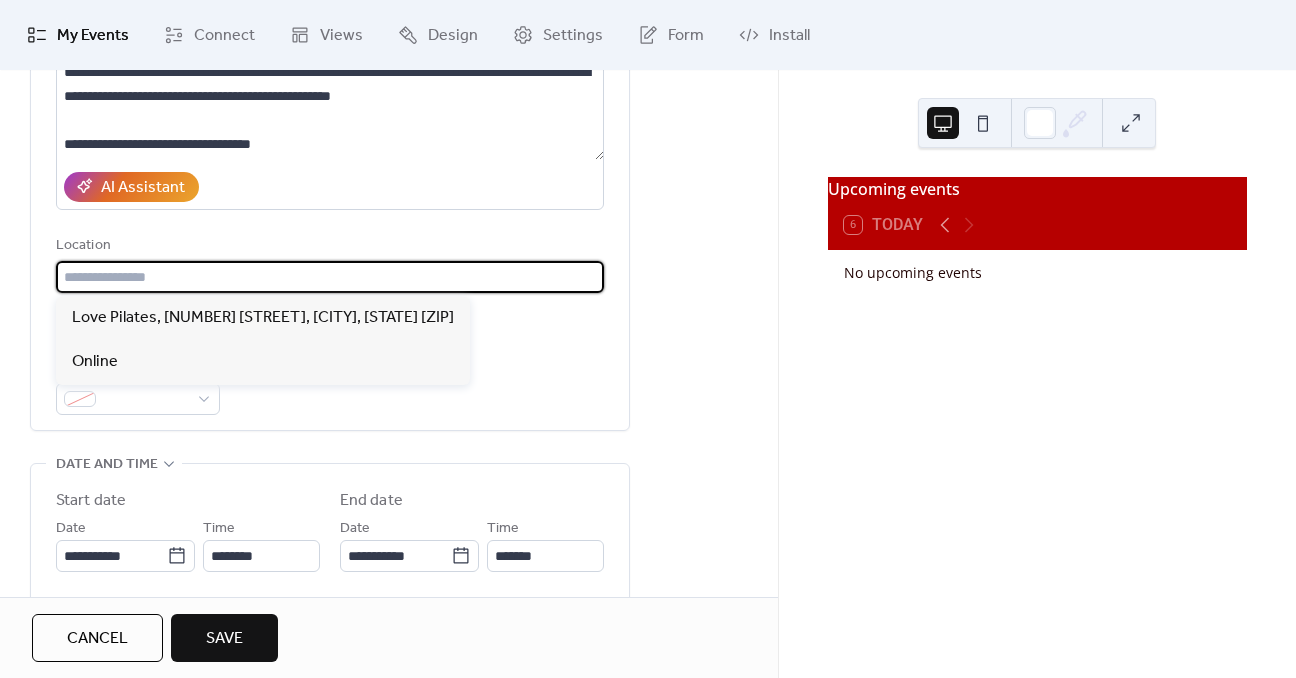 click at bounding box center [330, 277] 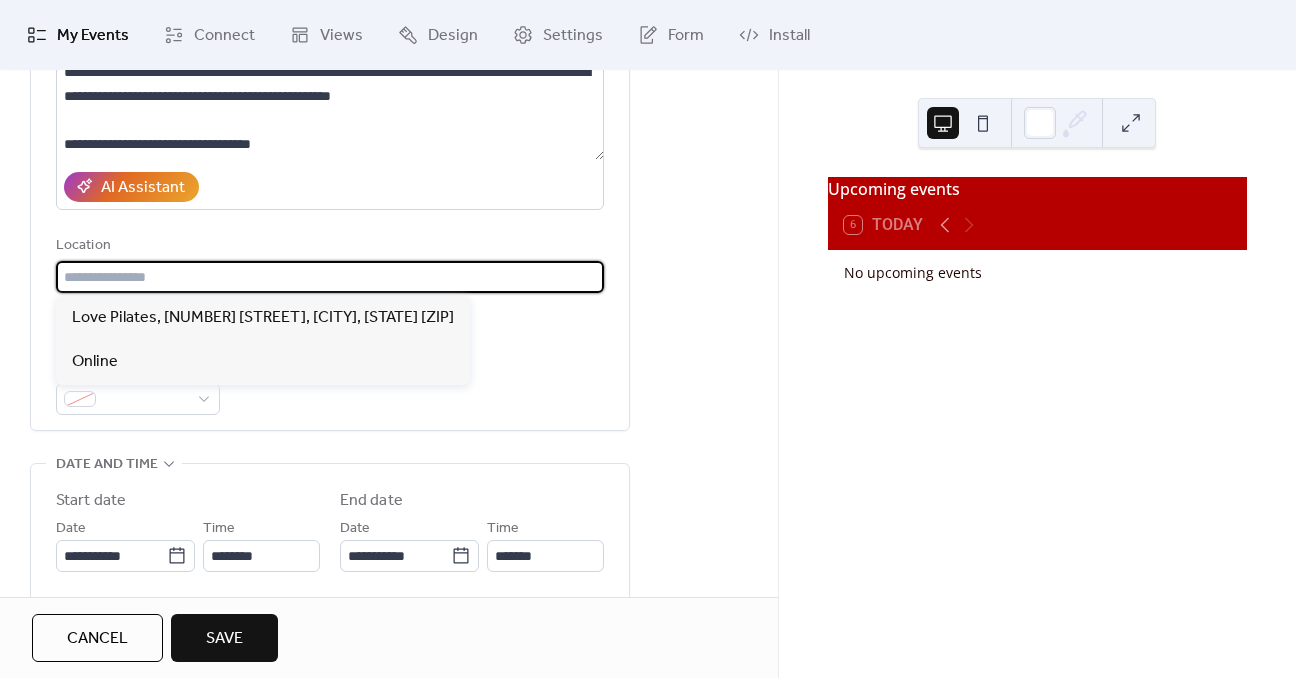 click at bounding box center (330, 277) 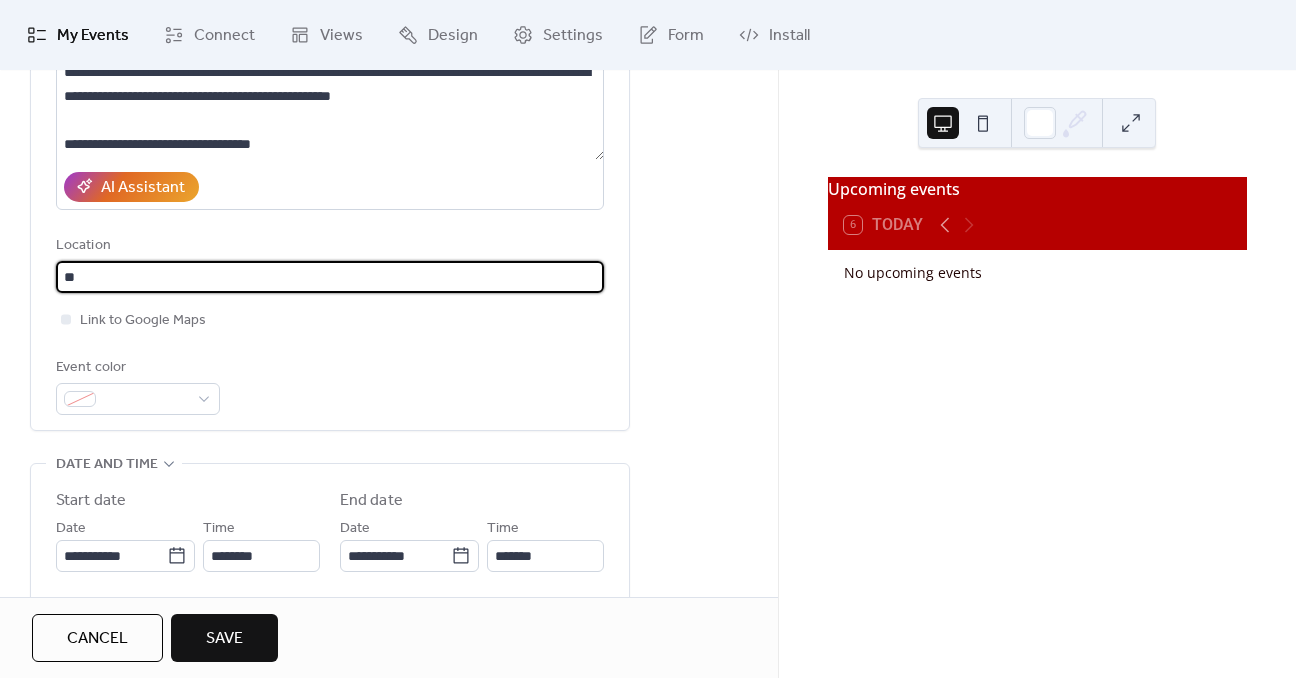 type on "*" 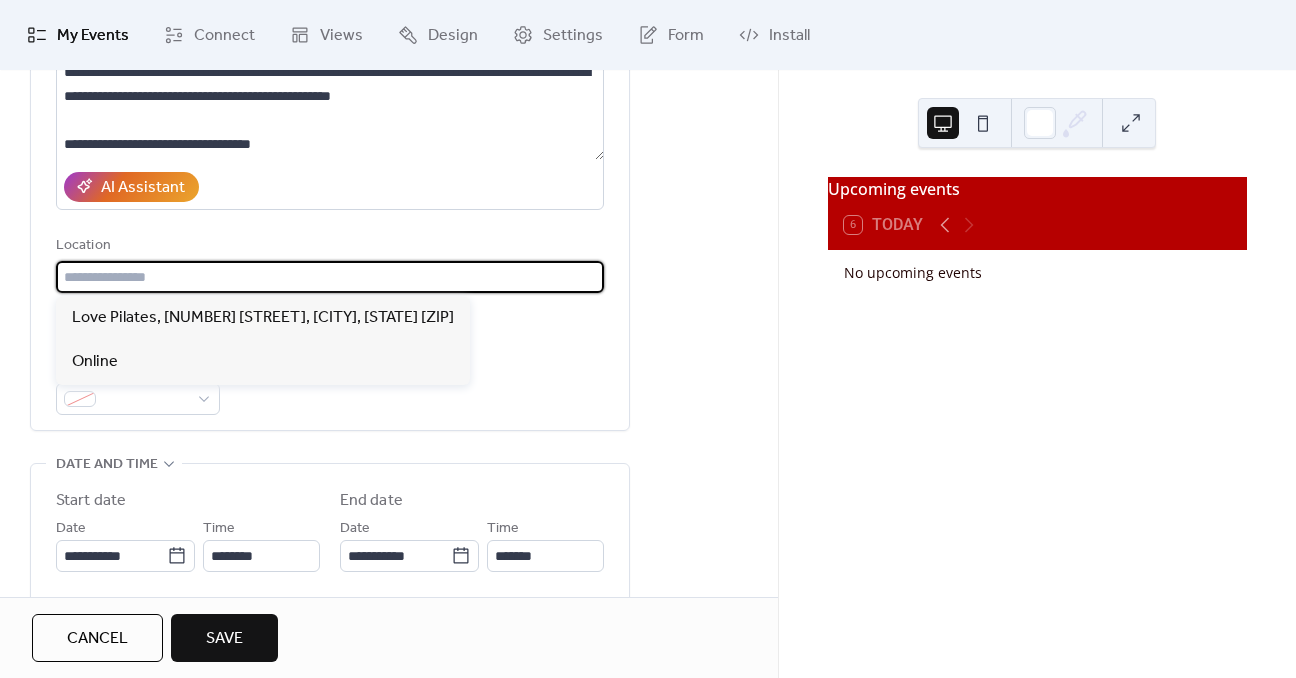 click at bounding box center [330, 277] 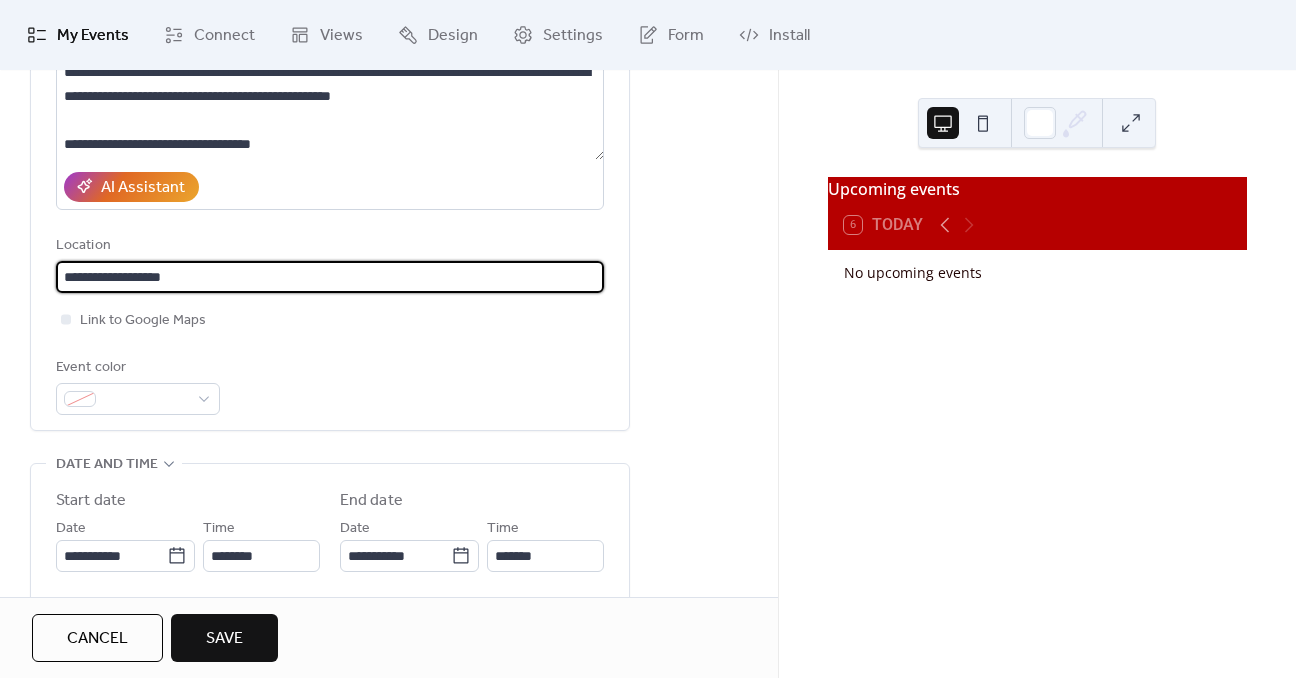 type on "**********" 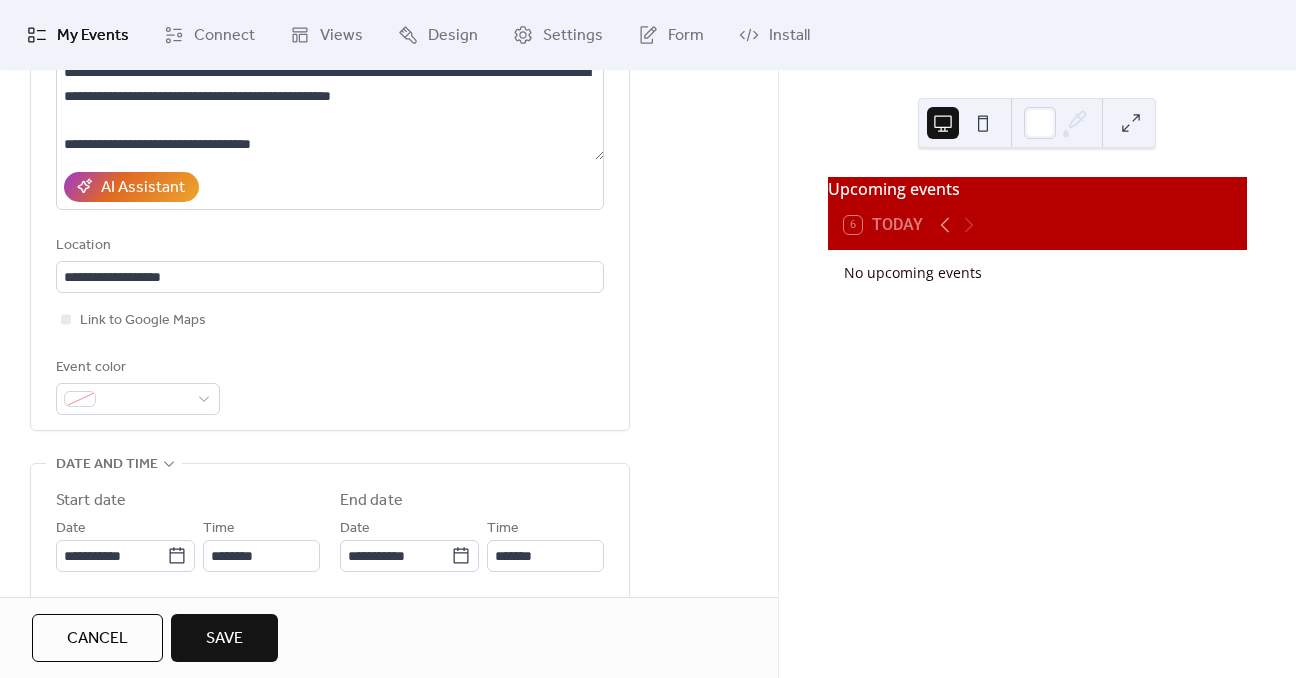 click on "Event color" at bounding box center [330, 385] 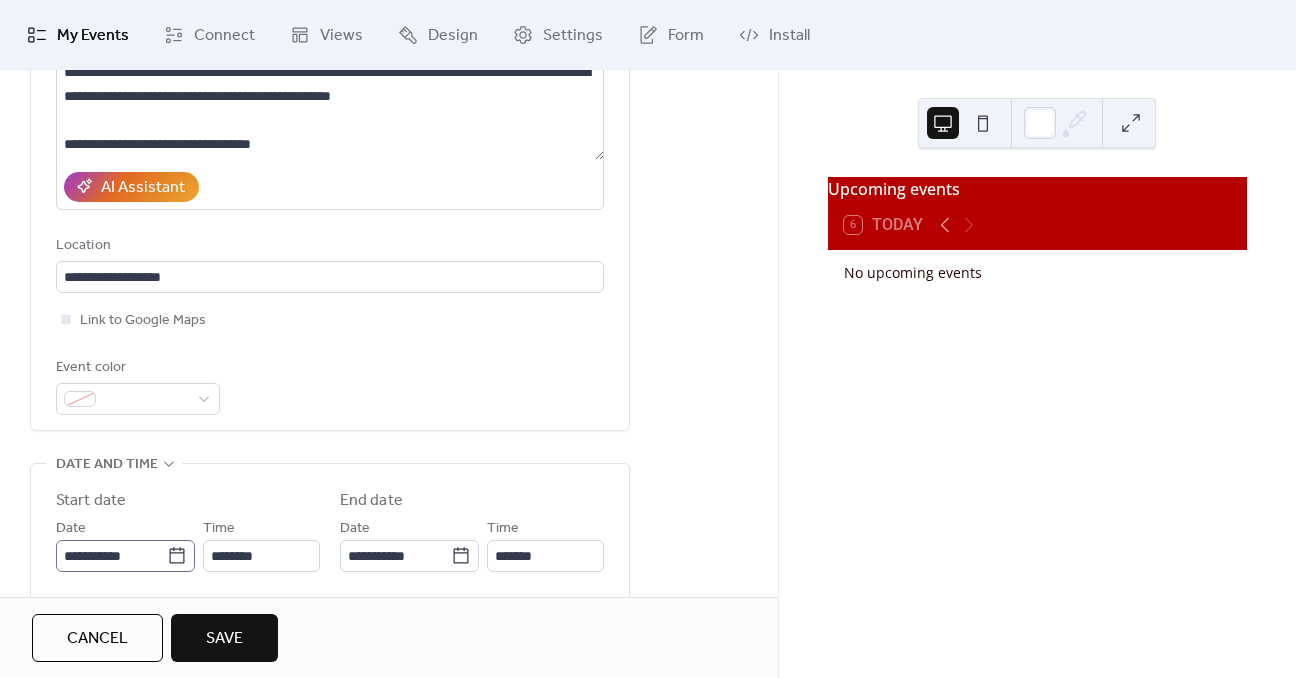 click 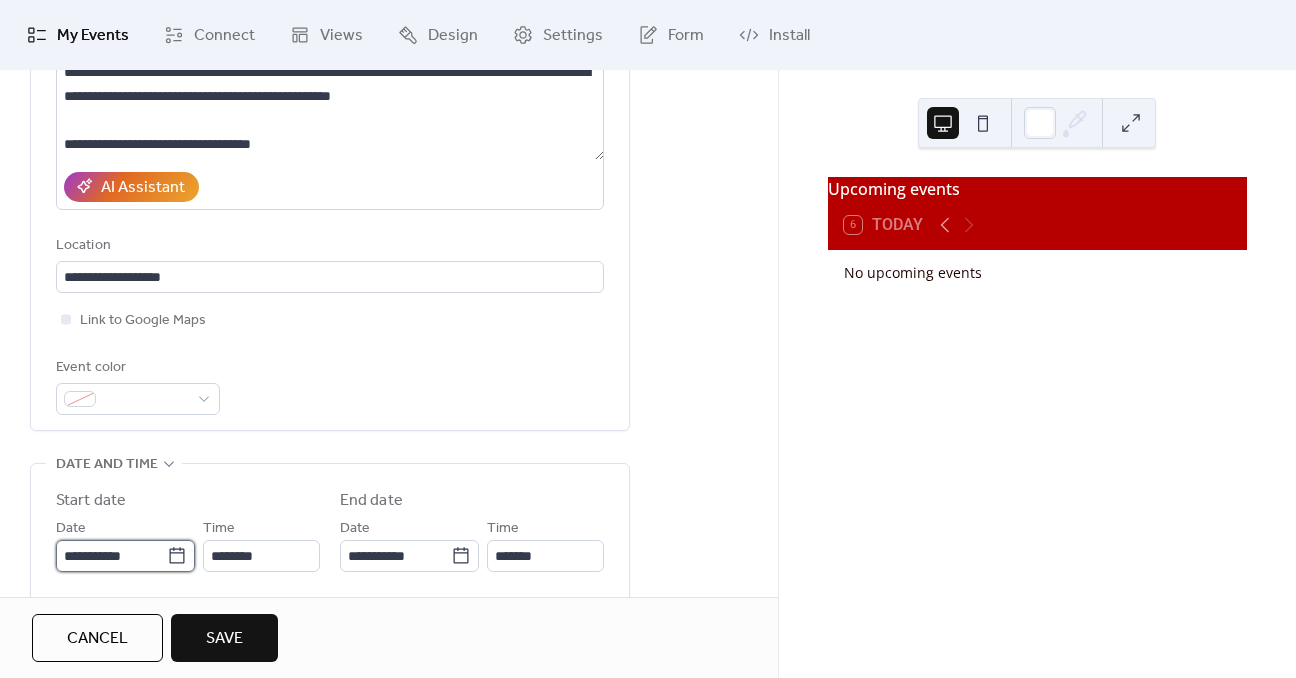 click on "**********" at bounding box center (111, 556) 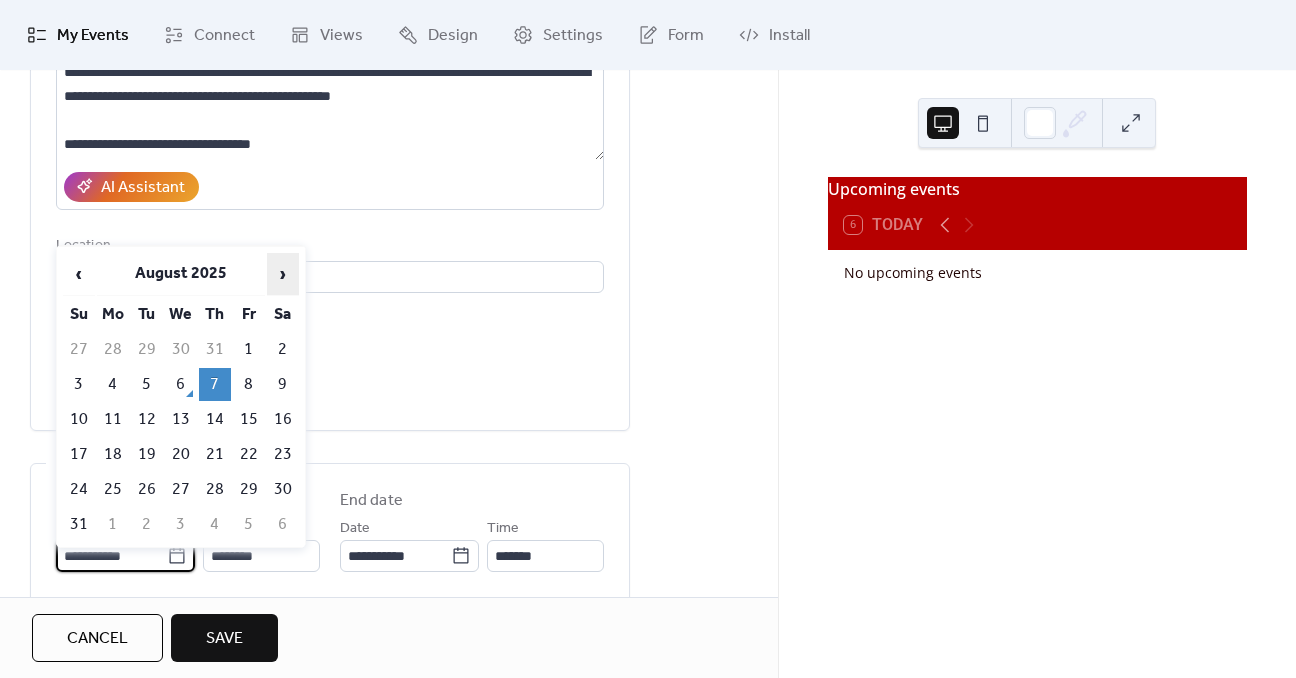 click on "›" at bounding box center (283, 274) 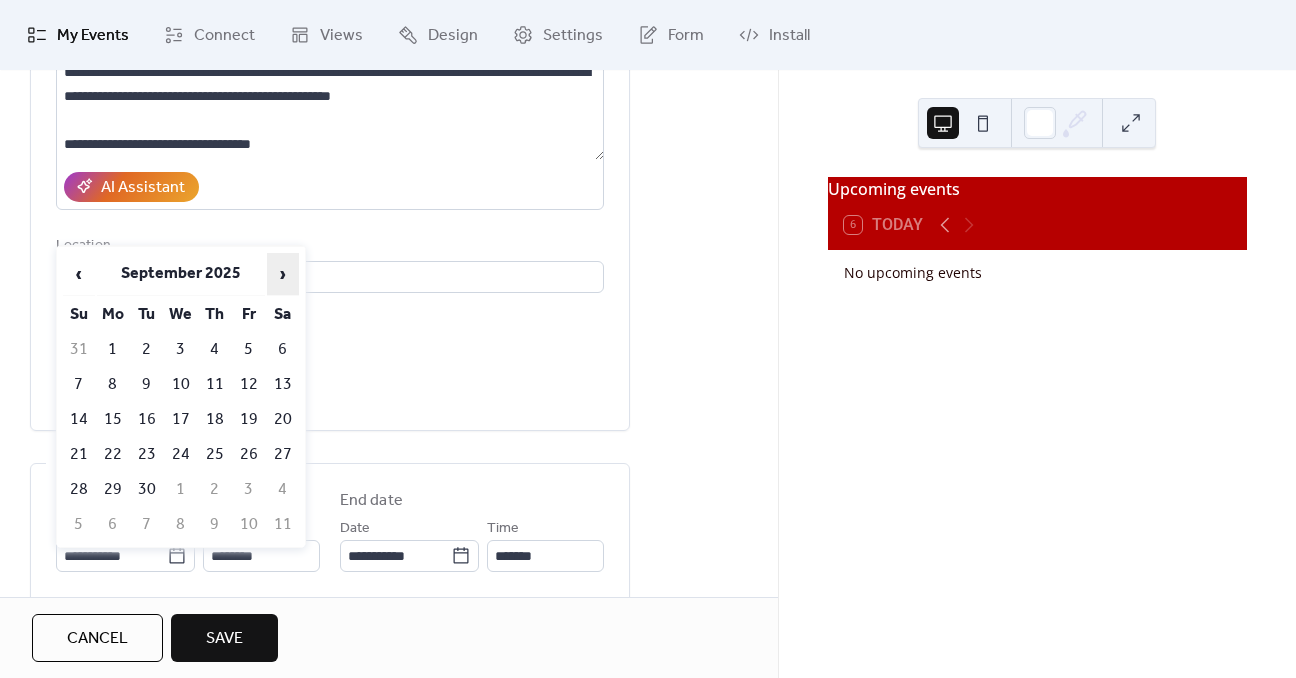 click on "›" at bounding box center [283, 274] 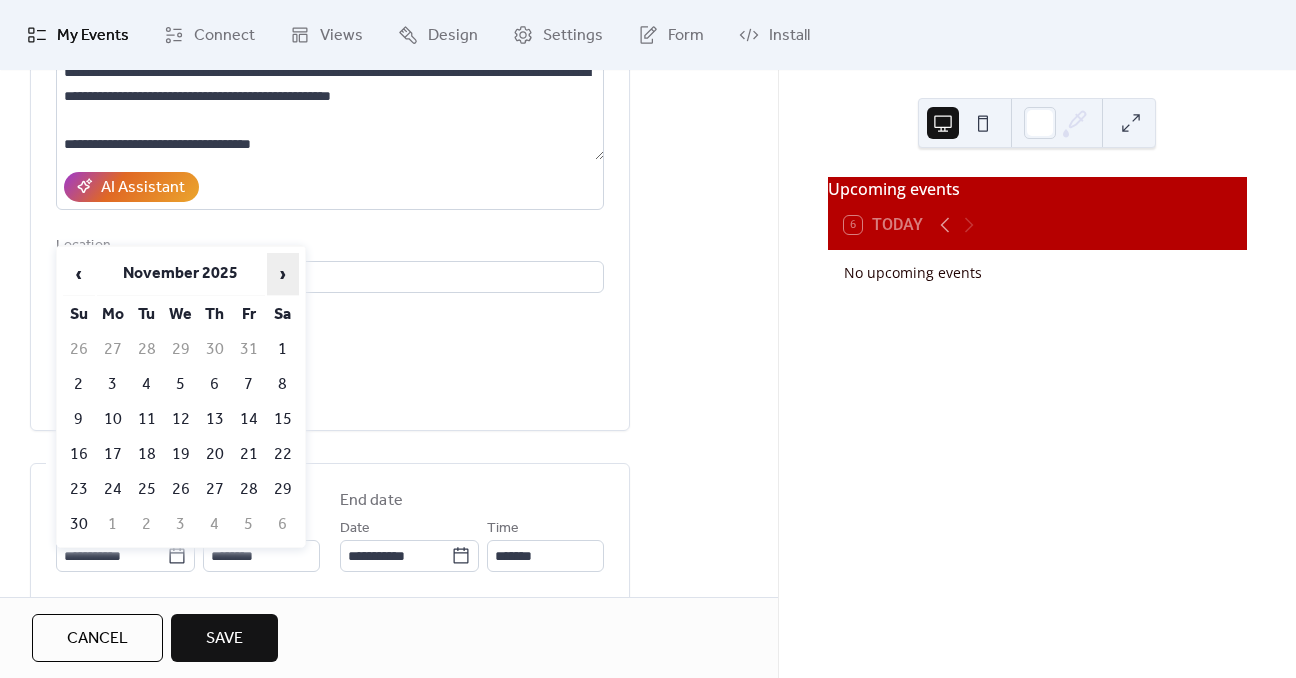 click on "›" at bounding box center (283, 274) 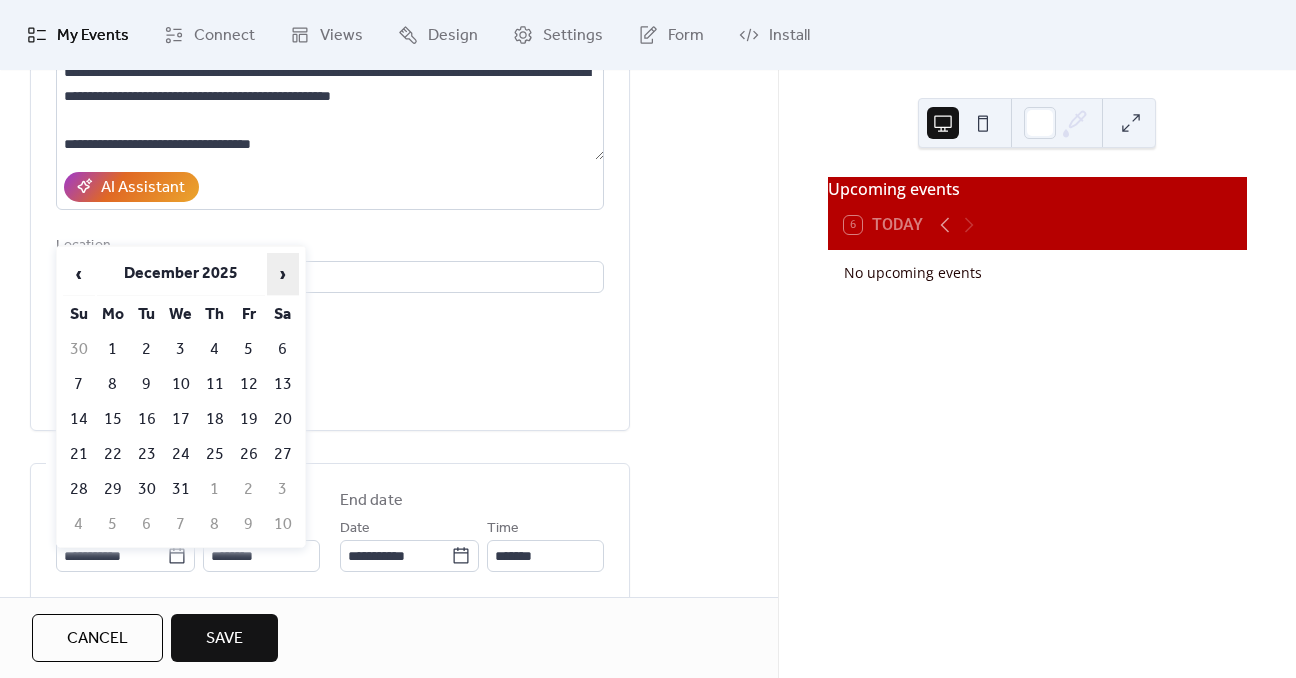 click on "›" at bounding box center [283, 274] 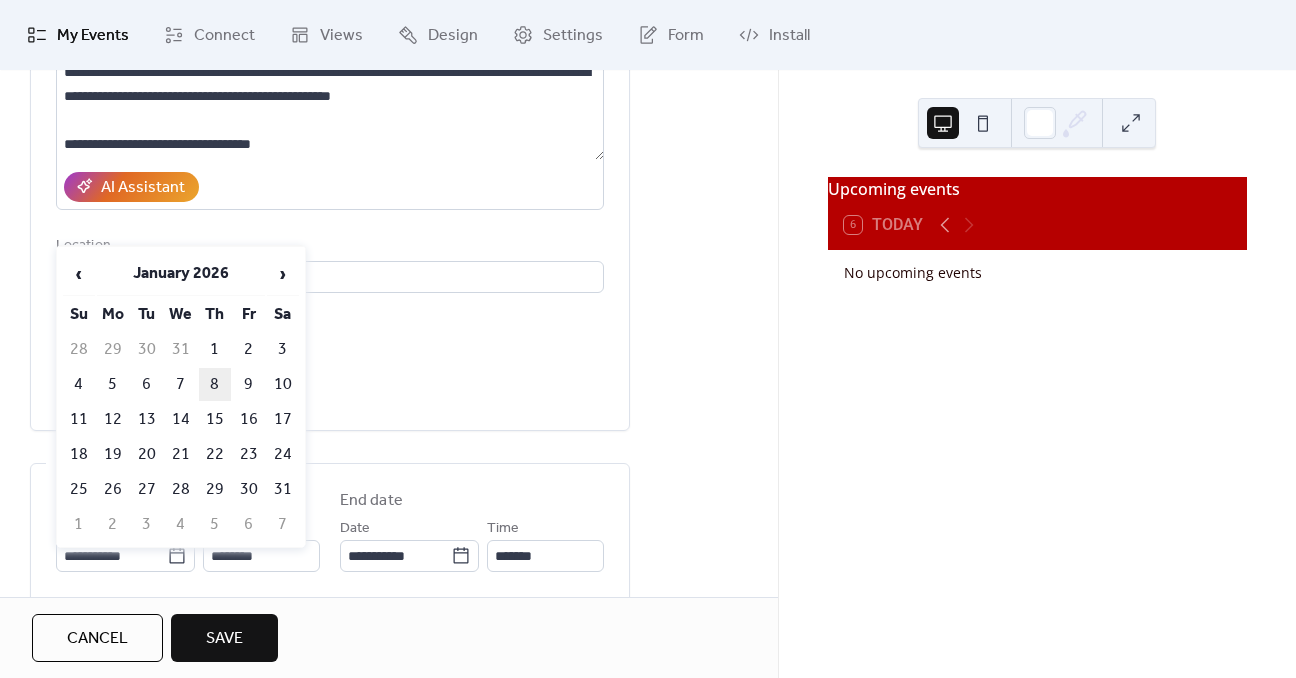 click on "8" at bounding box center [215, 384] 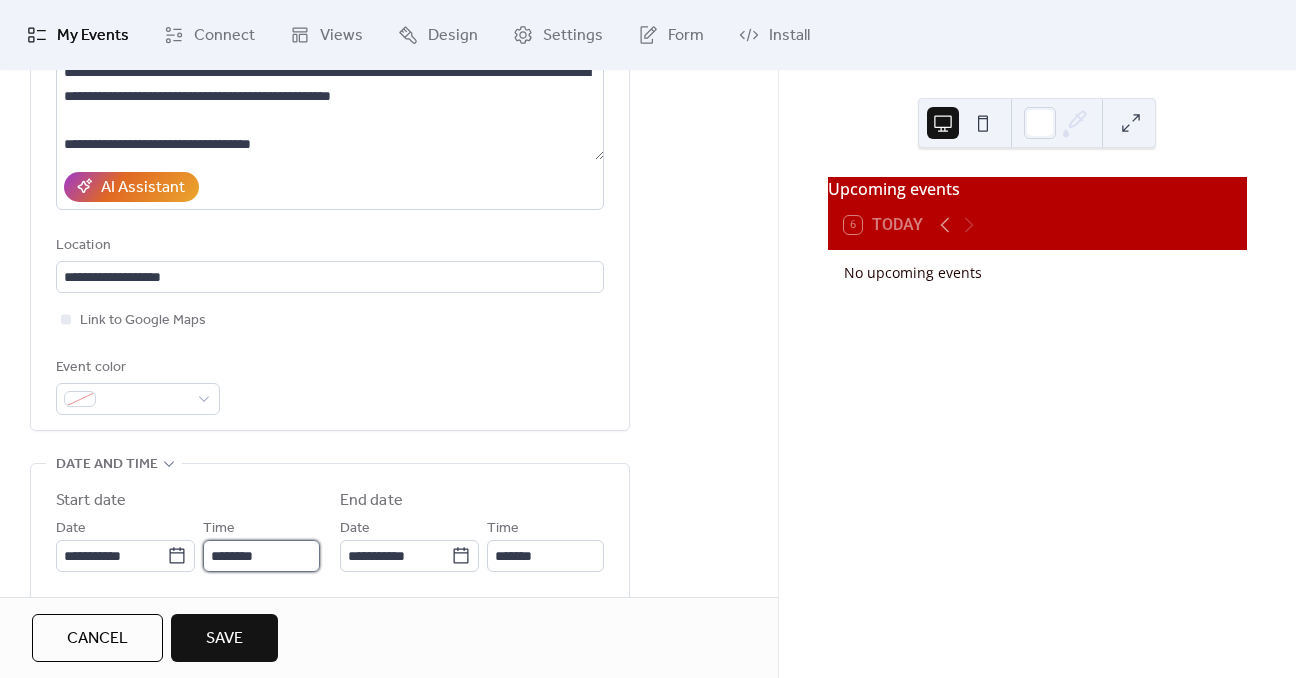 click on "********" at bounding box center [261, 556] 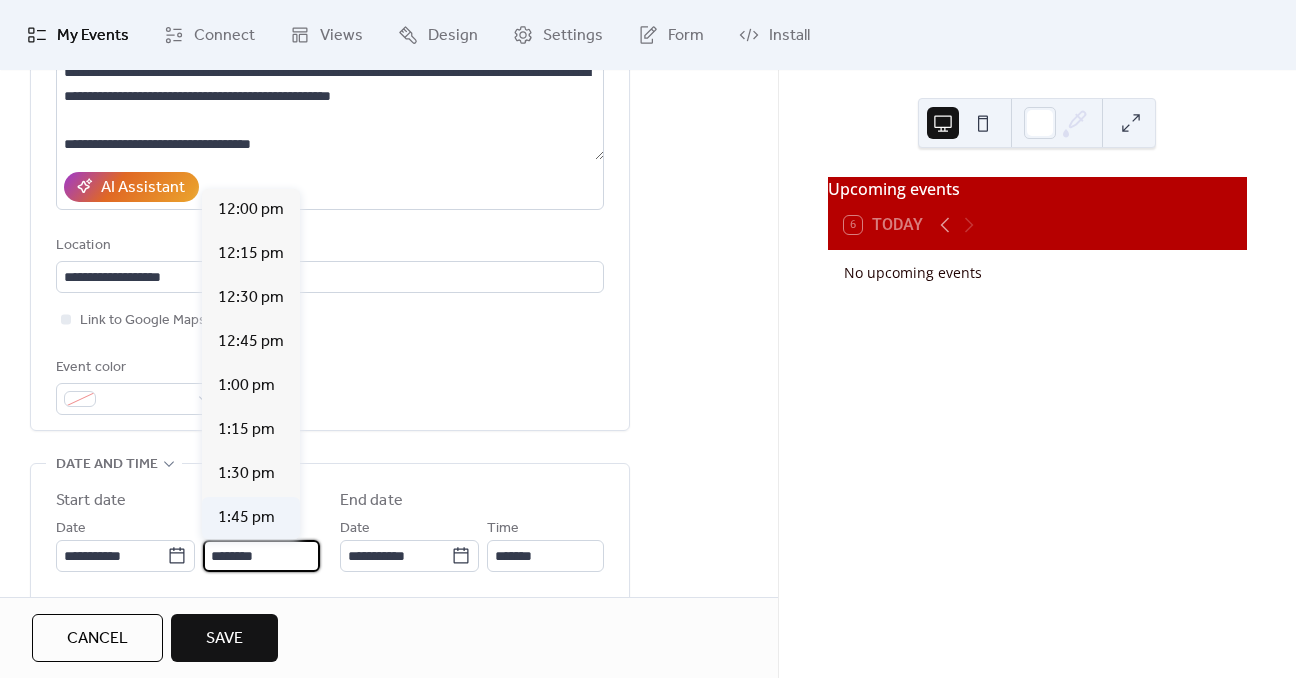 scroll, scrollTop: 3872, scrollLeft: 0, axis: vertical 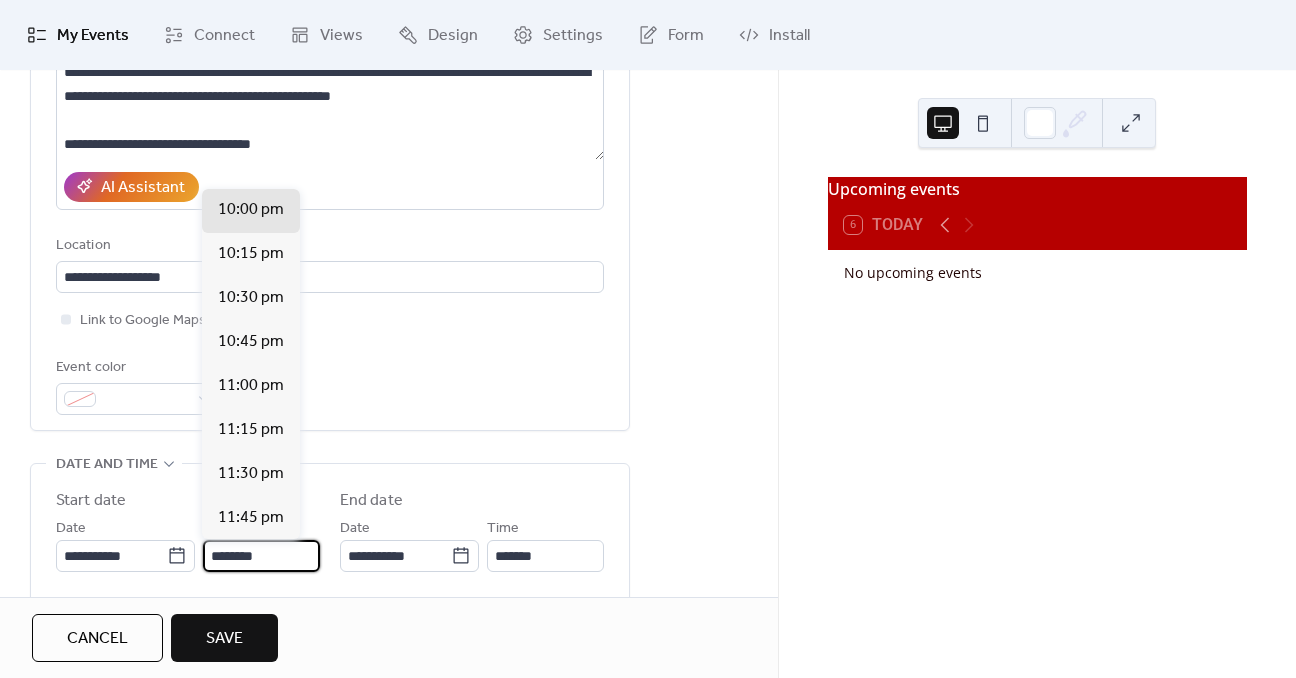 click on "********" at bounding box center [261, 556] 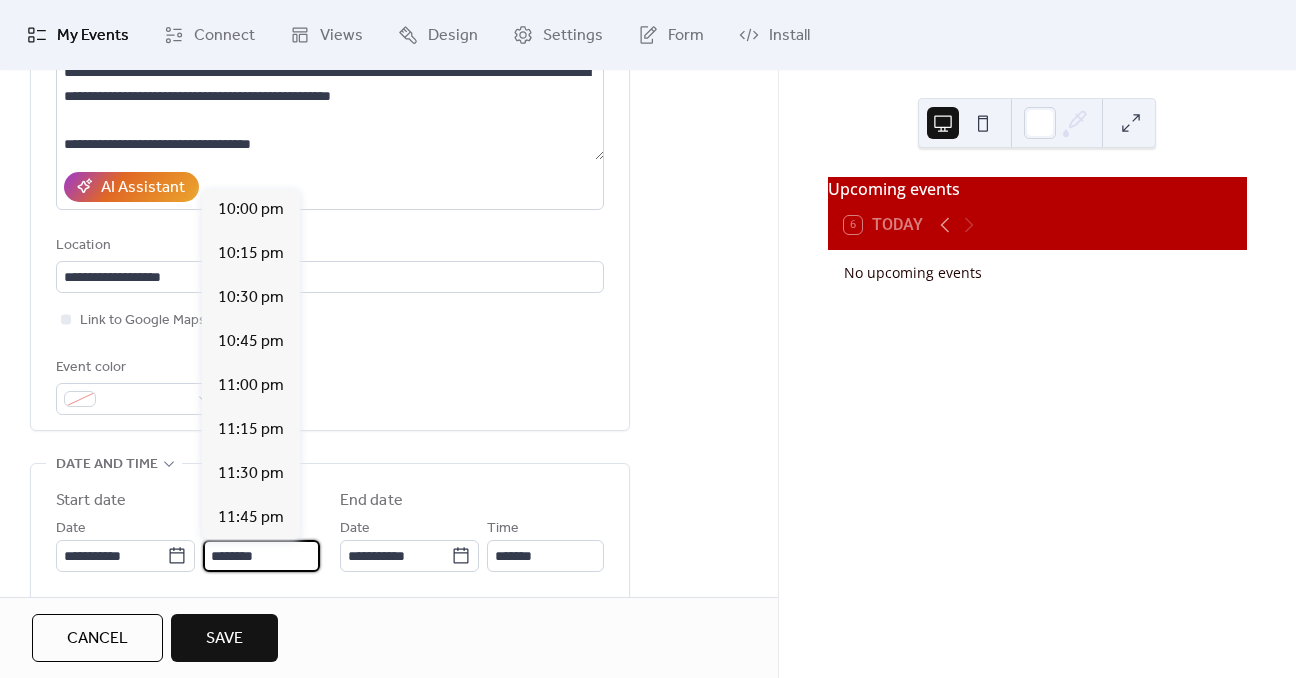 scroll, scrollTop: 1760, scrollLeft: 0, axis: vertical 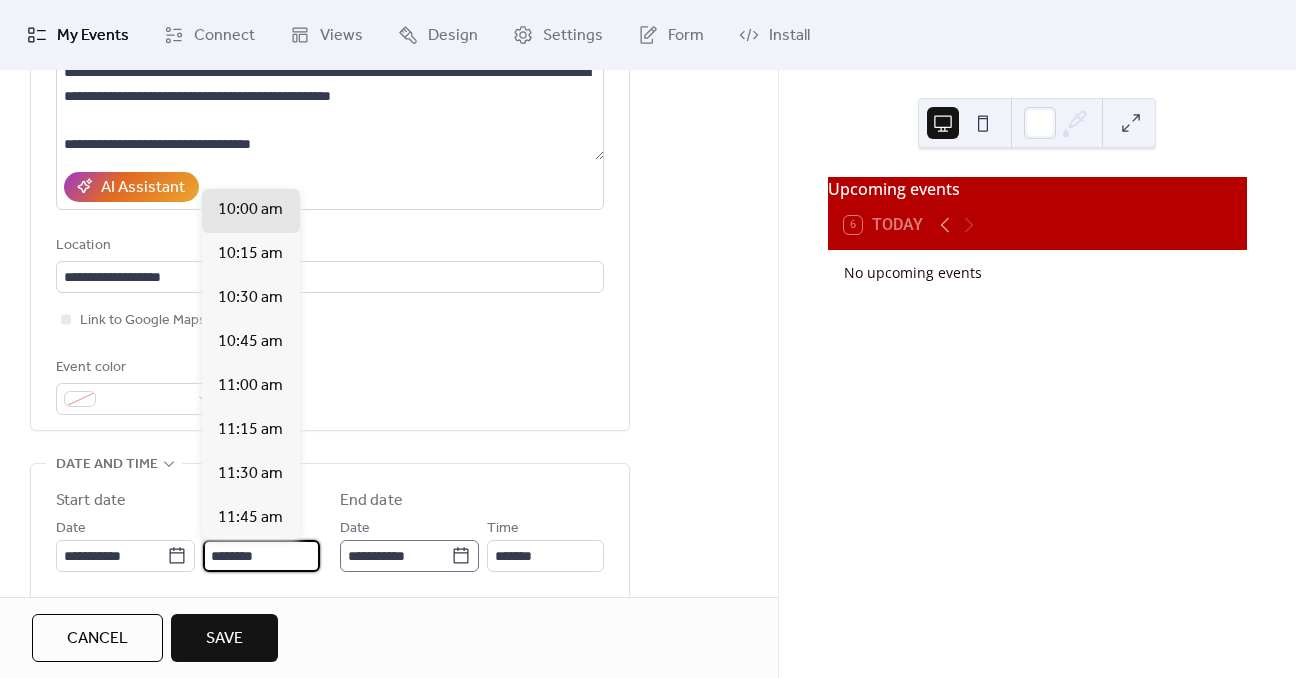 type on "********" 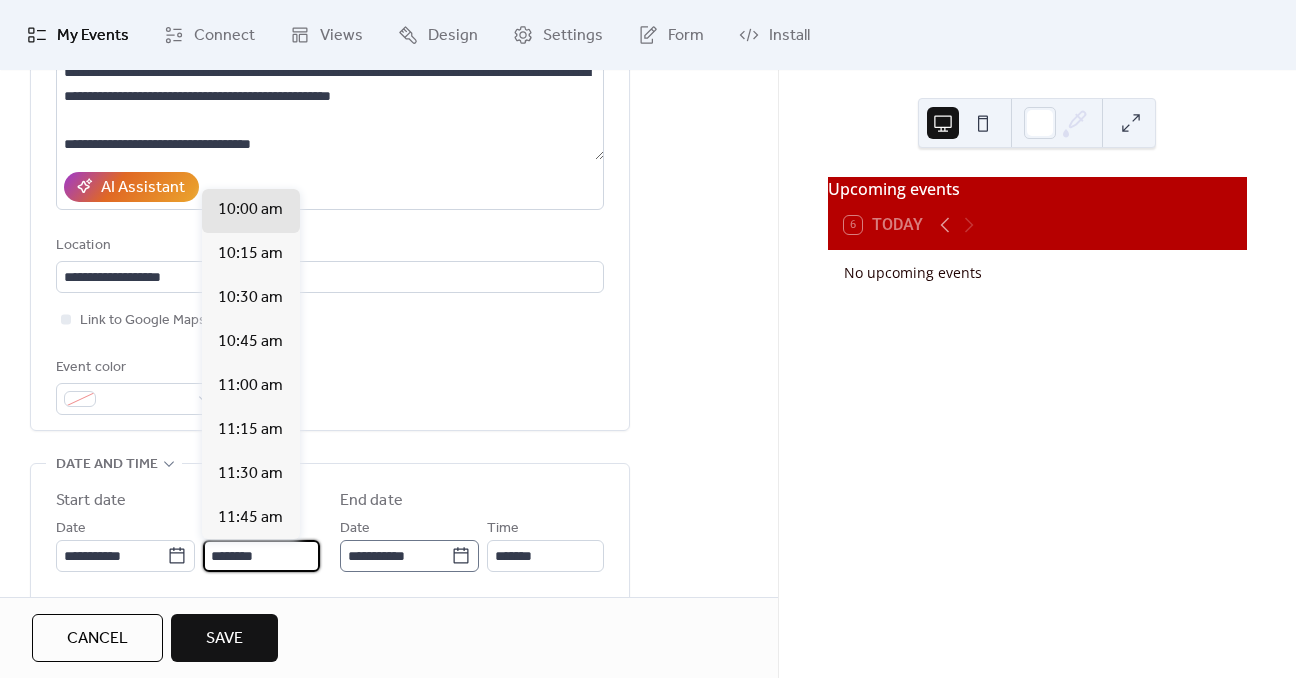 type on "********" 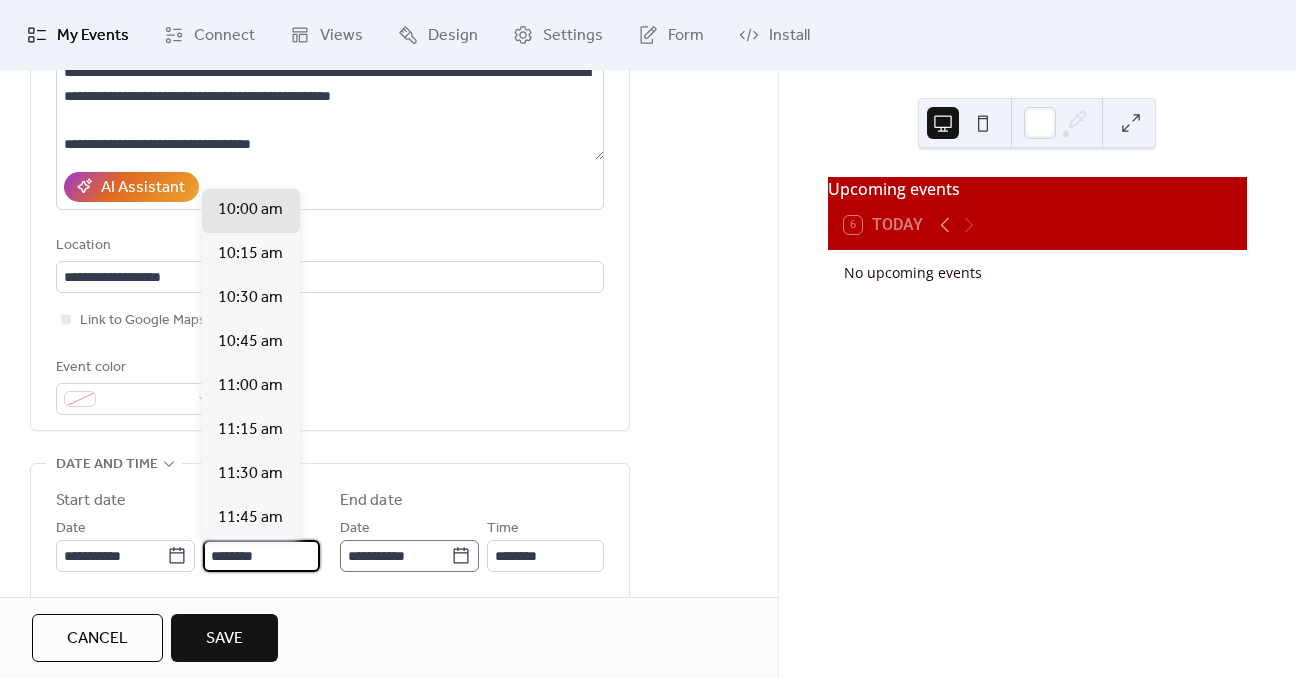 click 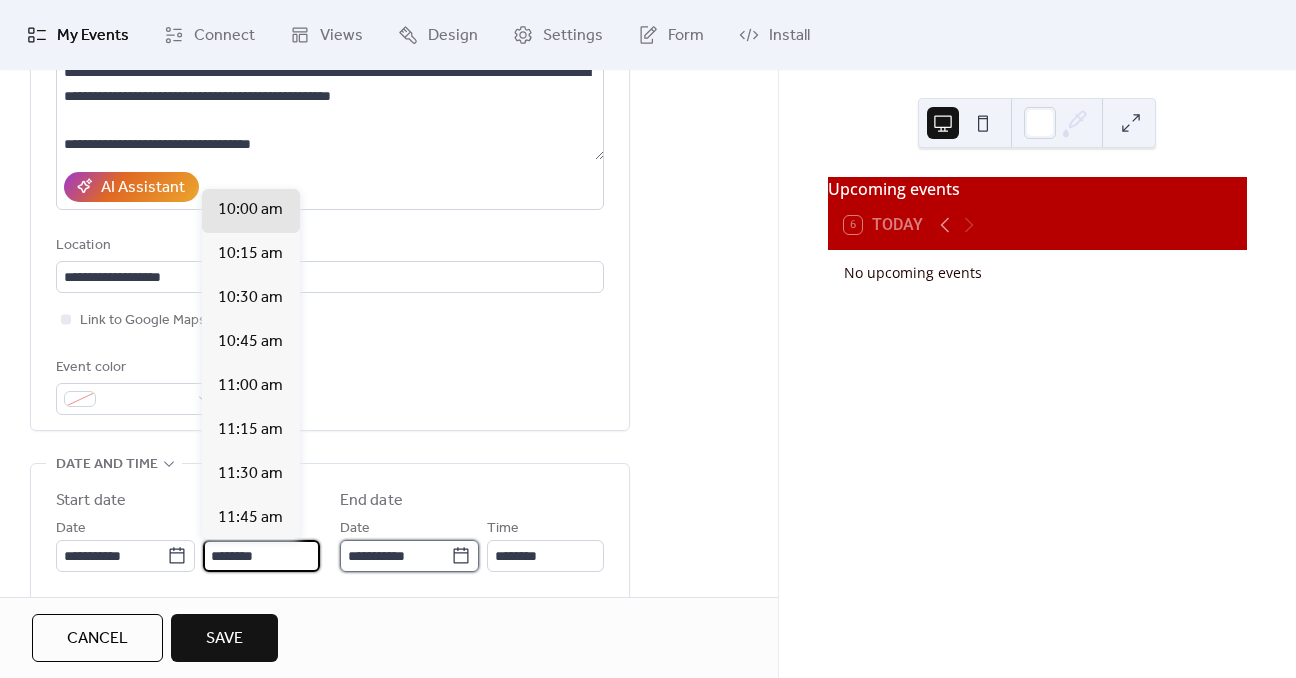 click on "**********" at bounding box center (395, 556) 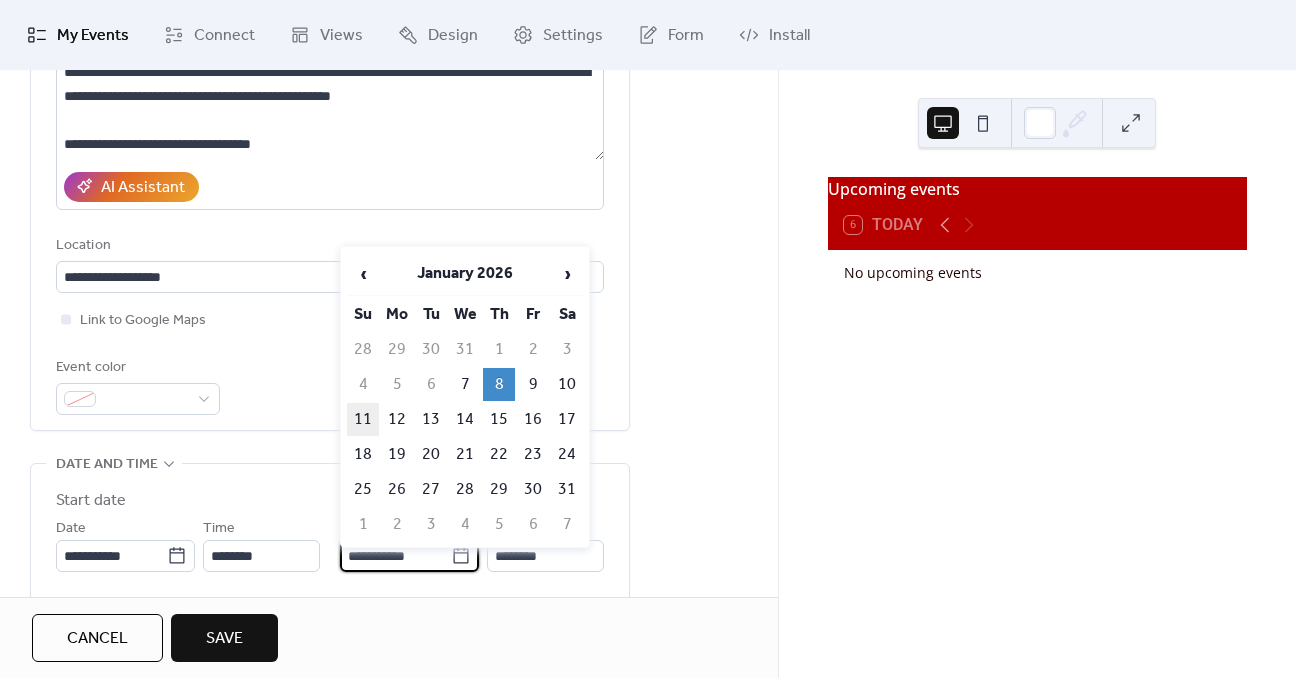 click on "11" at bounding box center [363, 419] 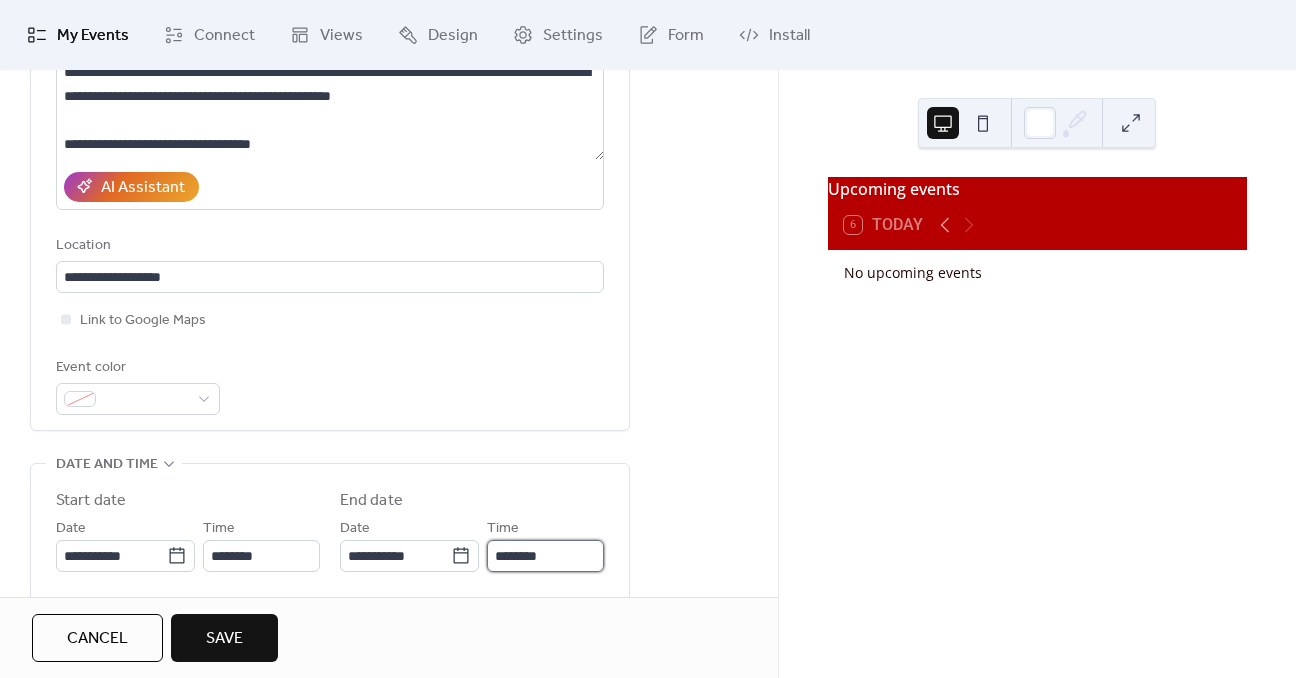 click on "********" at bounding box center [545, 556] 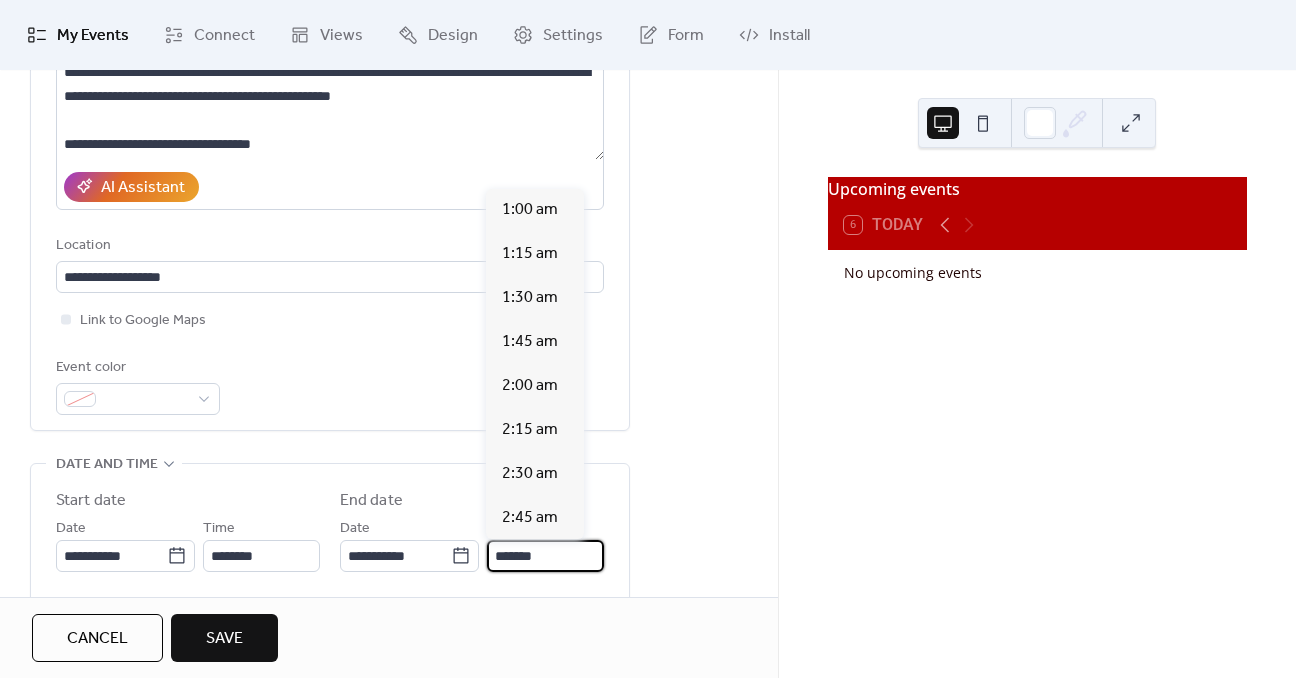 scroll, scrollTop: 880, scrollLeft: 0, axis: vertical 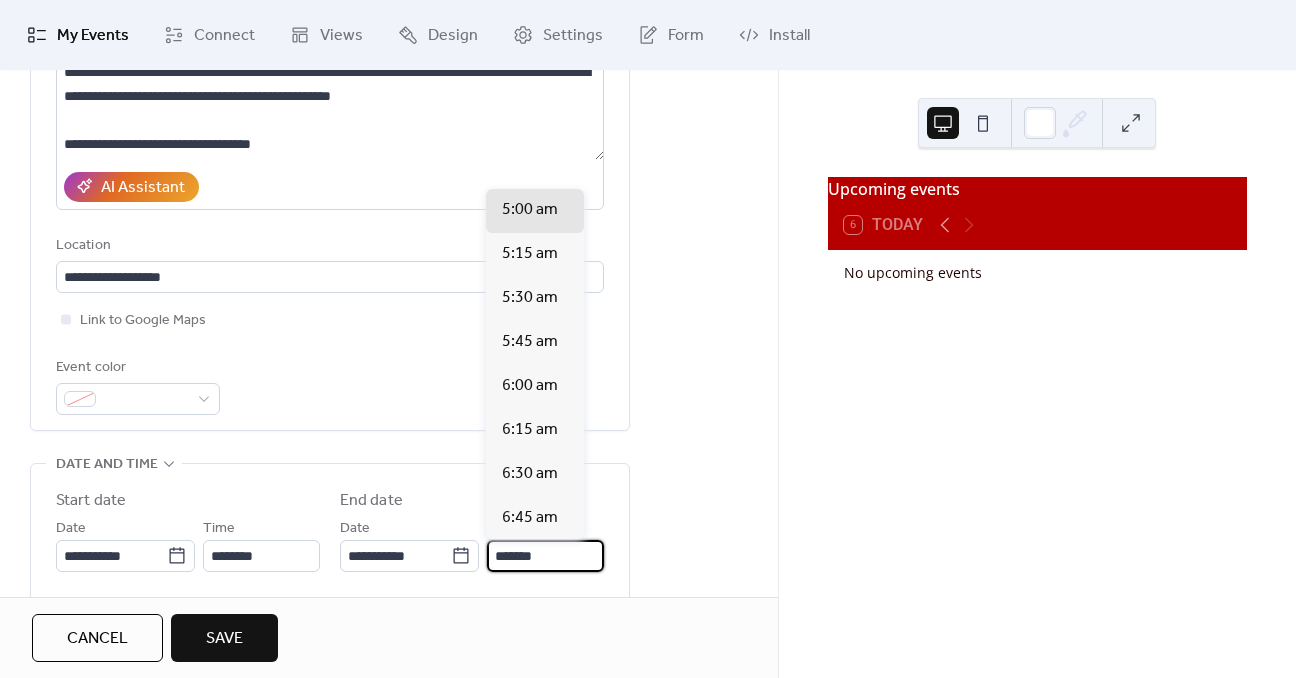 click on "*******" at bounding box center (545, 556) 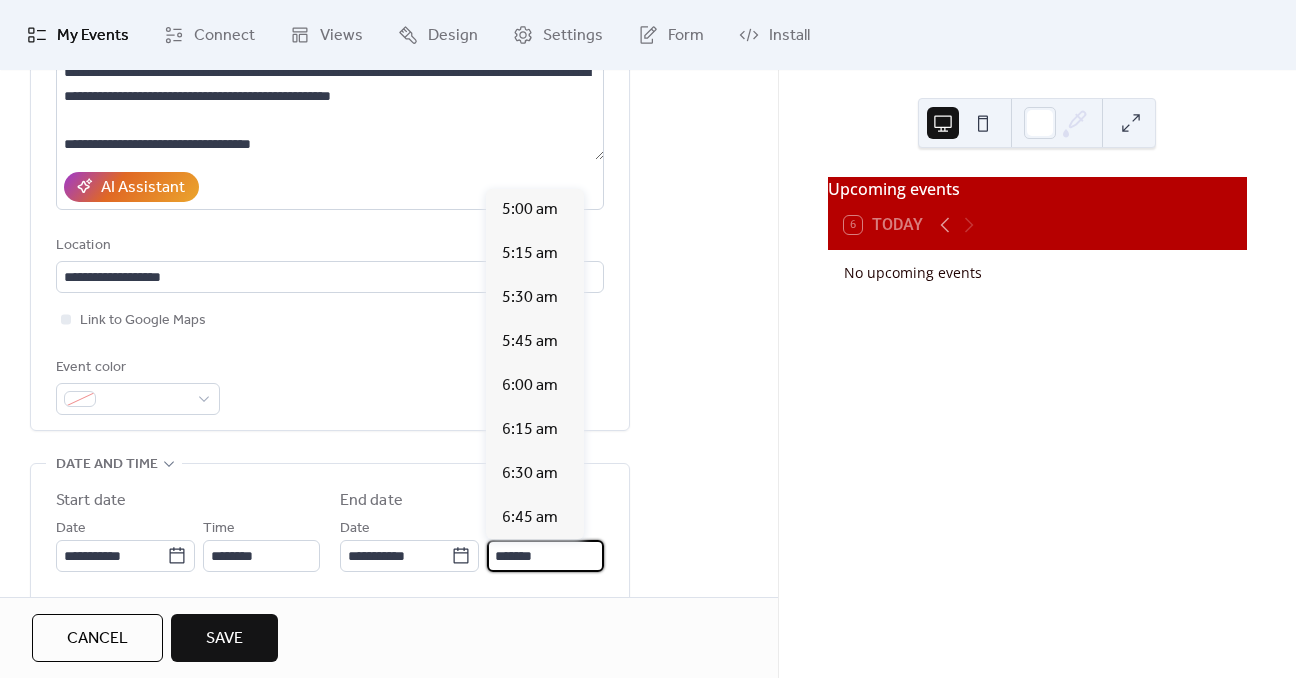 scroll, scrollTop: 2992, scrollLeft: 0, axis: vertical 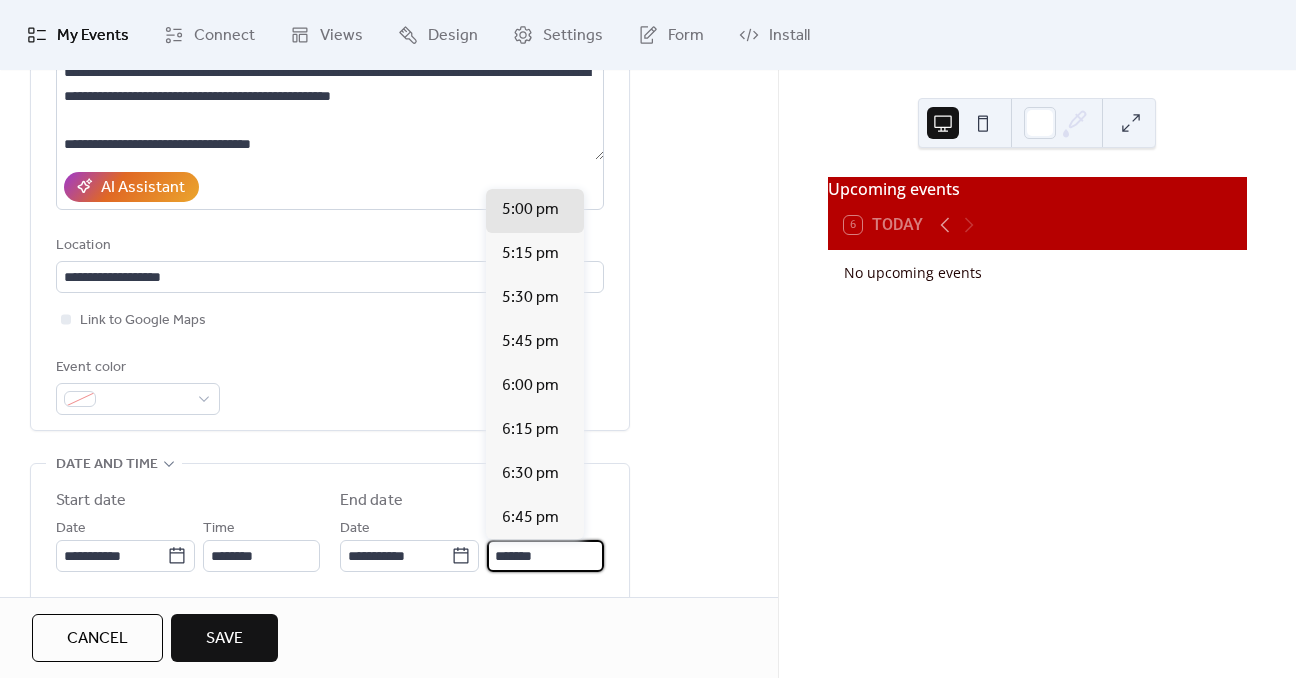 type on "*******" 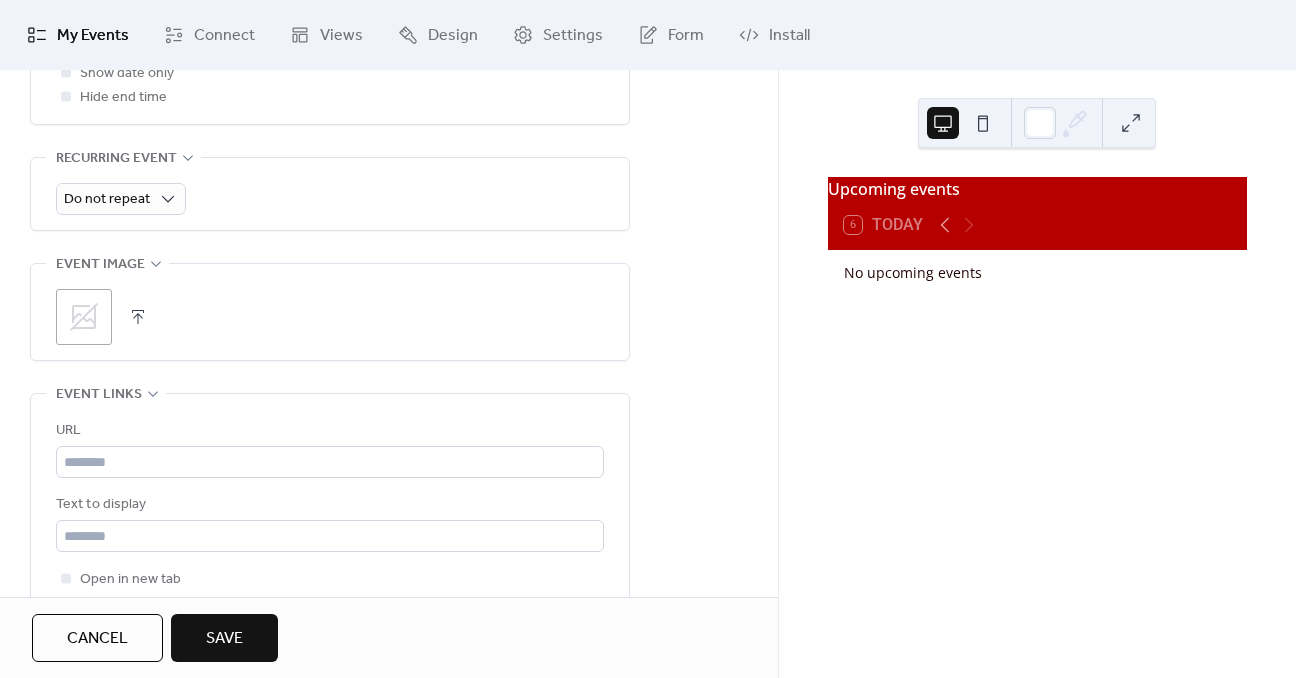scroll, scrollTop: 900, scrollLeft: 0, axis: vertical 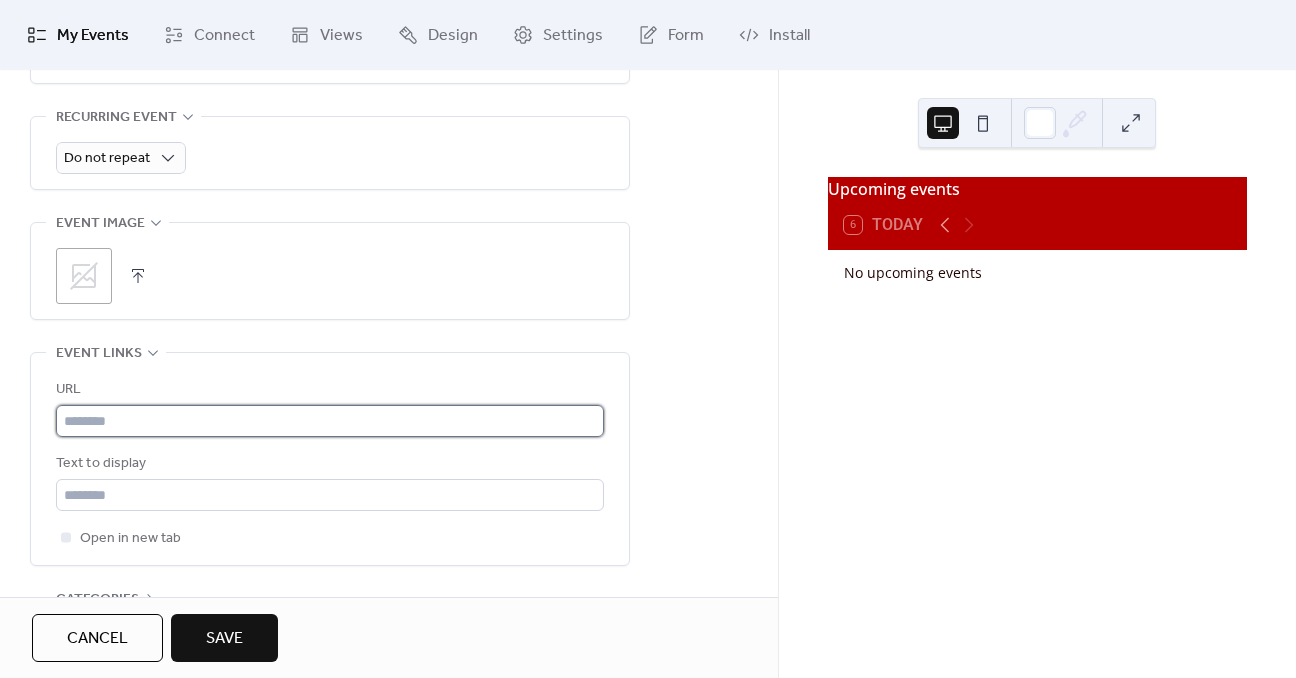 click at bounding box center [330, 421] 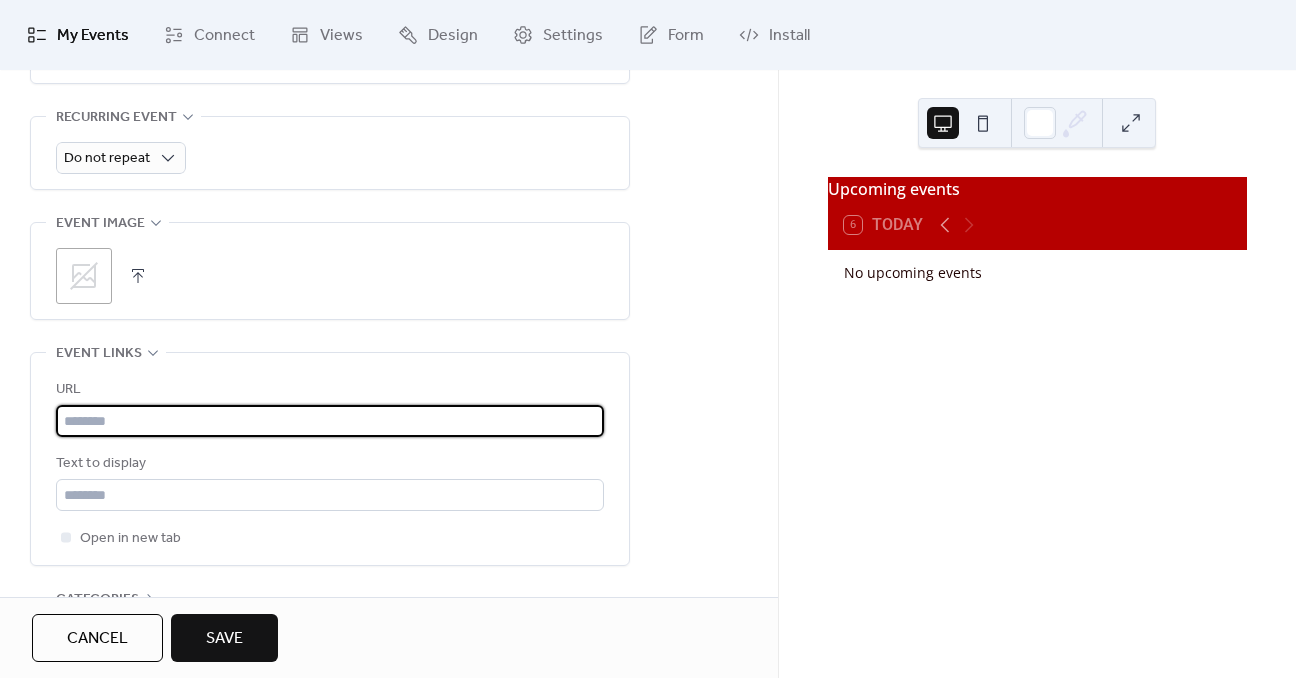 paste on "**********" 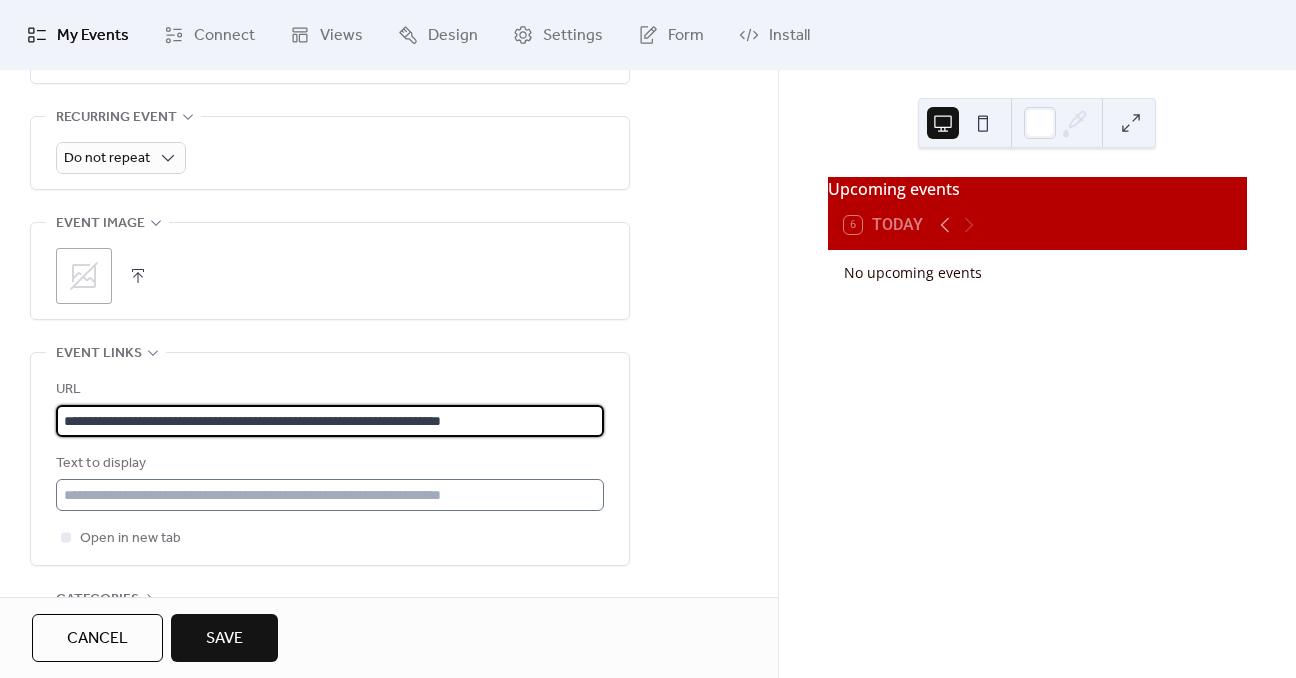 type on "**********" 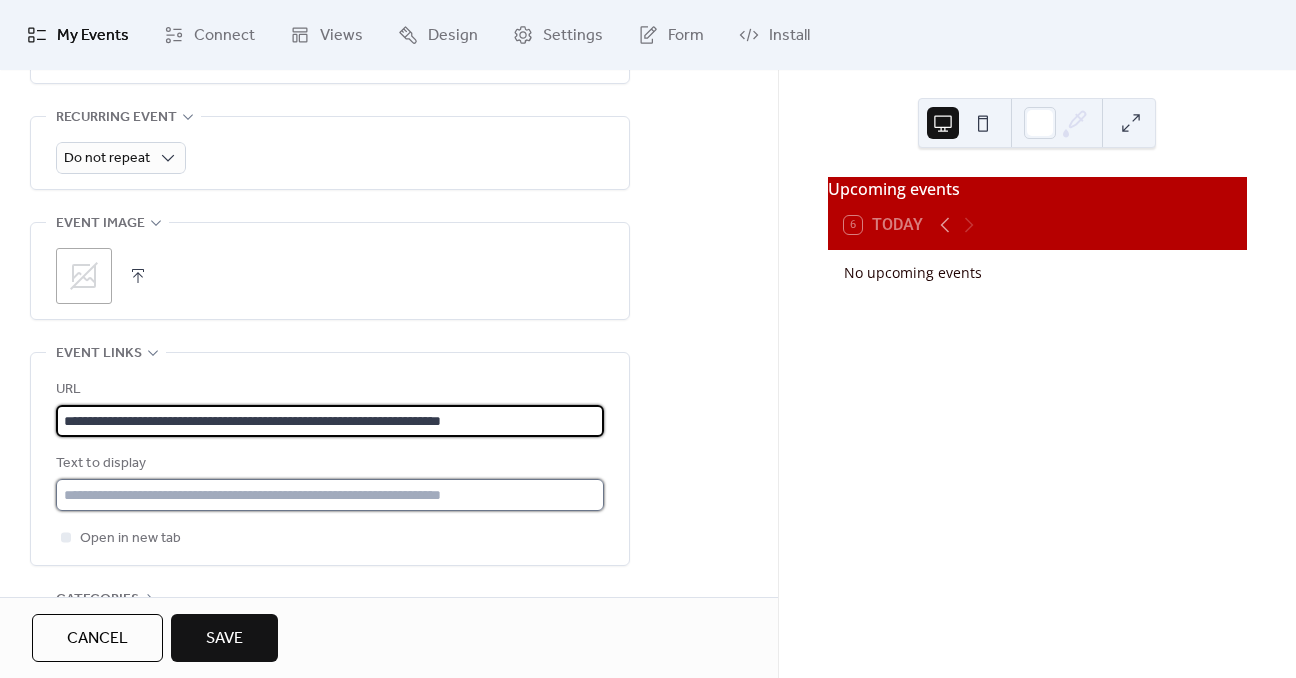 click at bounding box center (330, 495) 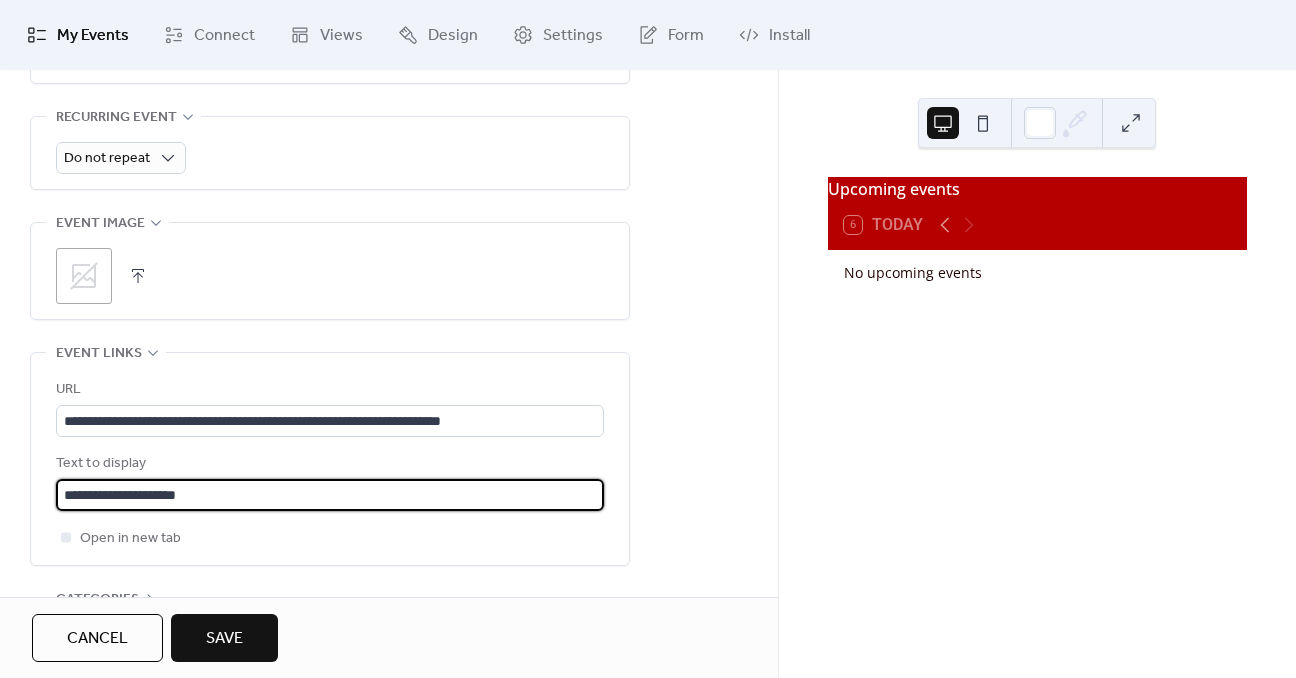 scroll, scrollTop: 0, scrollLeft: 0, axis: both 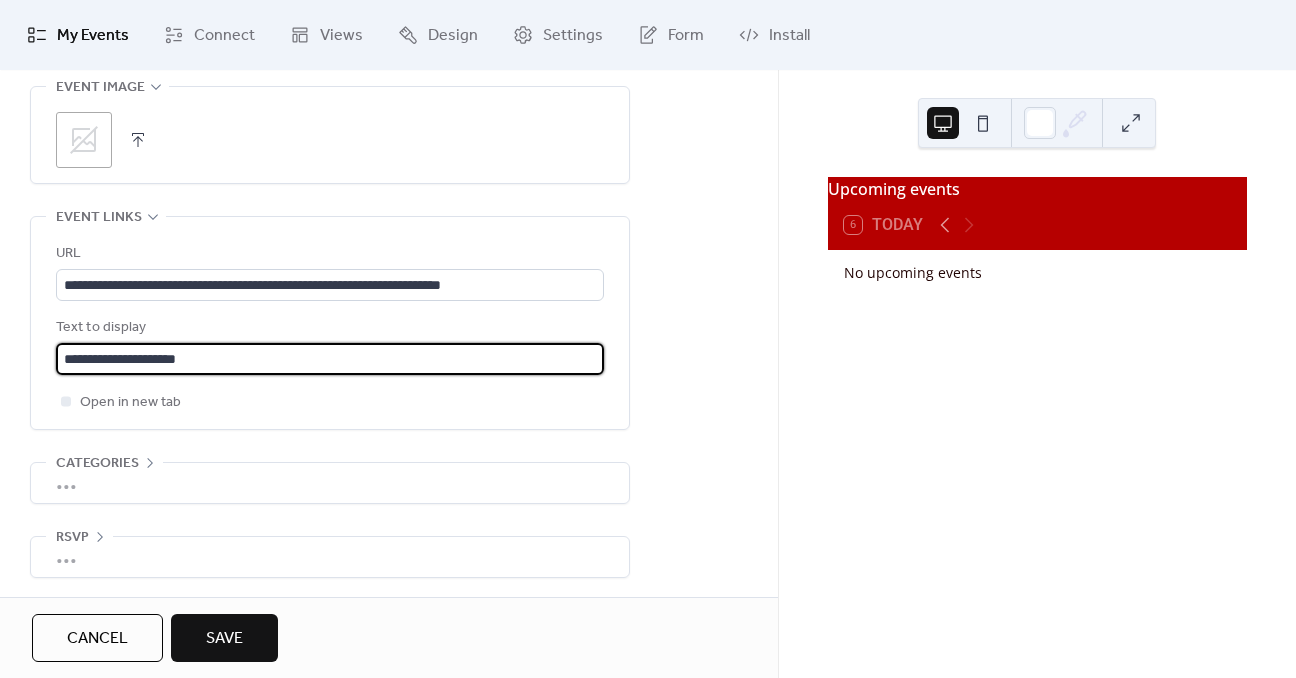 type on "**********" 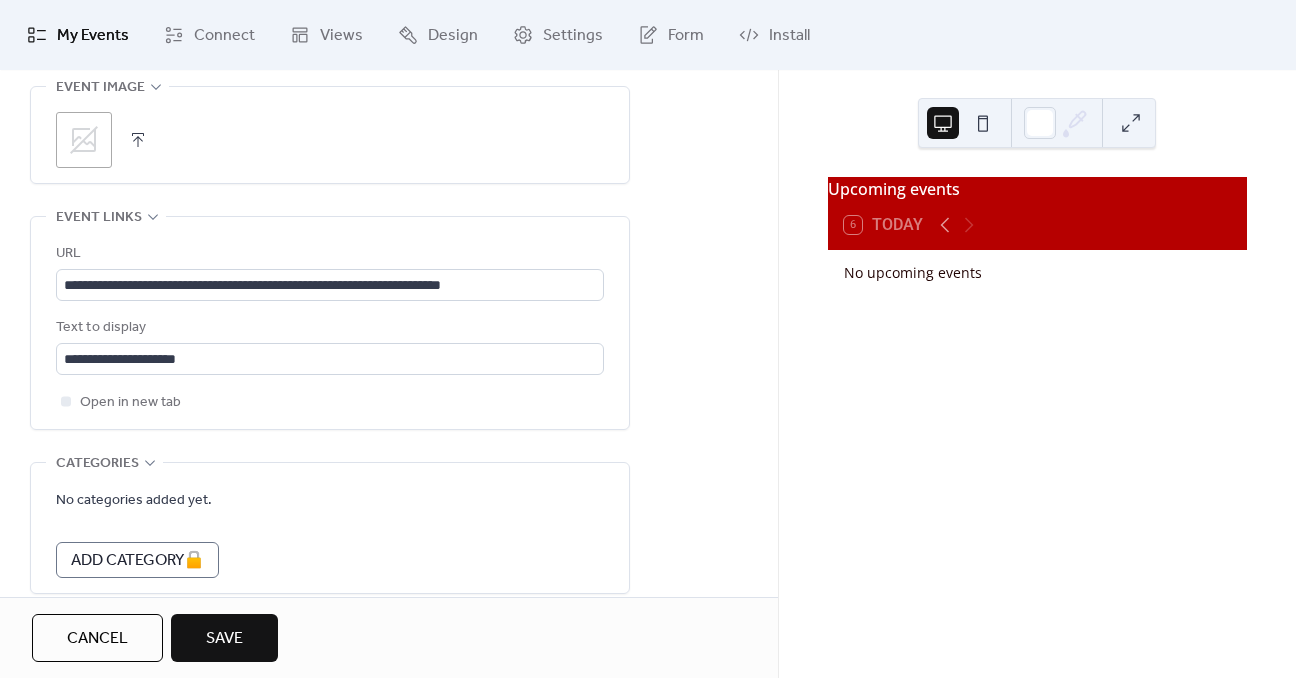 scroll, scrollTop: 1127, scrollLeft: 0, axis: vertical 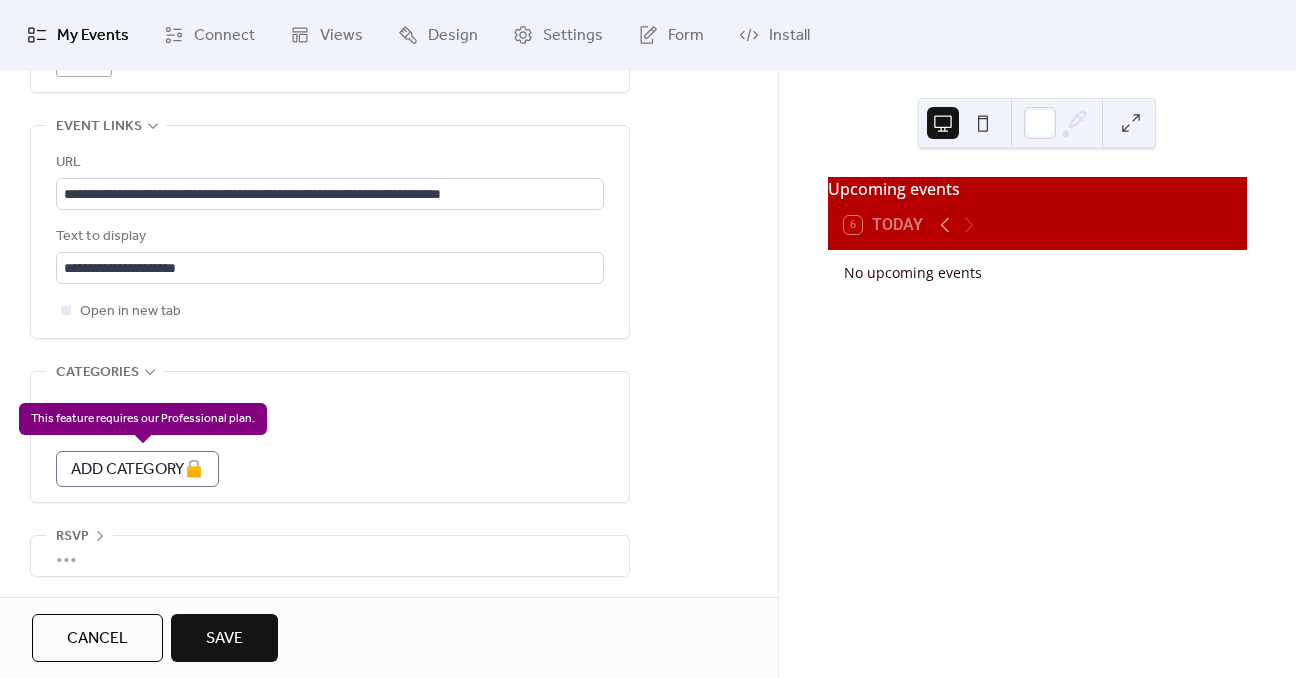 click on "Add Category  🔒" at bounding box center (137, 469) 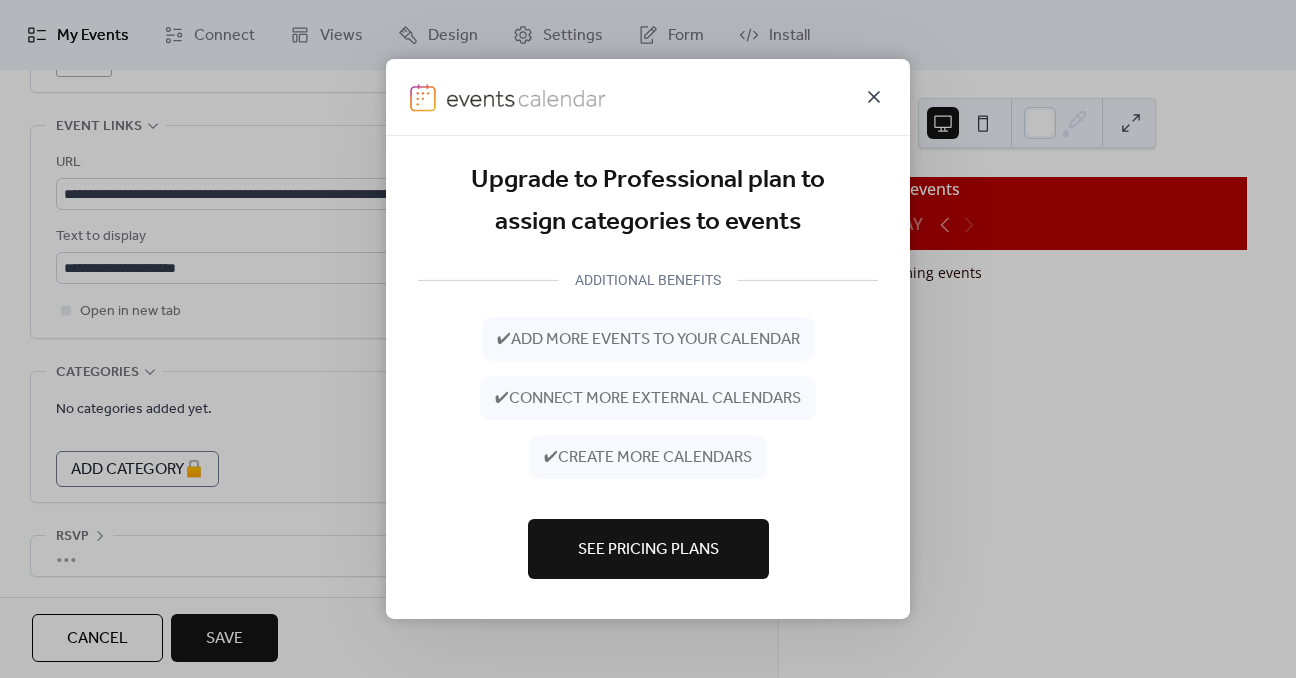 click 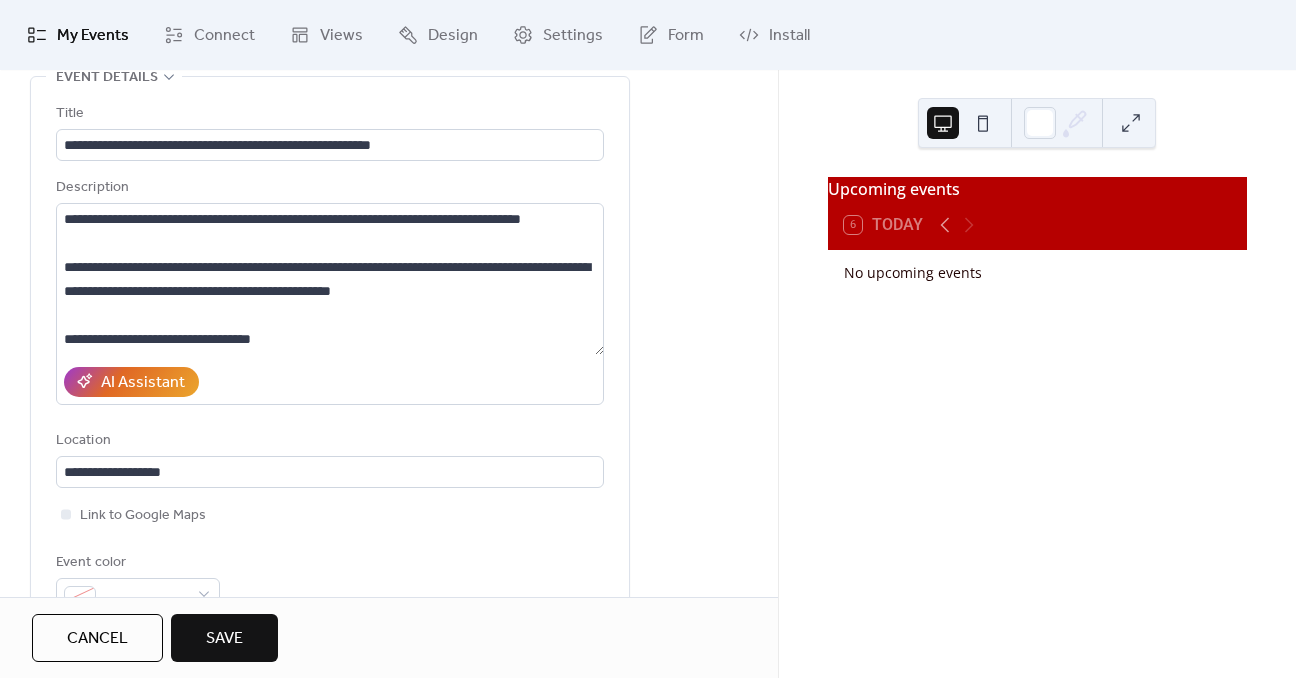 scroll, scrollTop: 0, scrollLeft: 0, axis: both 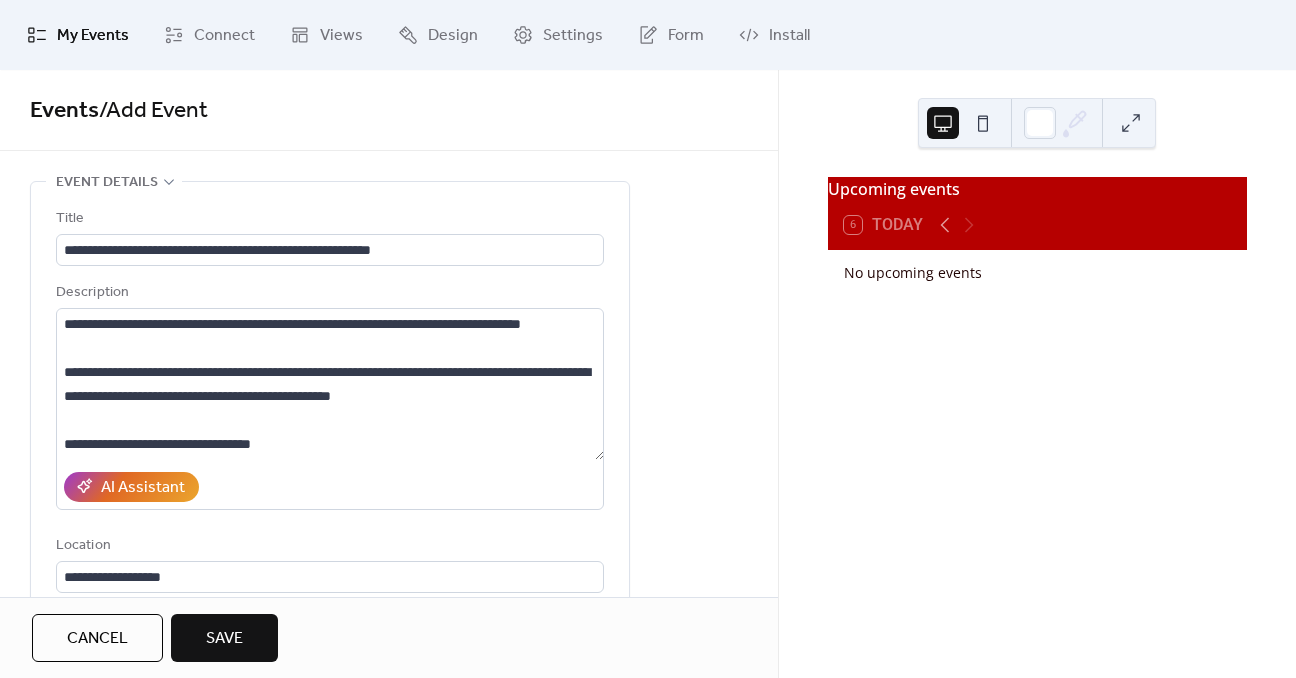 click on "Save" at bounding box center [224, 639] 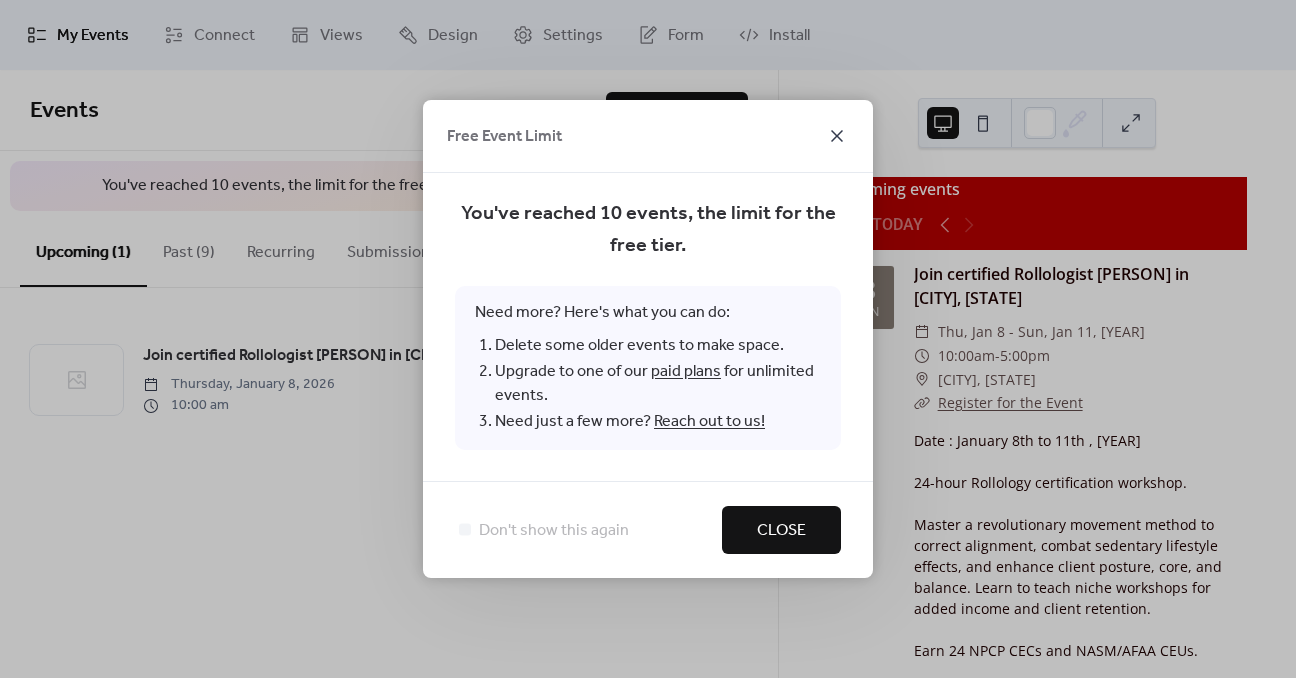 click 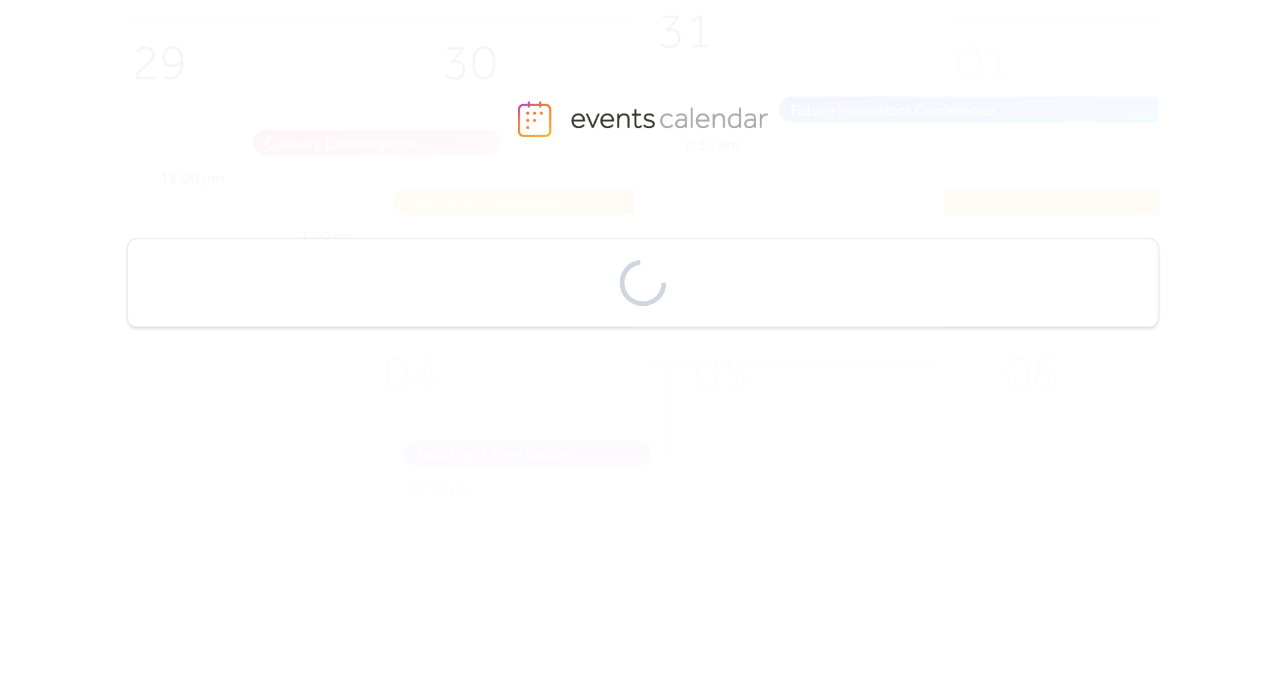 scroll, scrollTop: 0, scrollLeft: 0, axis: both 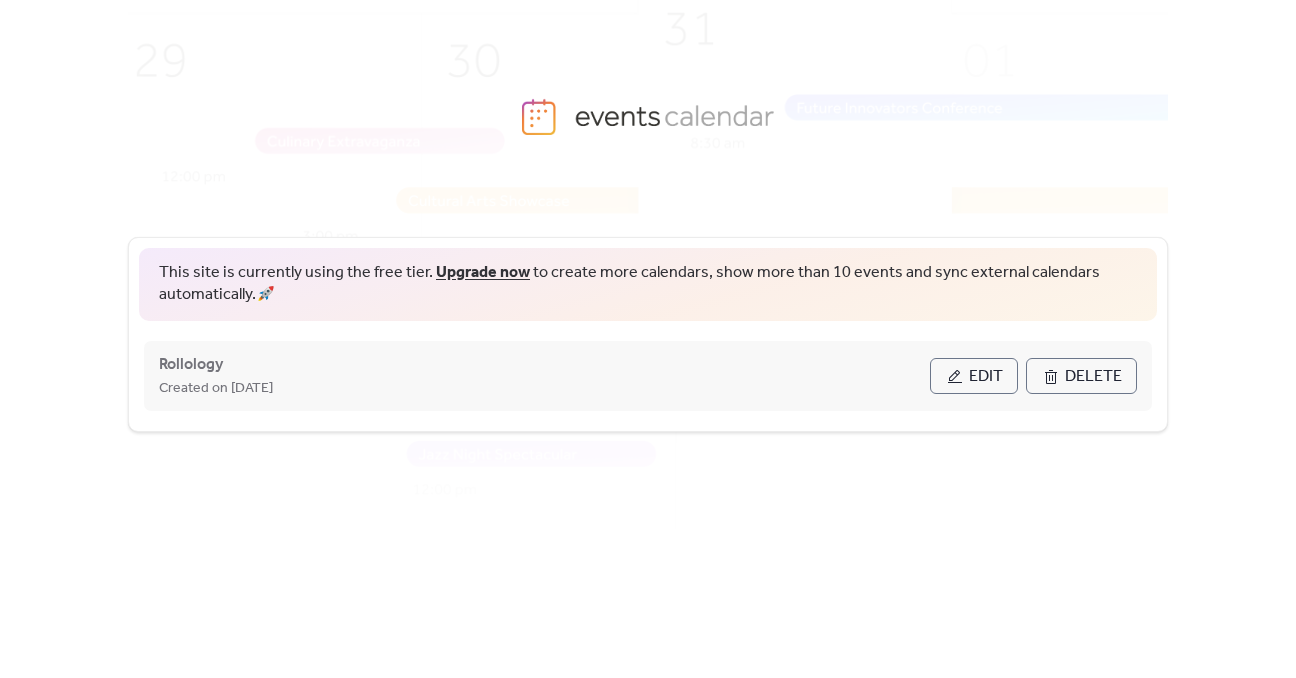 click on "Edit" at bounding box center (974, 376) 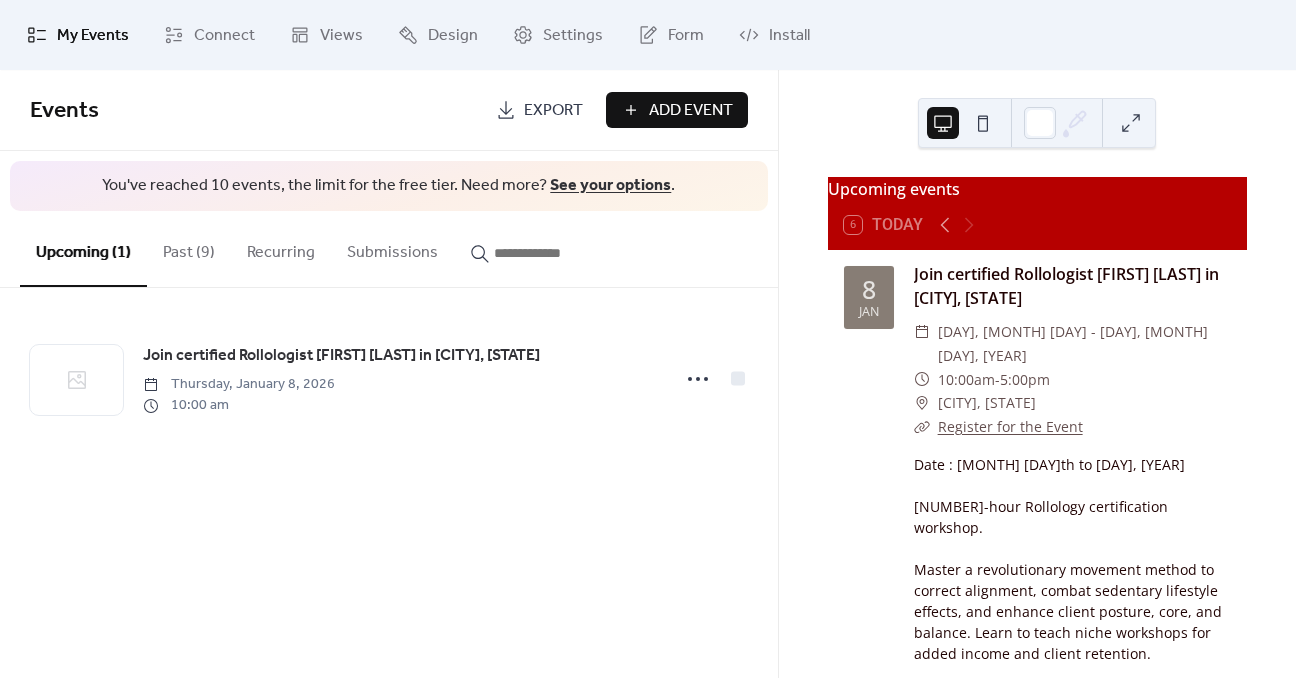 click on "Past (9)" at bounding box center [189, 248] 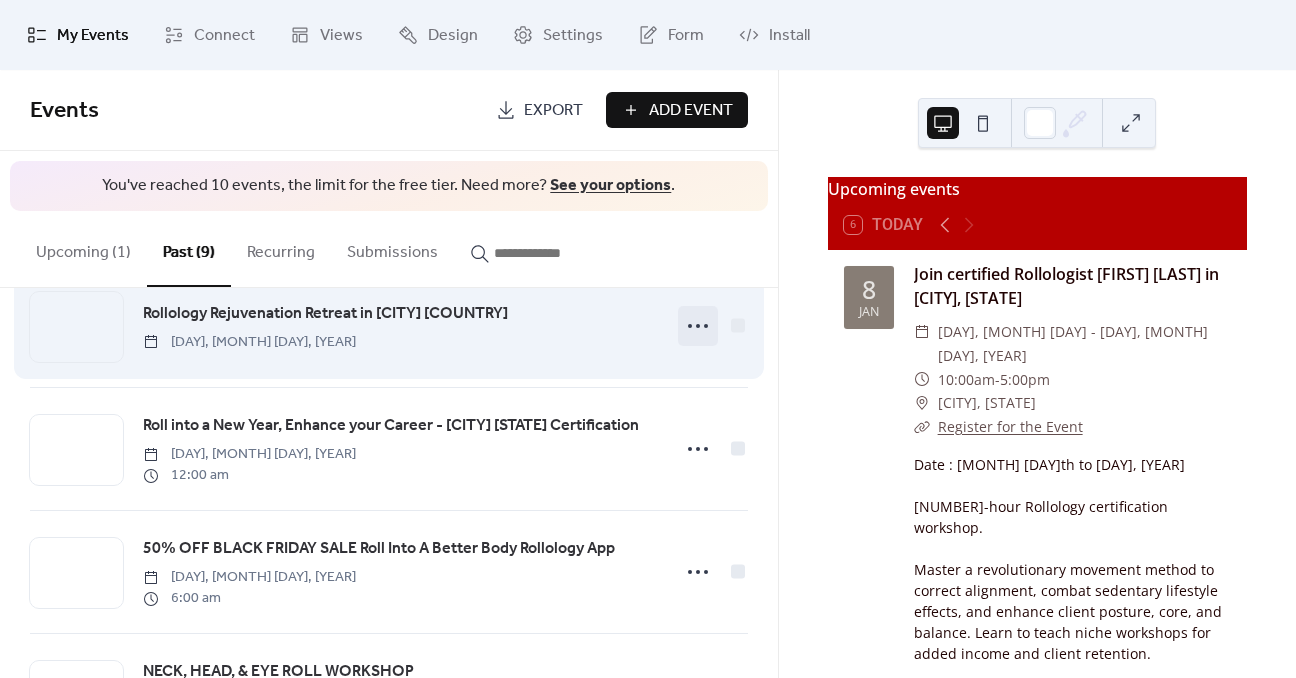 scroll, scrollTop: 200, scrollLeft: 0, axis: vertical 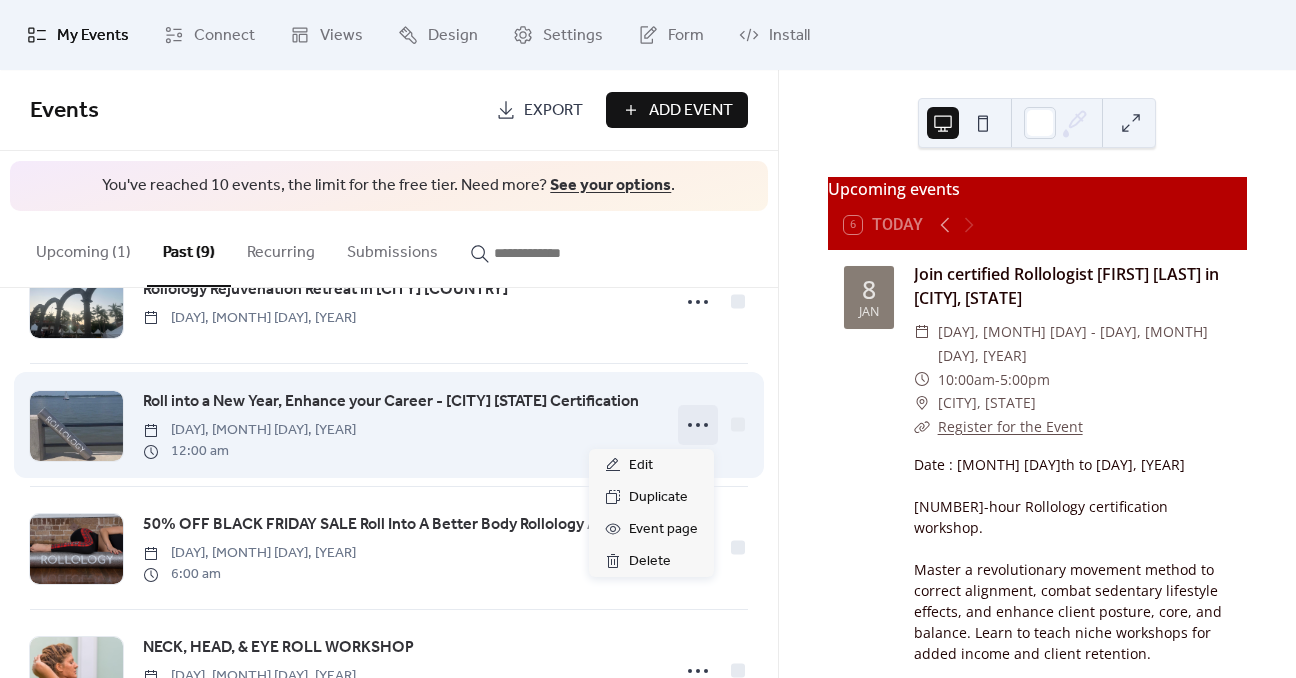 click at bounding box center (698, 425) 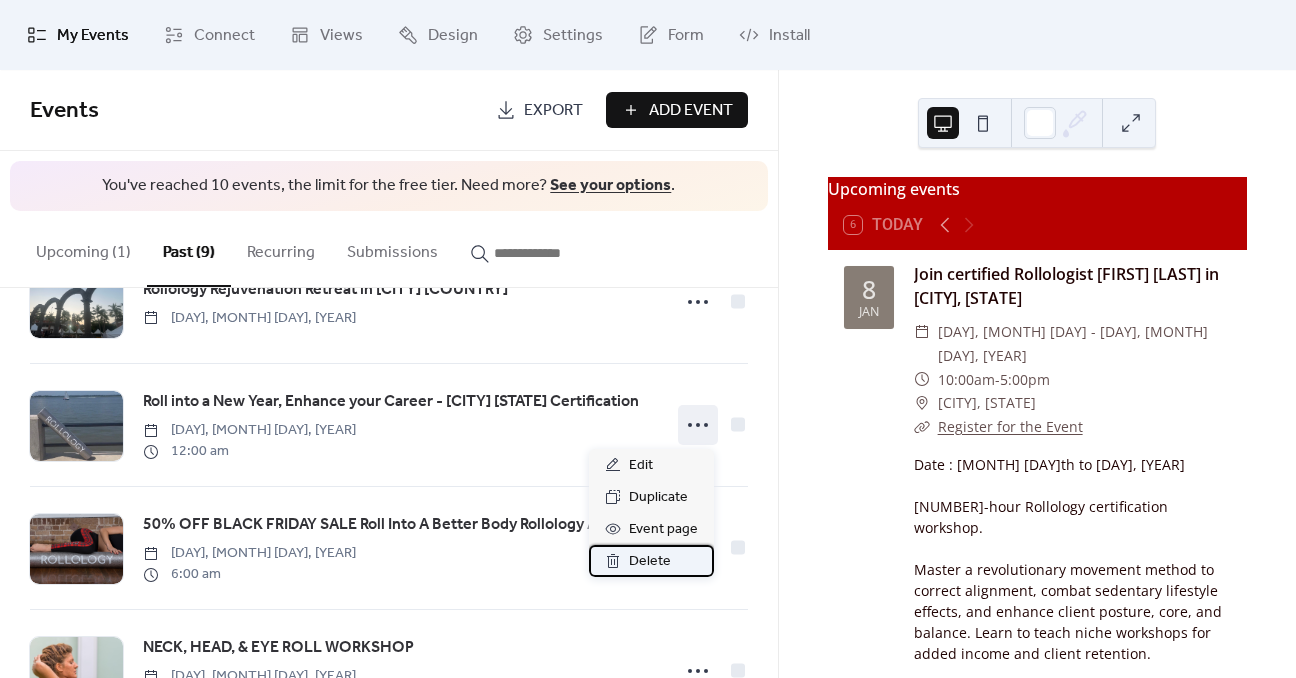 click on "Delete" at bounding box center (650, 562) 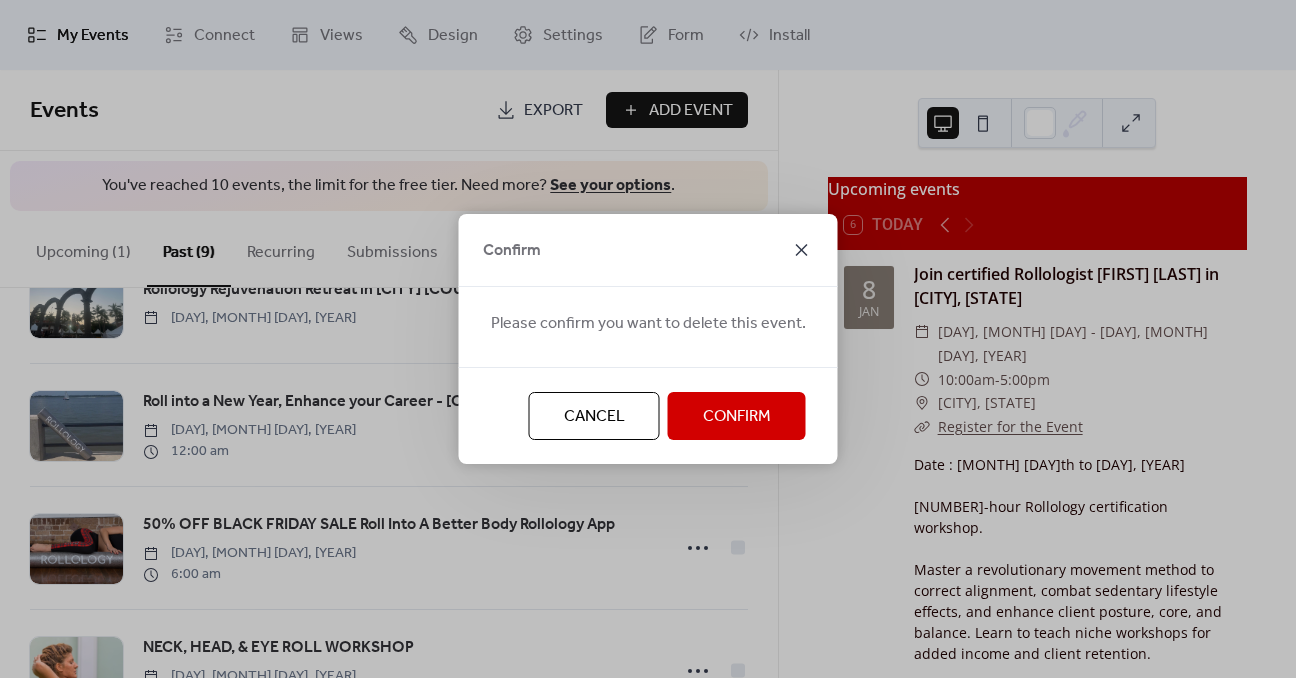 click 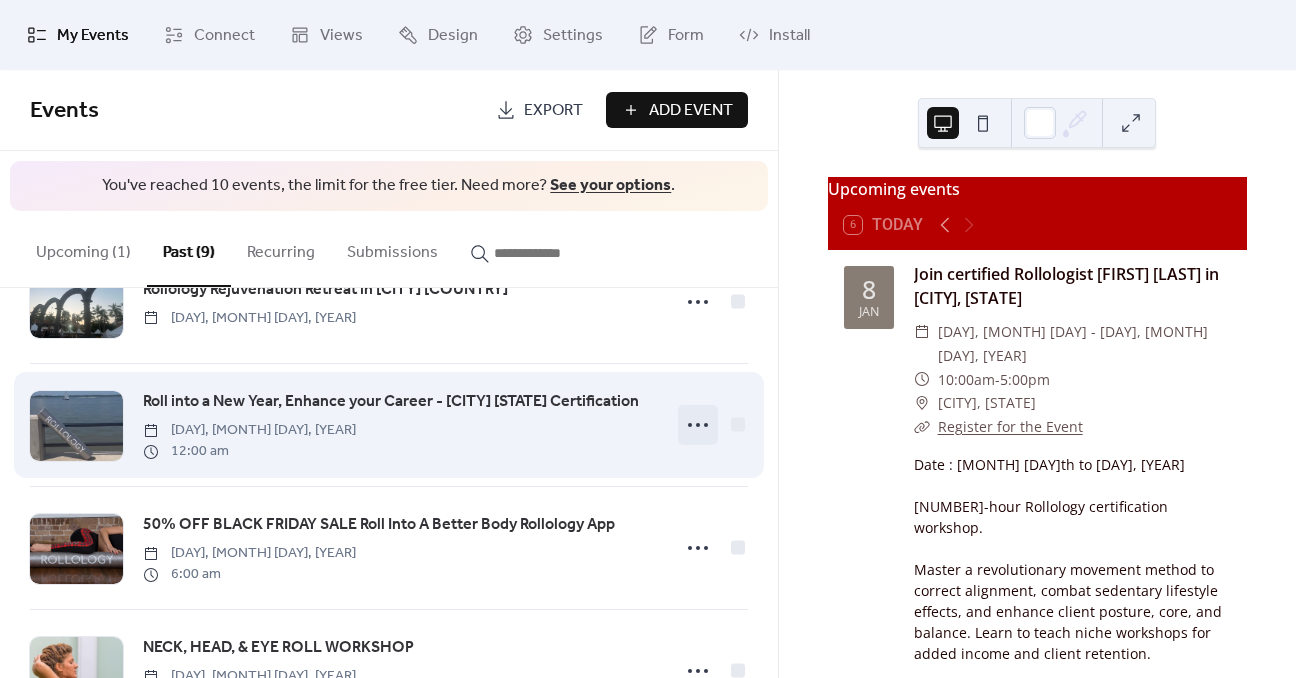 click 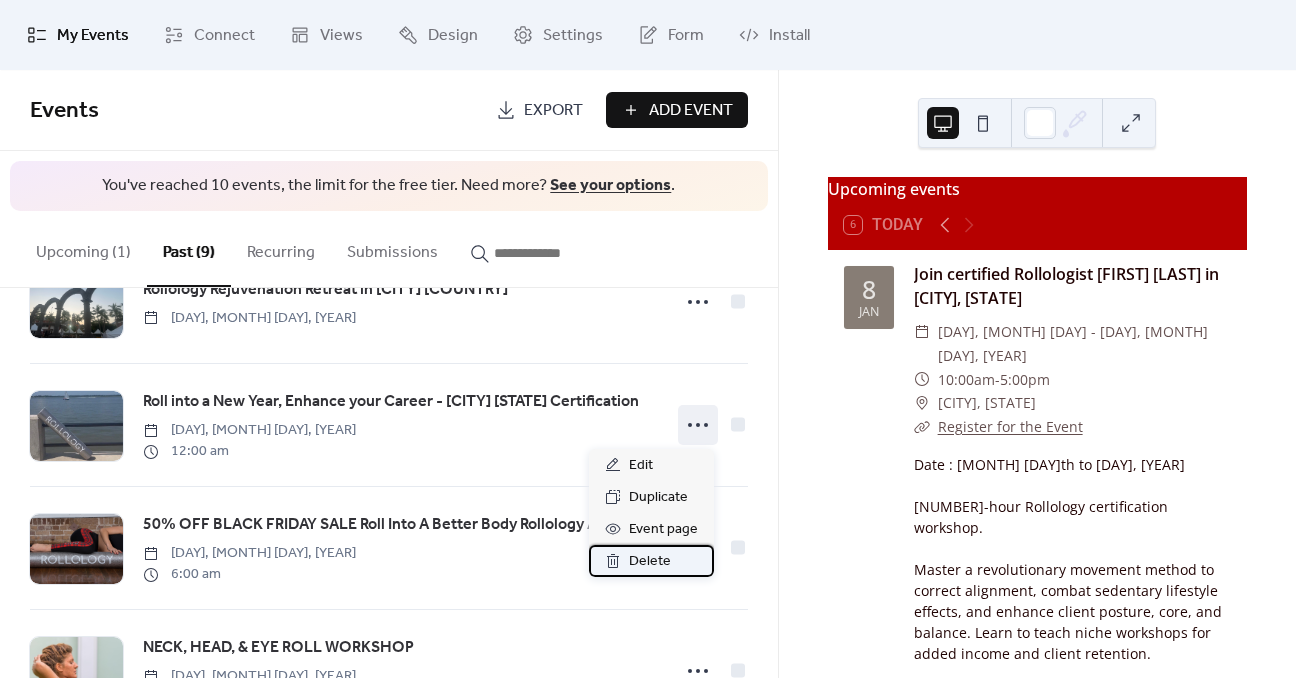 click on "Delete" at bounding box center [650, 562] 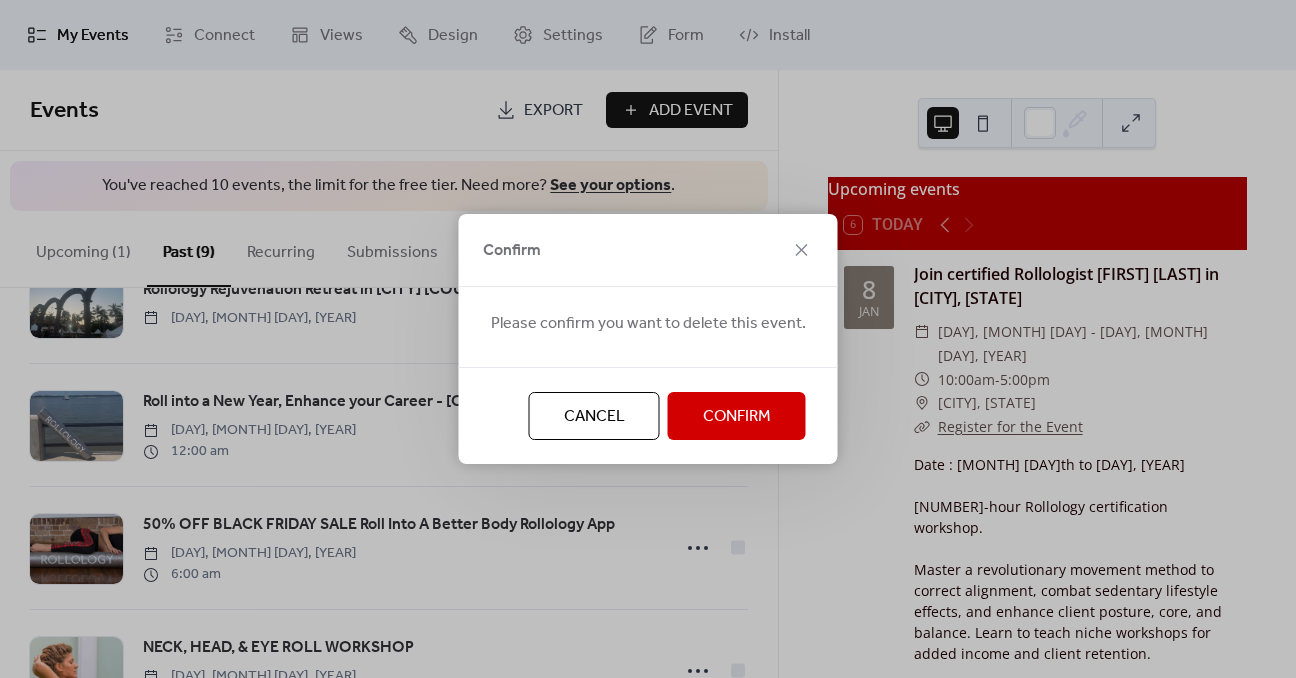 click on "Confirm" at bounding box center [737, 417] 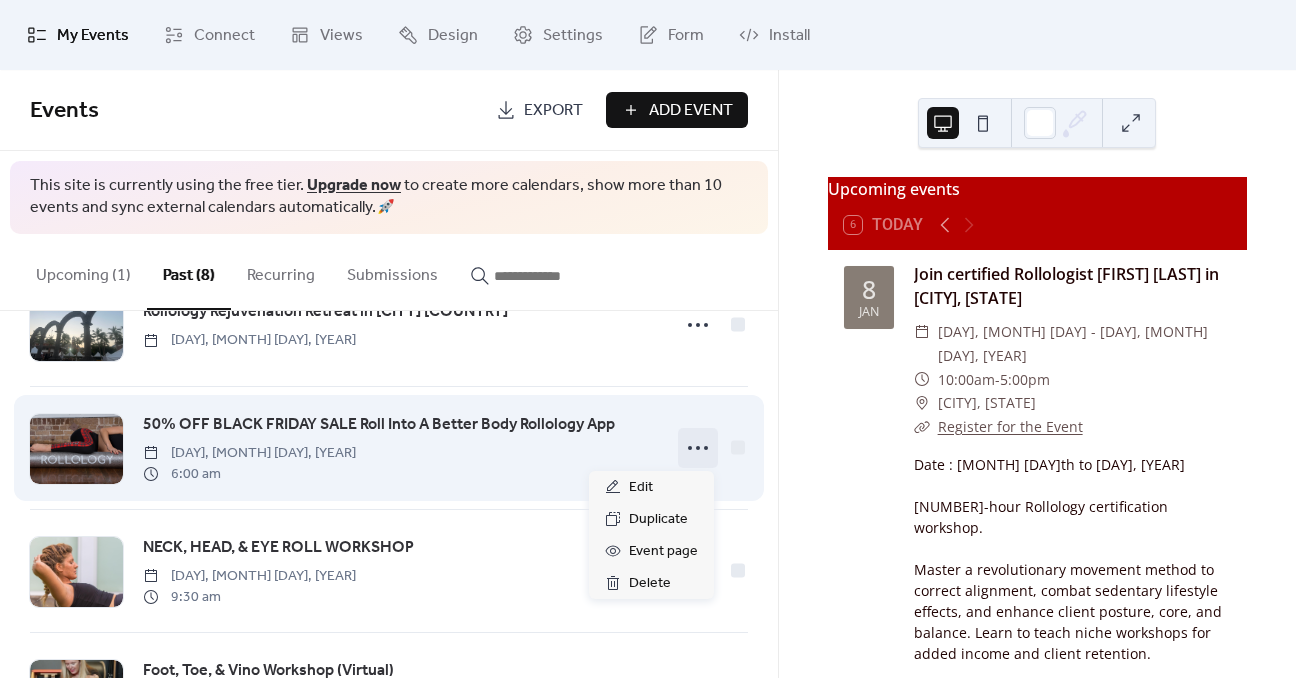 click 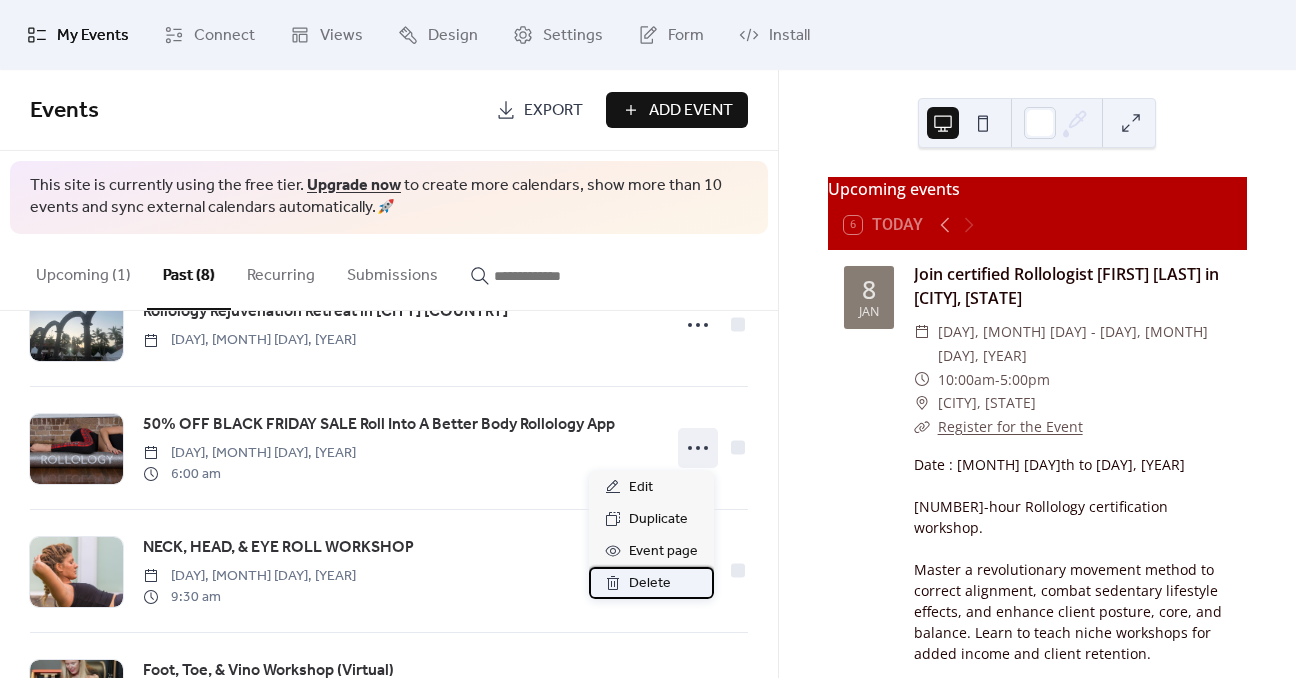 click on "Delete" at bounding box center [650, 584] 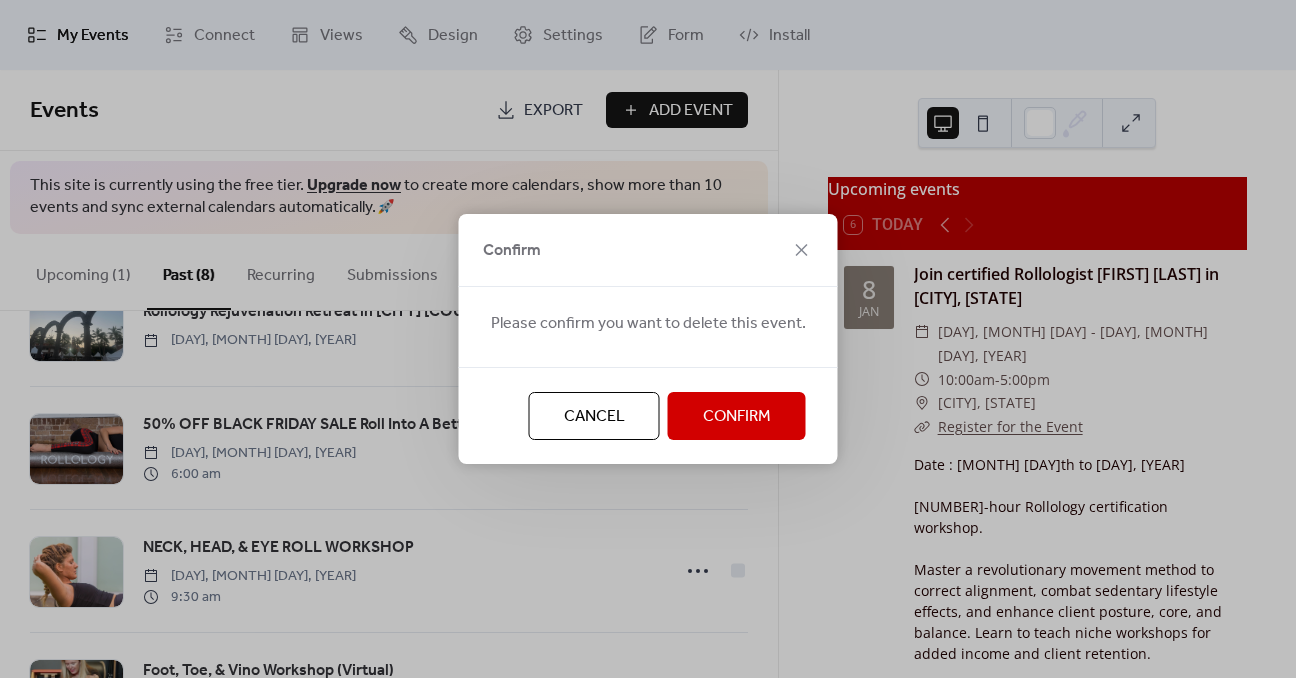 click on "Confirm" at bounding box center (737, 417) 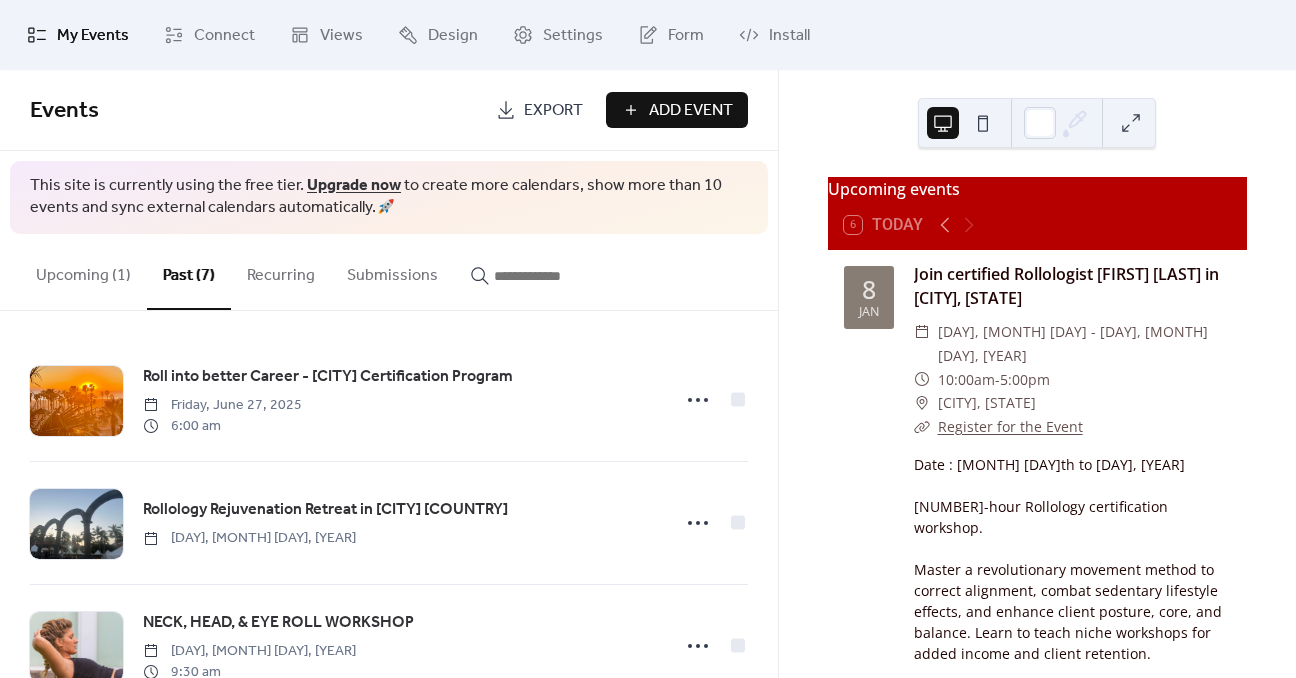 scroll, scrollTop: 0, scrollLeft: 0, axis: both 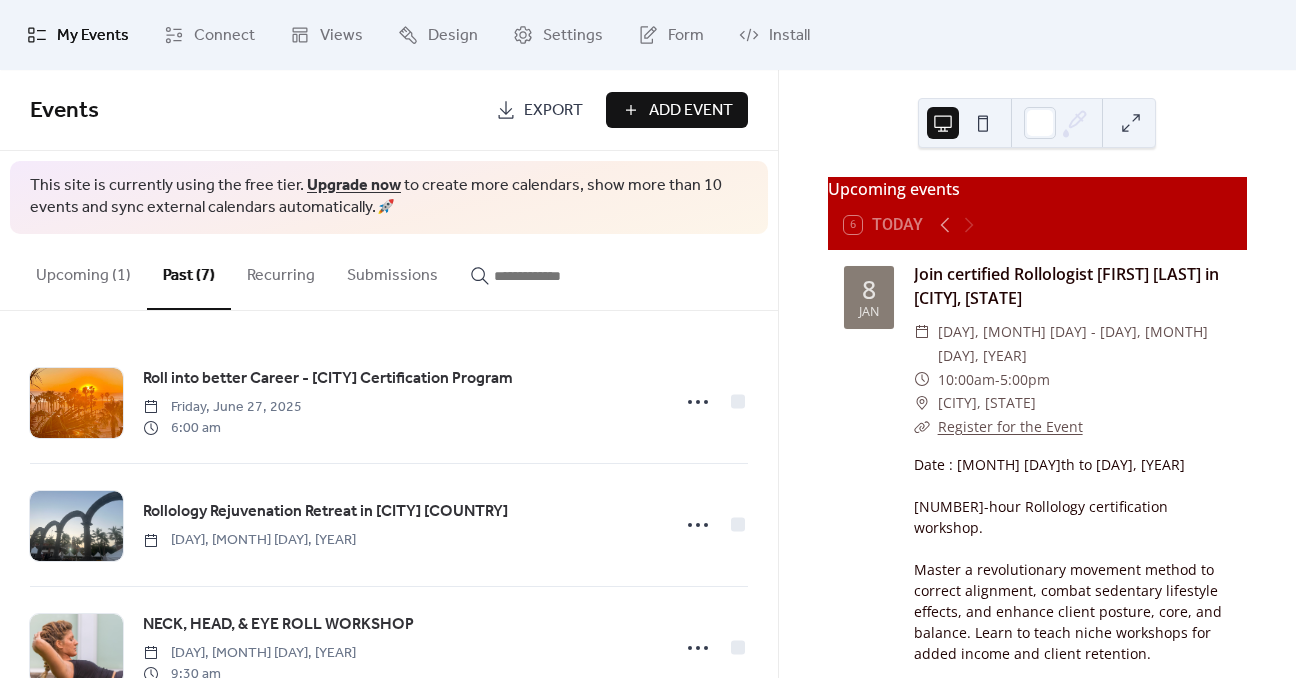 click on "Upcoming (1)" at bounding box center (83, 271) 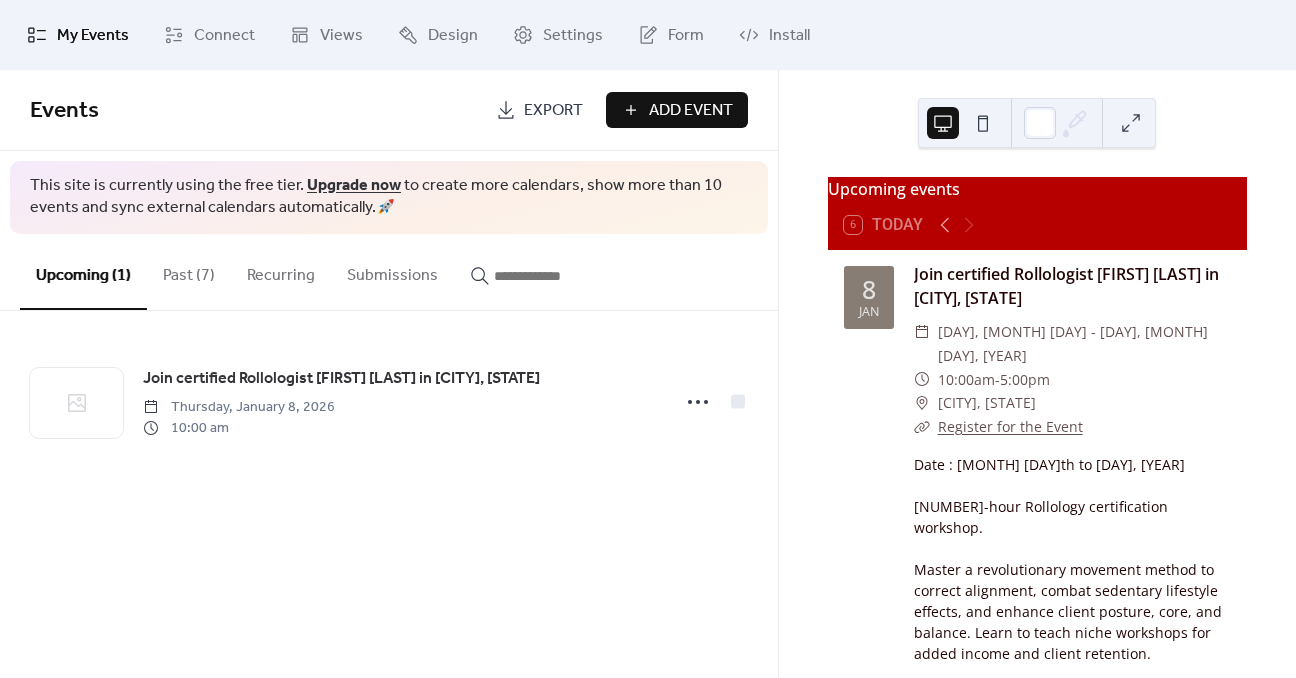 click on "Add Event" at bounding box center [691, 111] 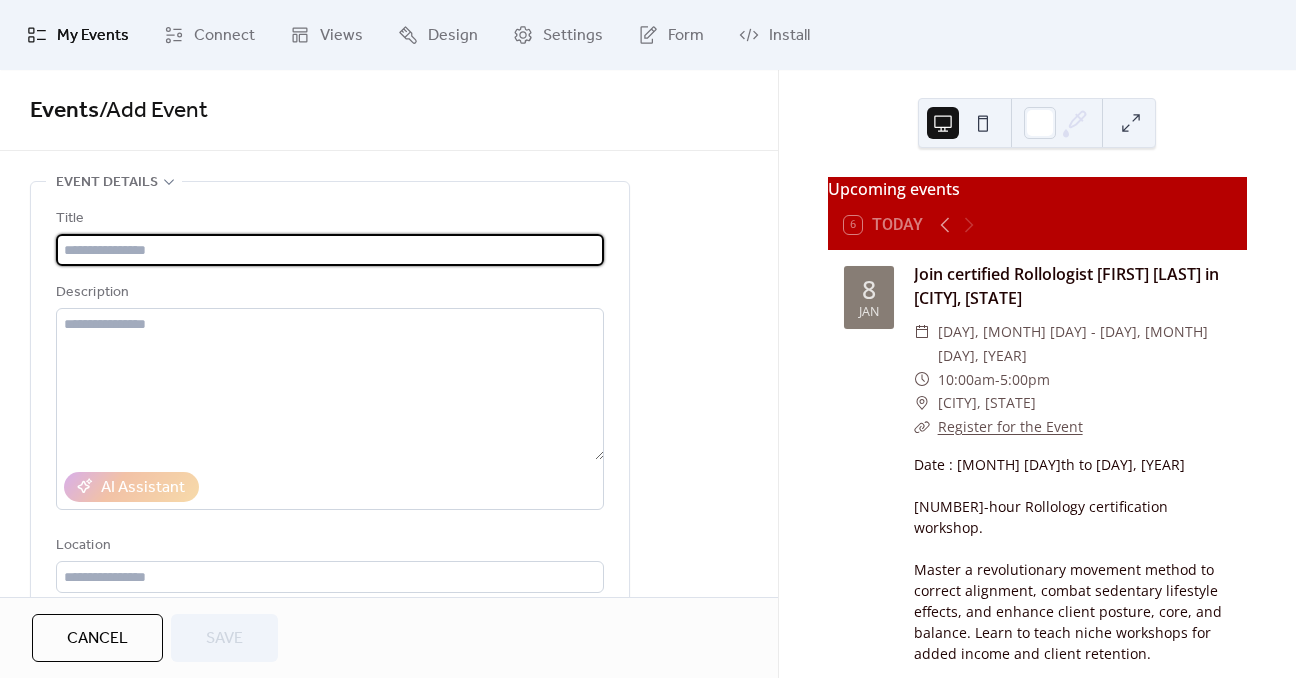click at bounding box center [330, 250] 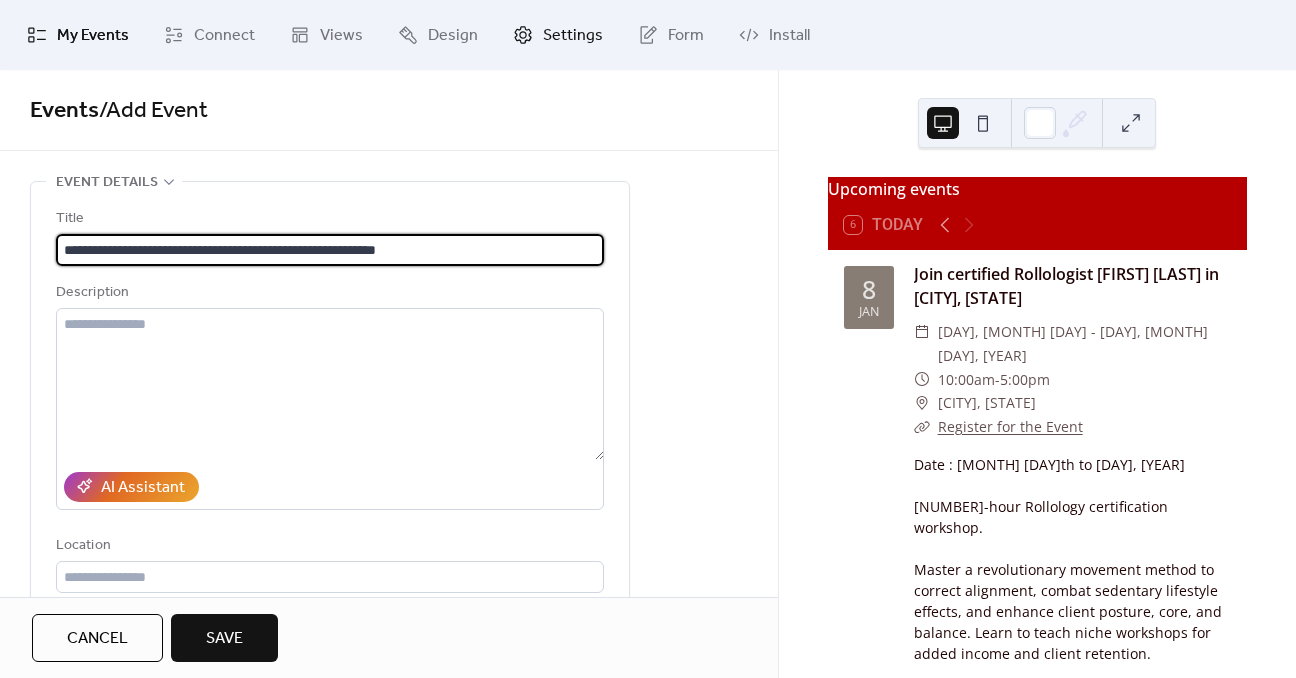 type on "**********" 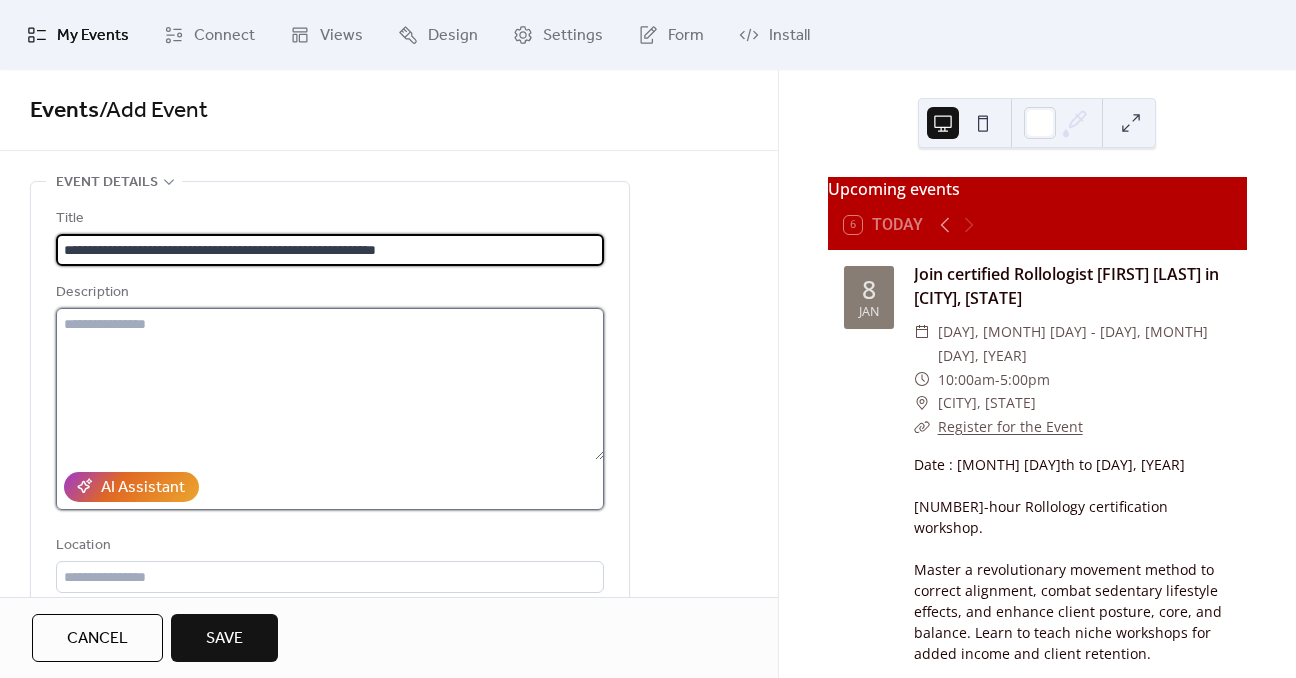 click at bounding box center (330, 384) 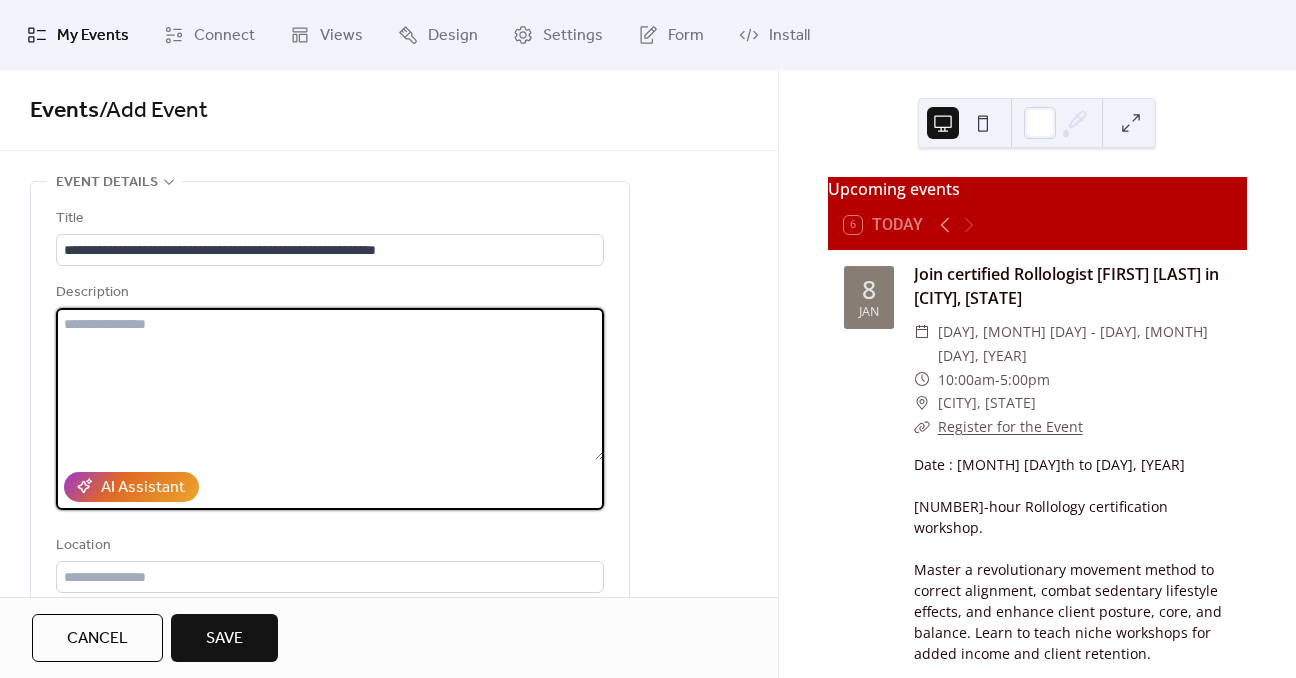paste on "**********" 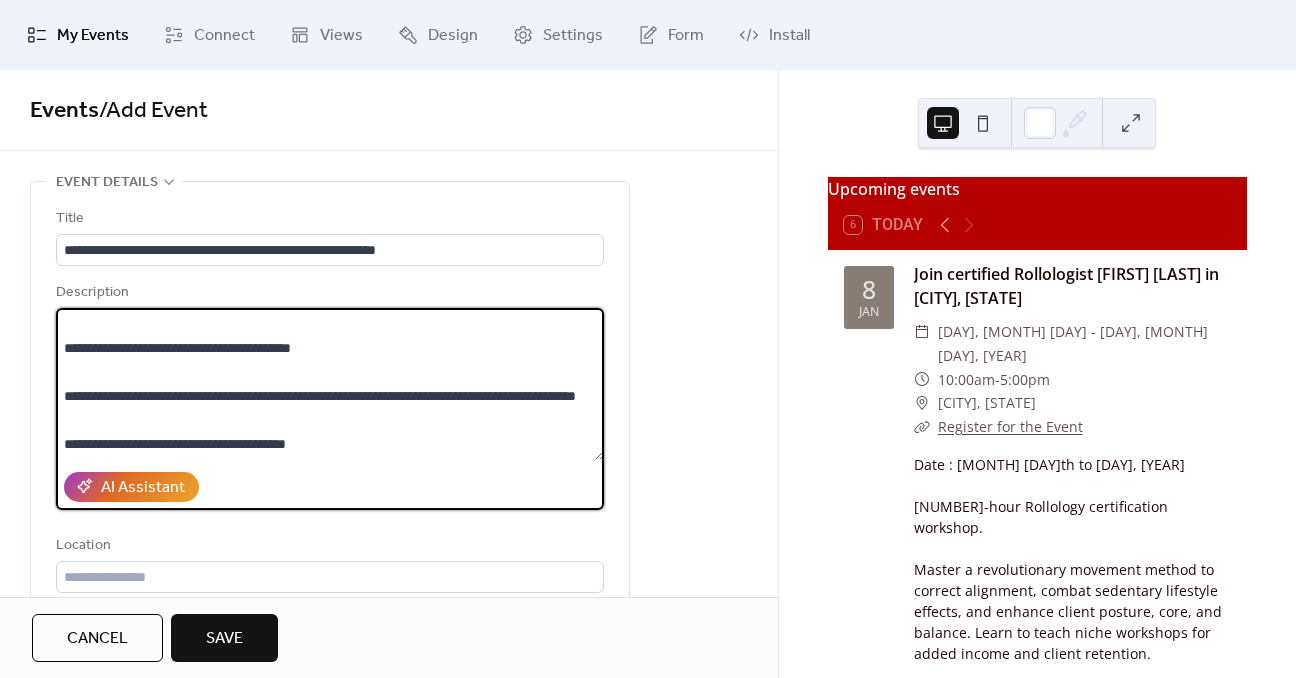 scroll, scrollTop: 0, scrollLeft: 0, axis: both 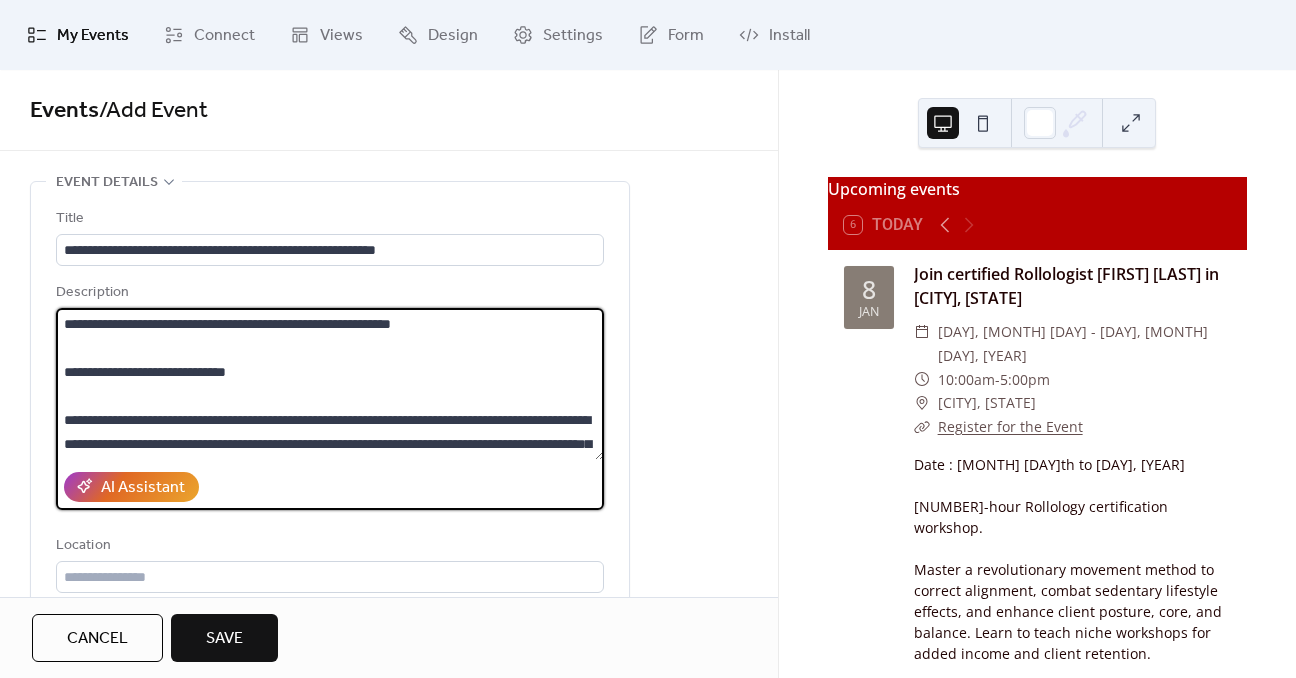 click on "**********" at bounding box center (330, 384) 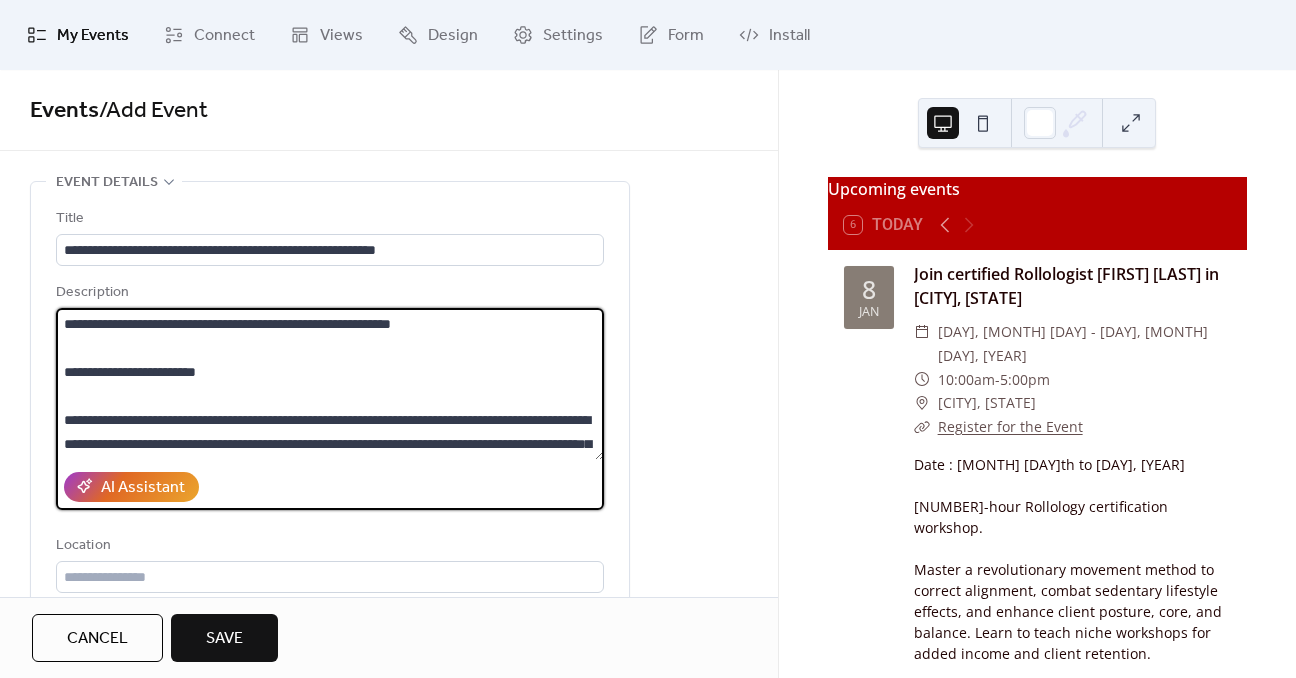 click on "**********" at bounding box center (330, 384) 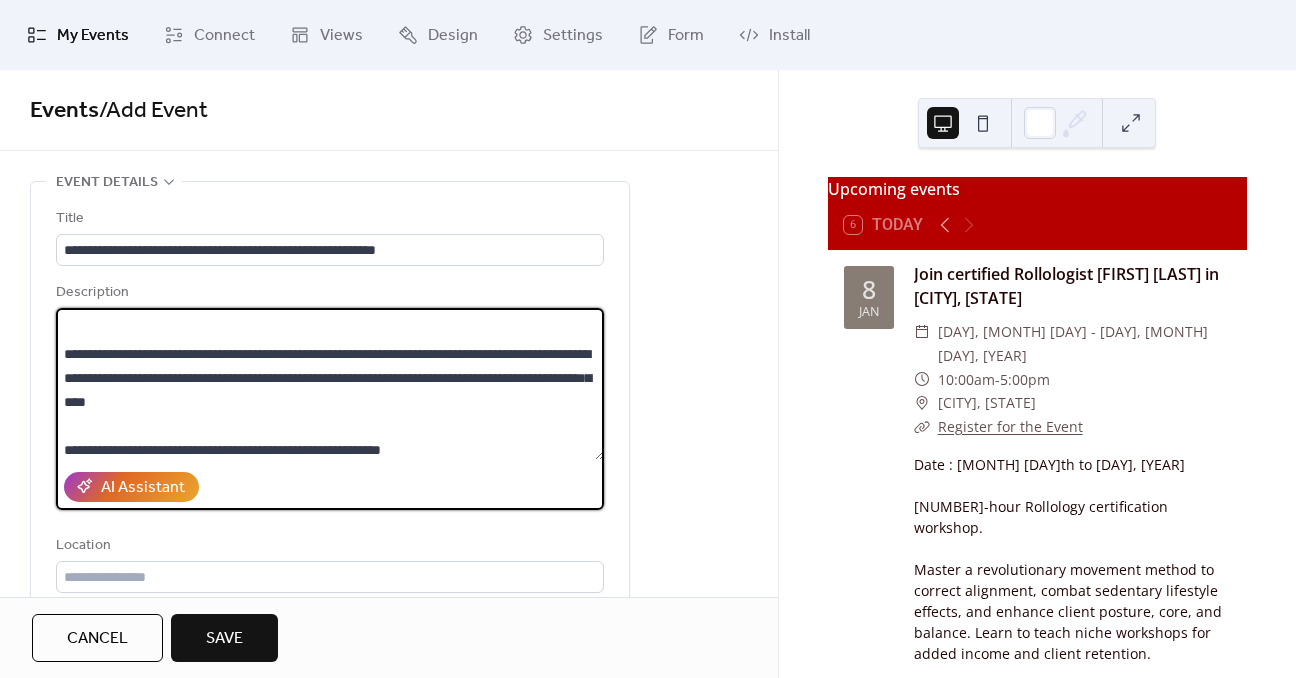 scroll, scrollTop: 100, scrollLeft: 0, axis: vertical 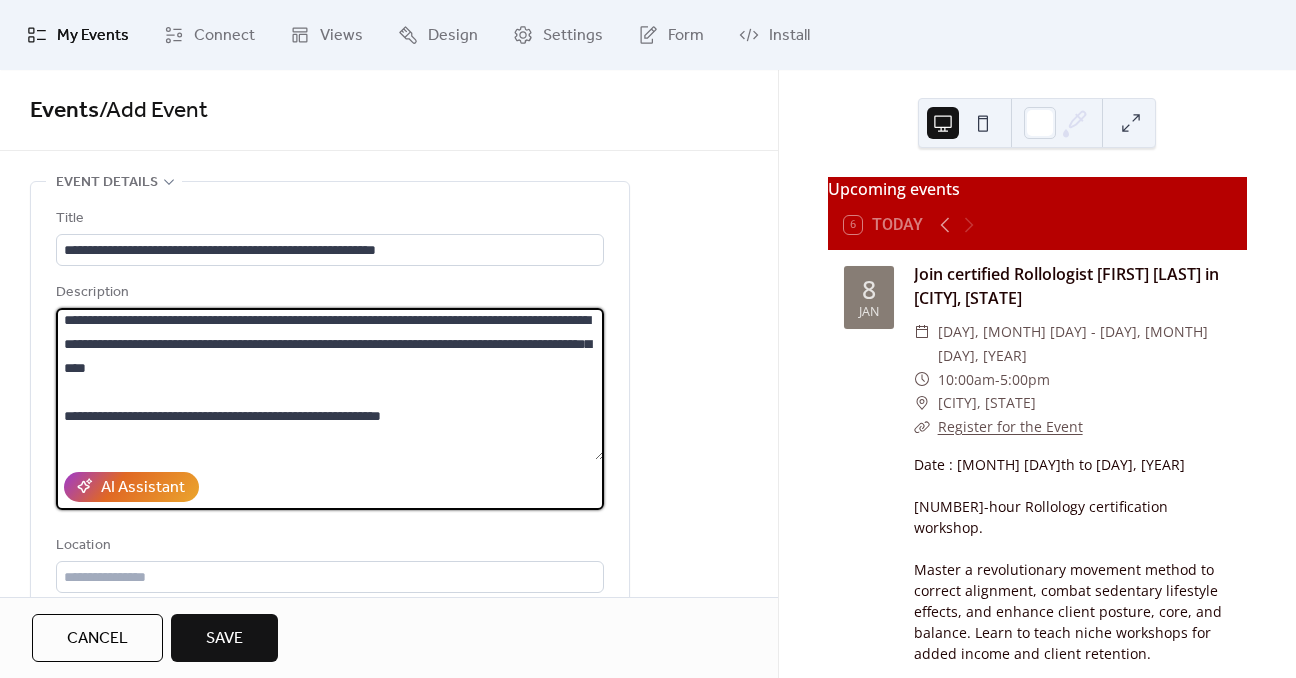 click on "**********" at bounding box center (330, 384) 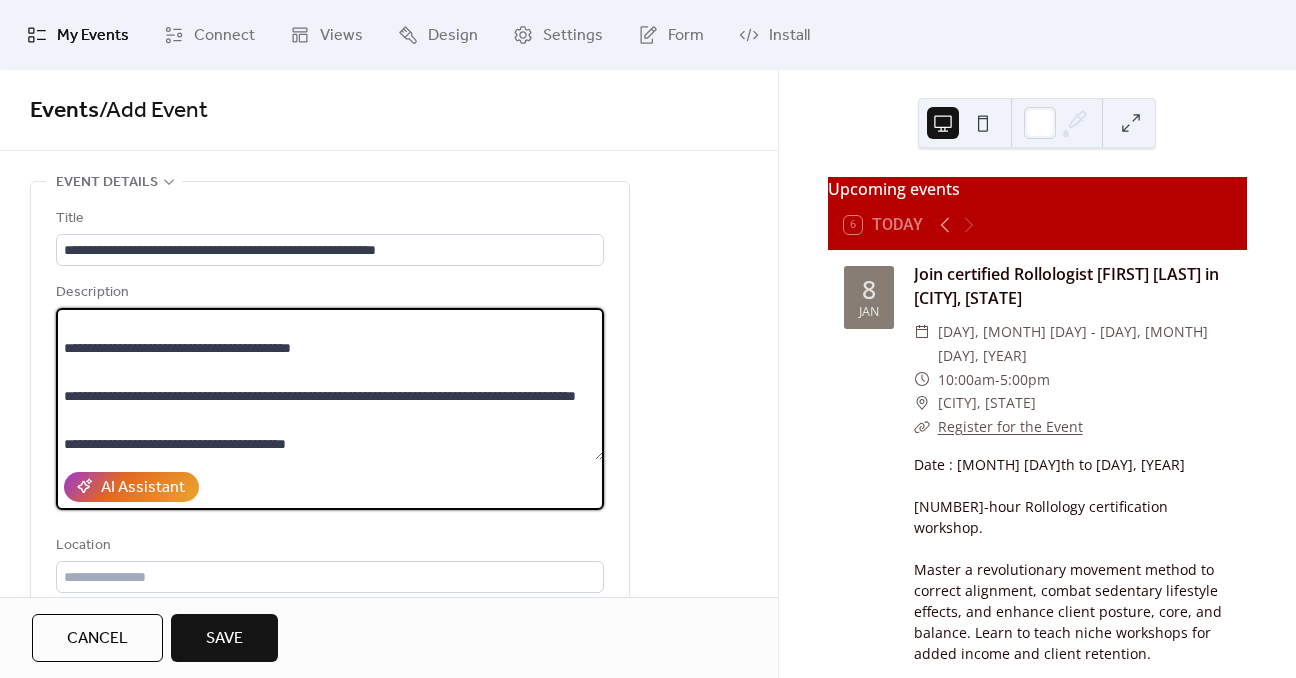 scroll, scrollTop: 240, scrollLeft: 0, axis: vertical 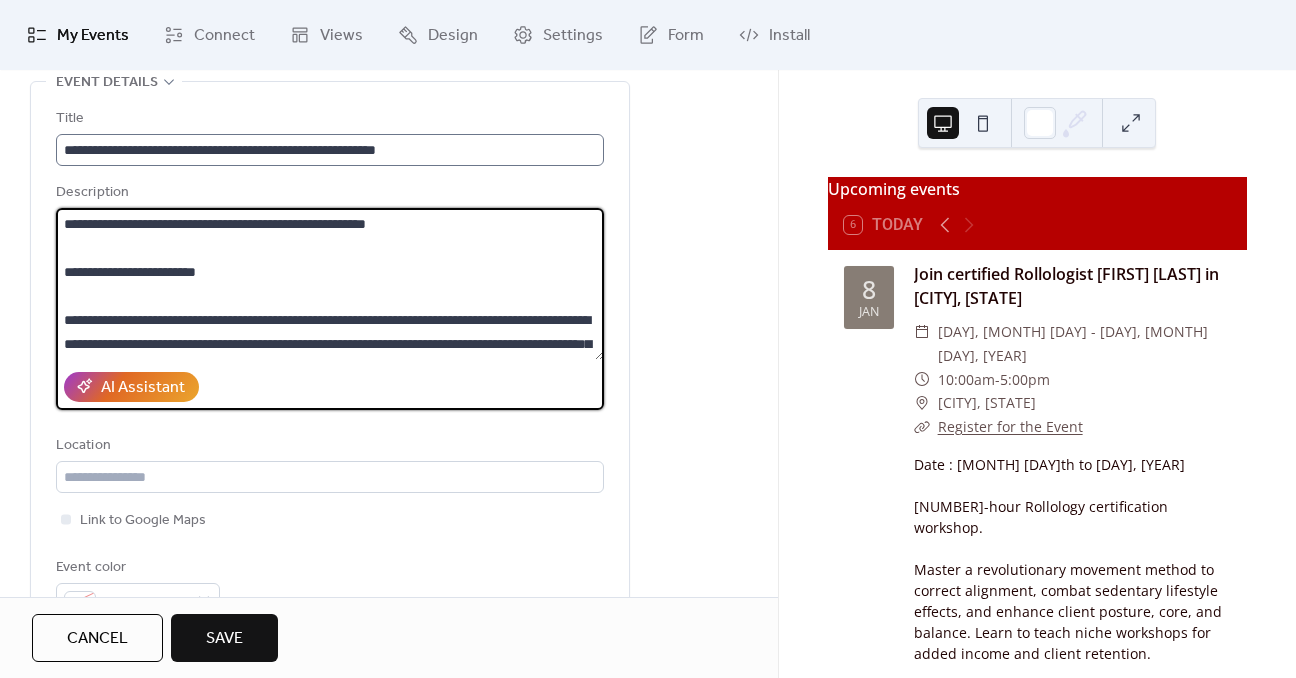 type on "**********" 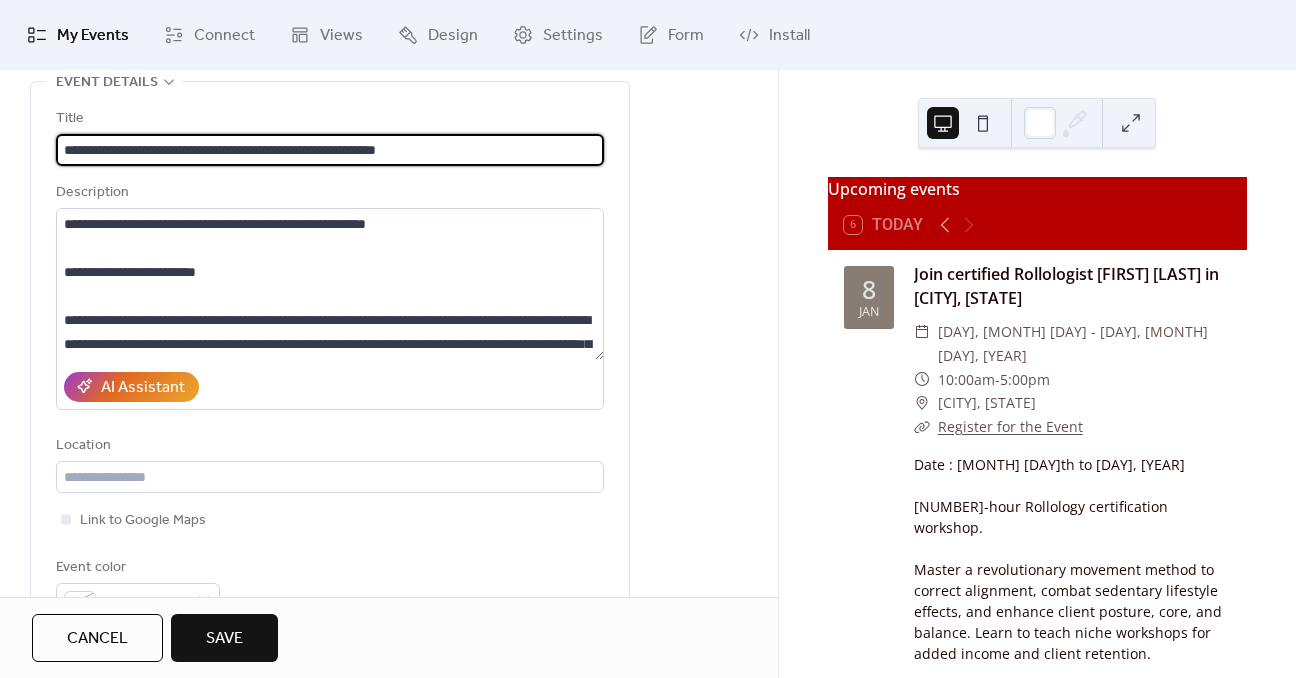 drag, startPoint x: 328, startPoint y: 143, endPoint x: 428, endPoint y: 142, distance: 100.005 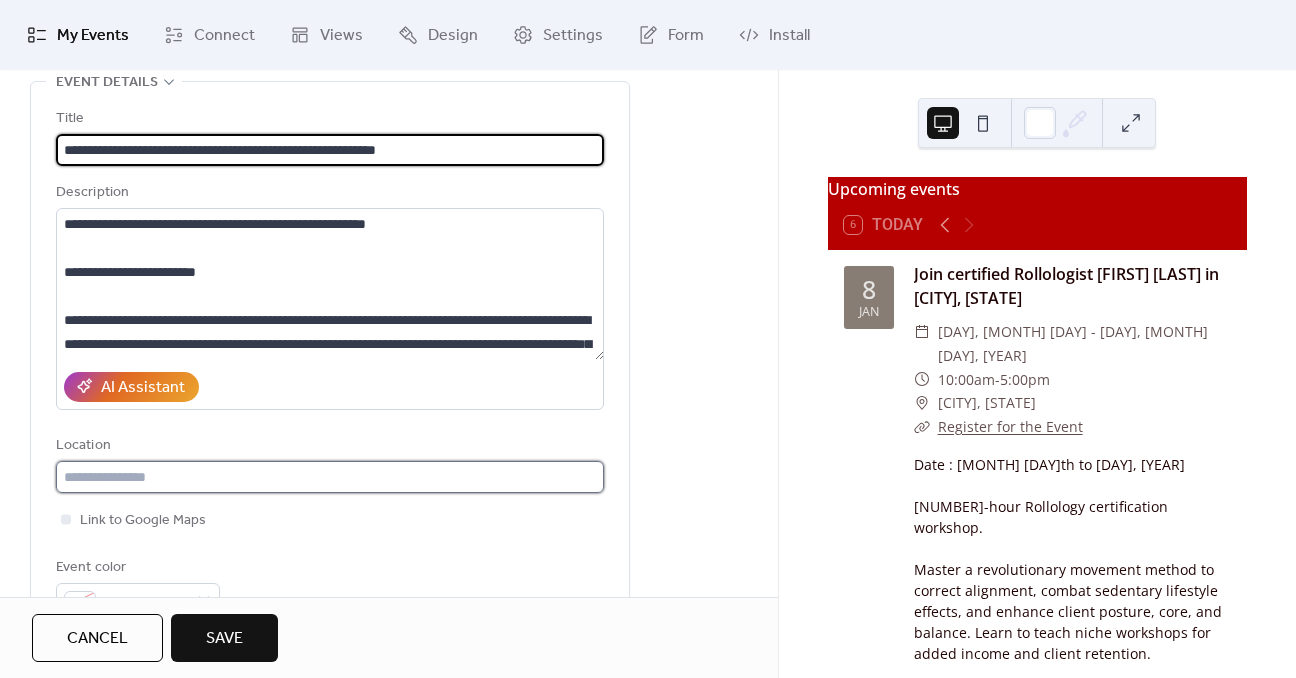 click at bounding box center [330, 477] 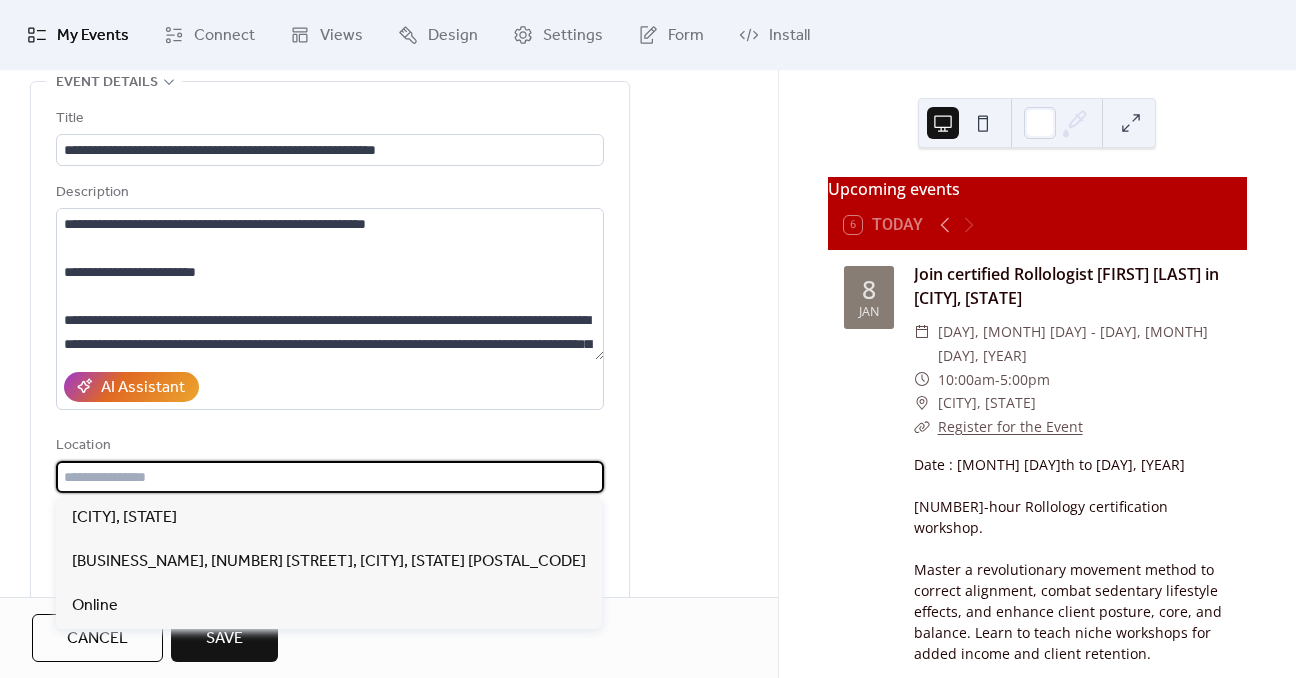 paste on "**********" 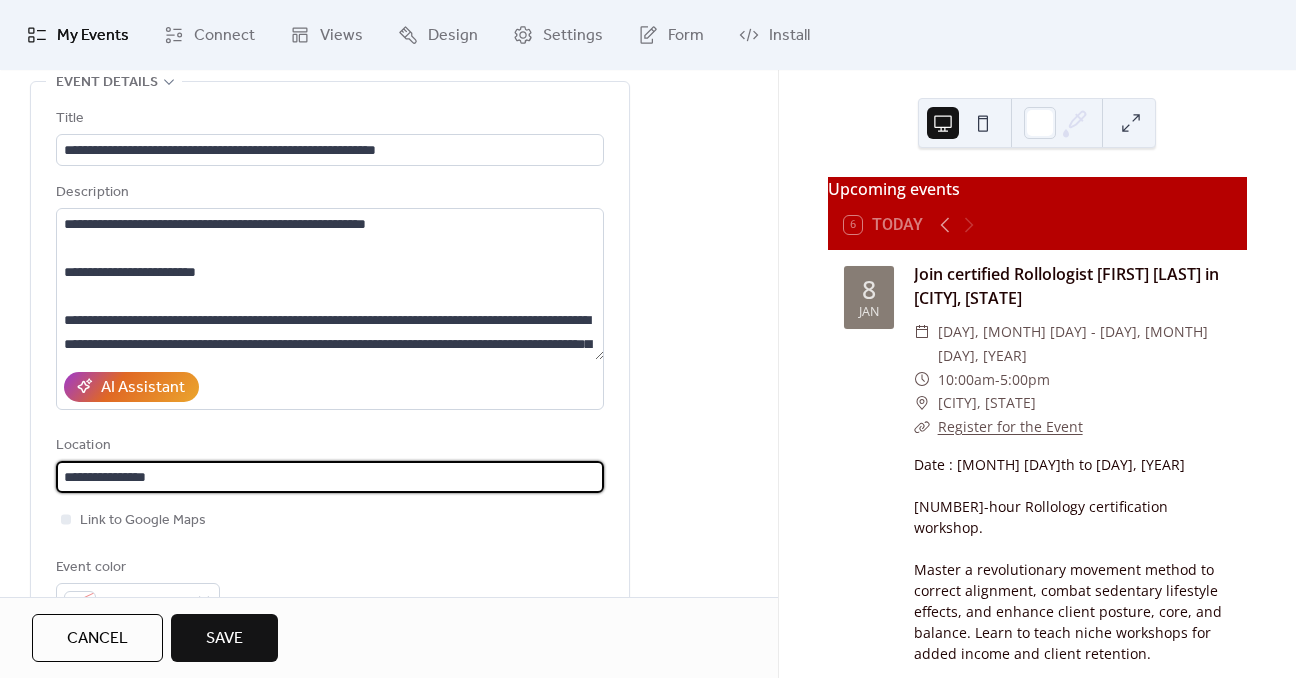 type on "**********" 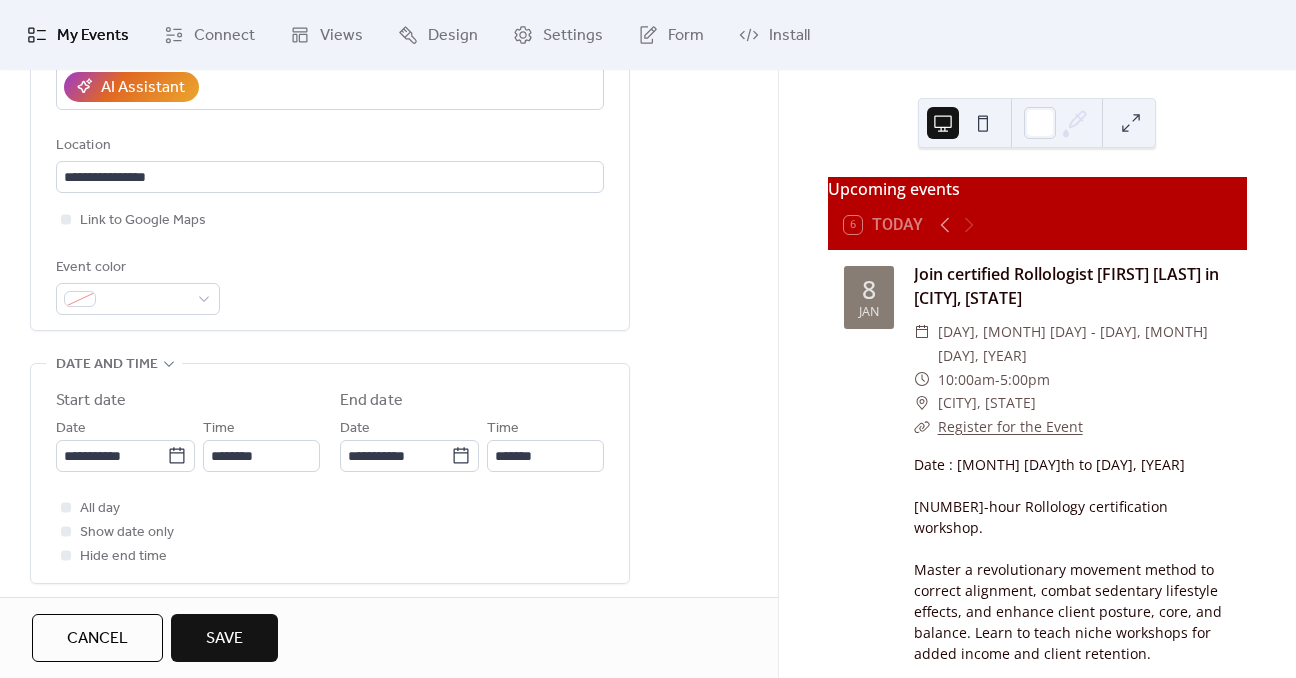 scroll, scrollTop: 500, scrollLeft: 0, axis: vertical 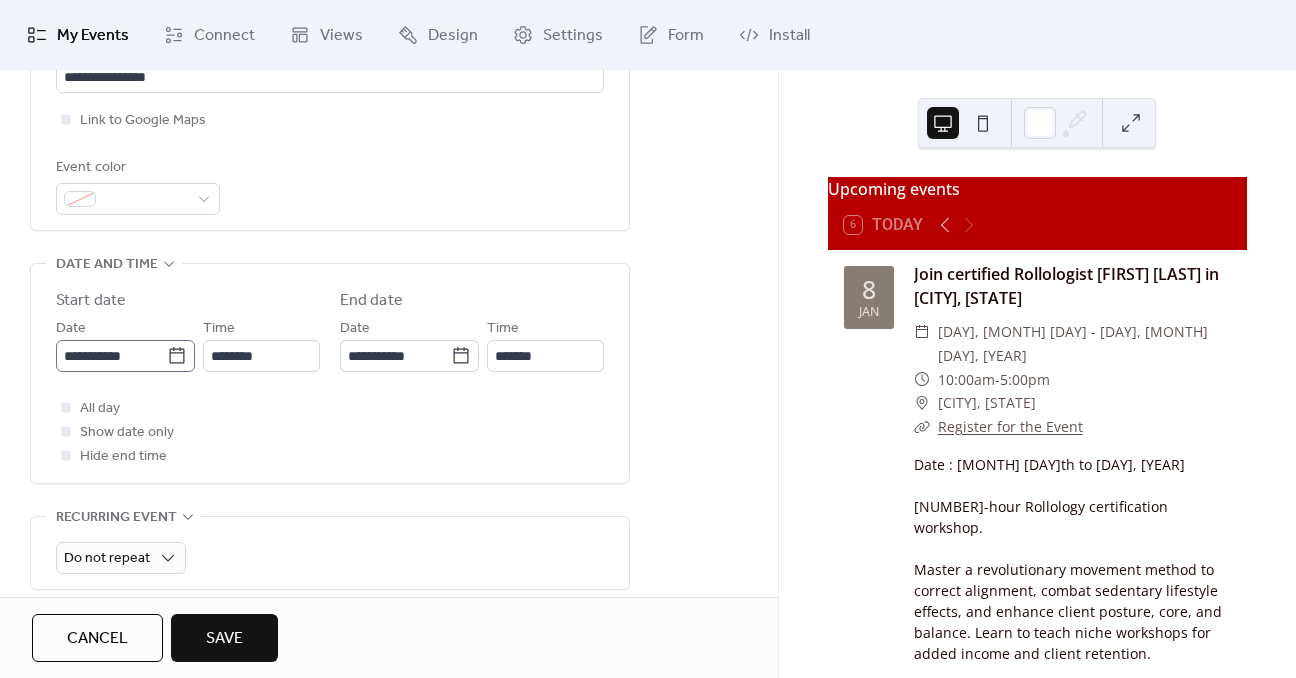 click 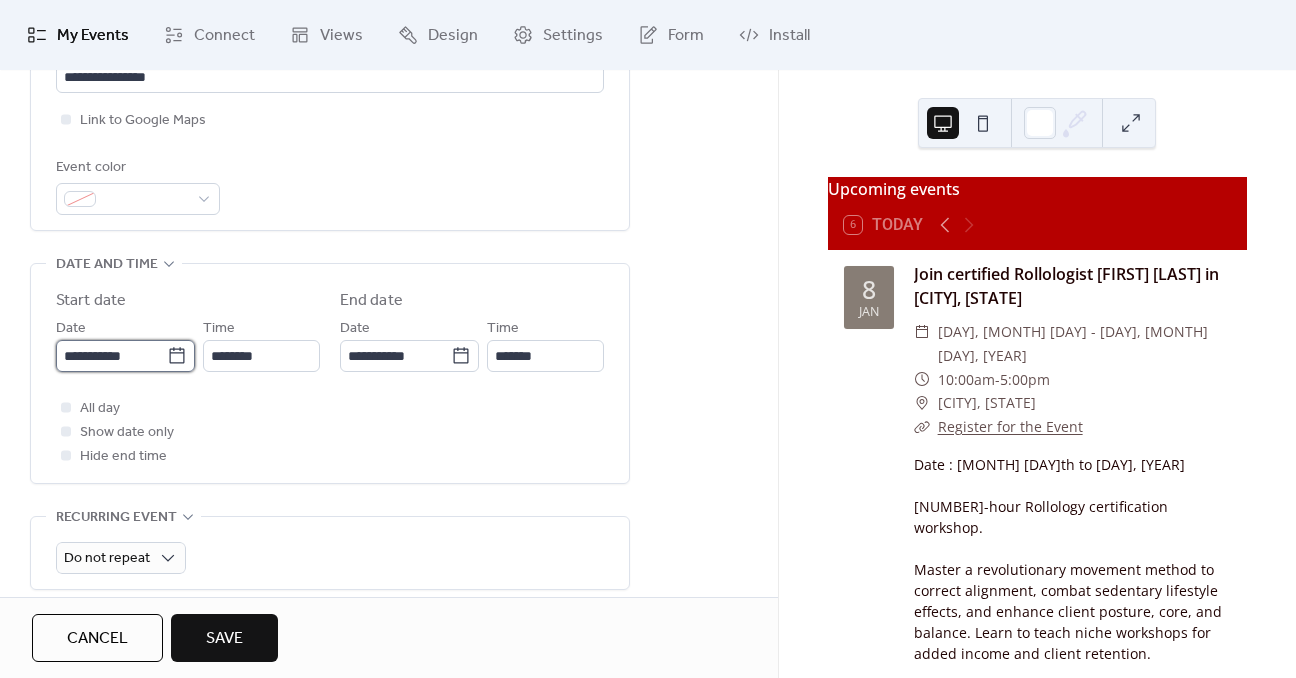 click on "**********" at bounding box center (111, 356) 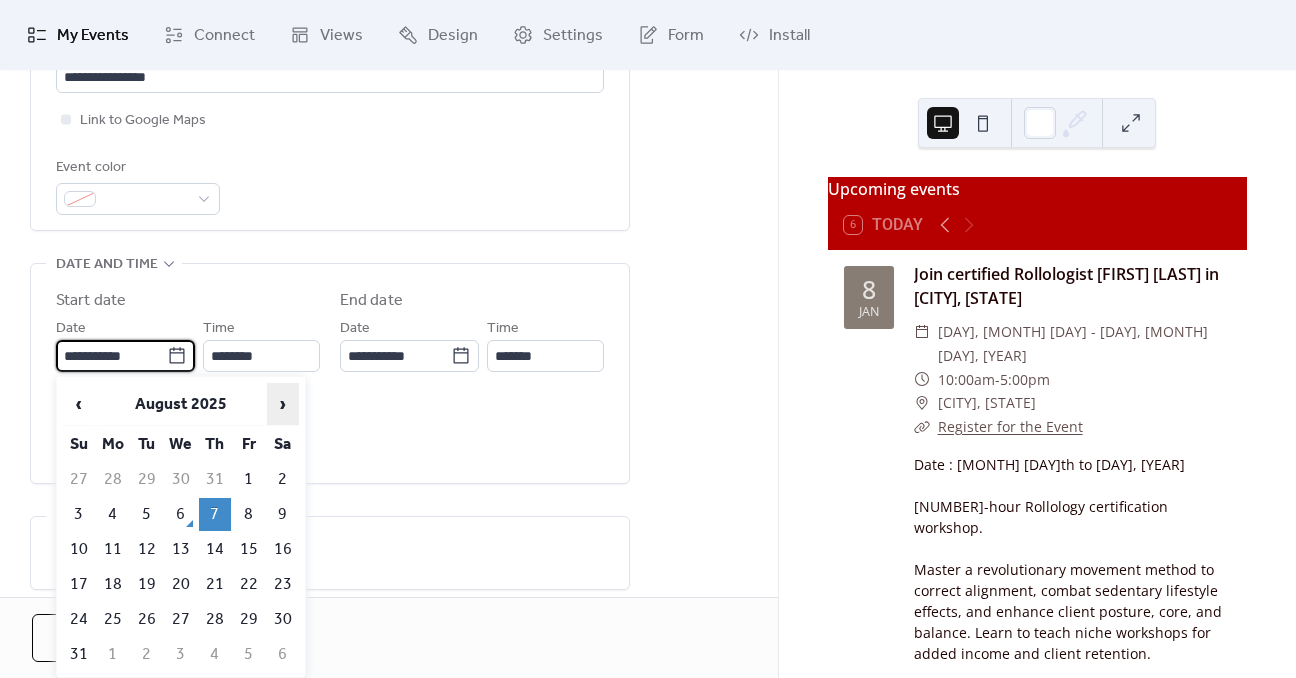 click on "›" at bounding box center (283, 404) 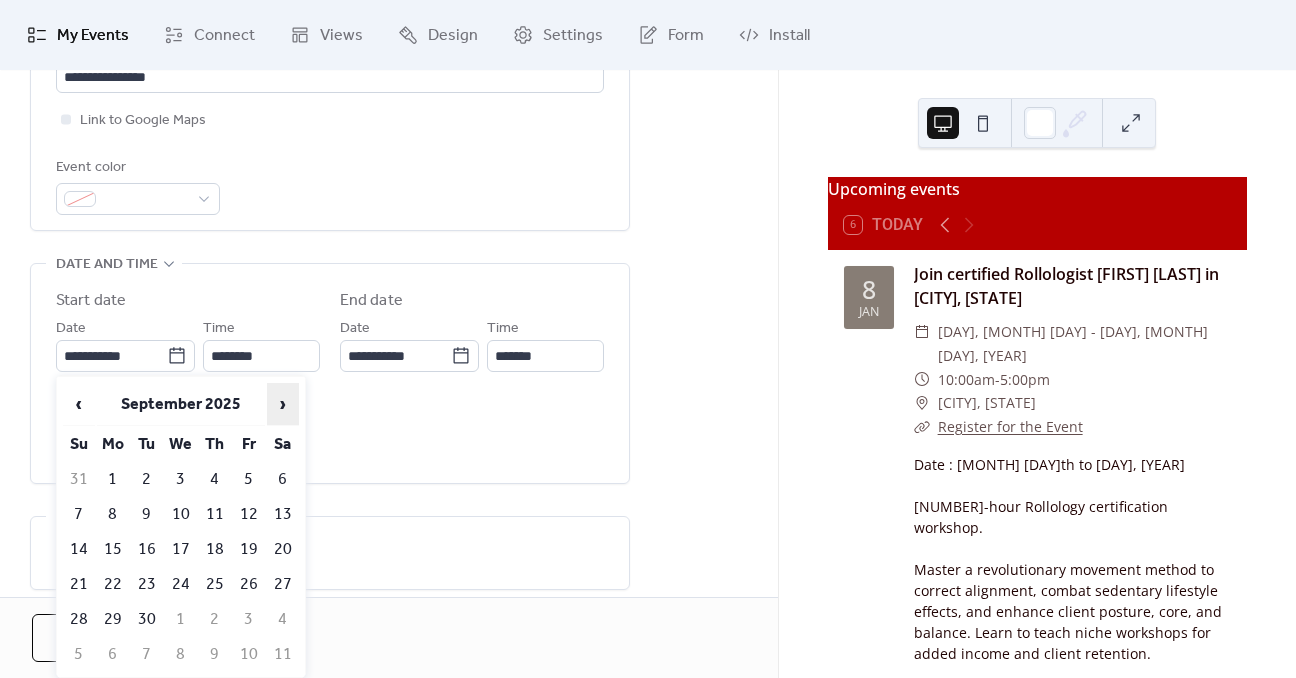 click on "›" at bounding box center (283, 404) 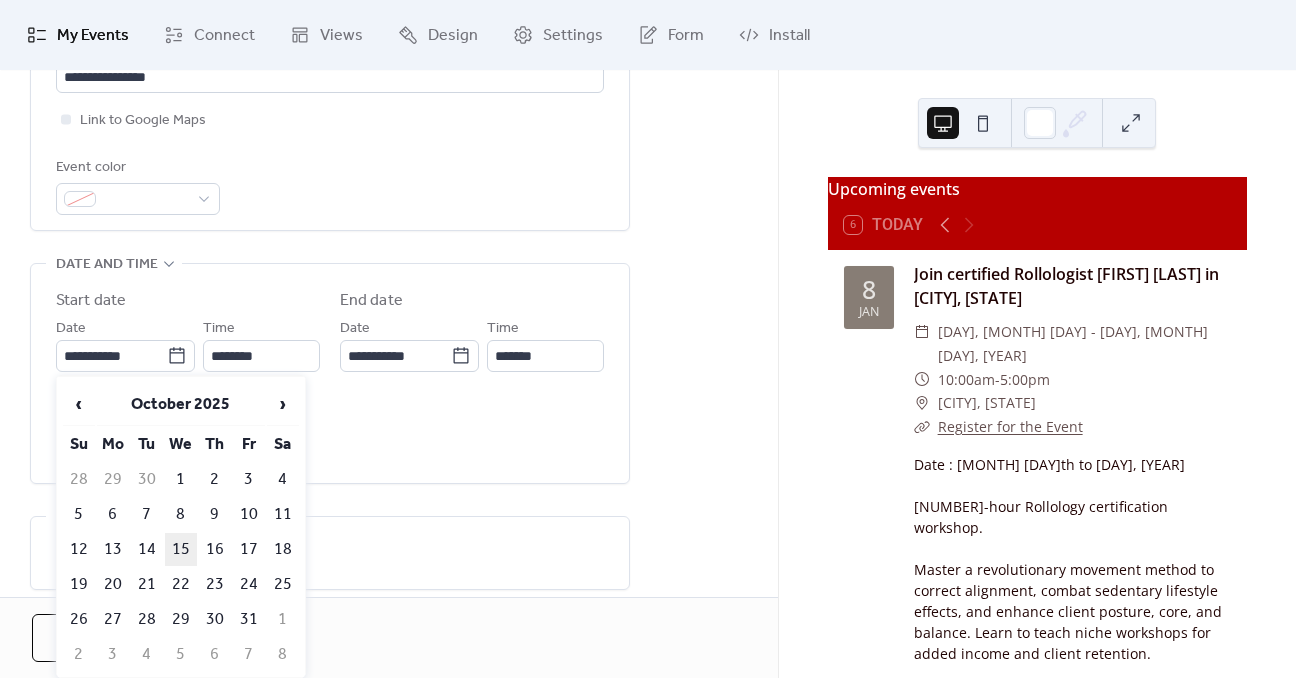 click on "15" at bounding box center [181, 549] 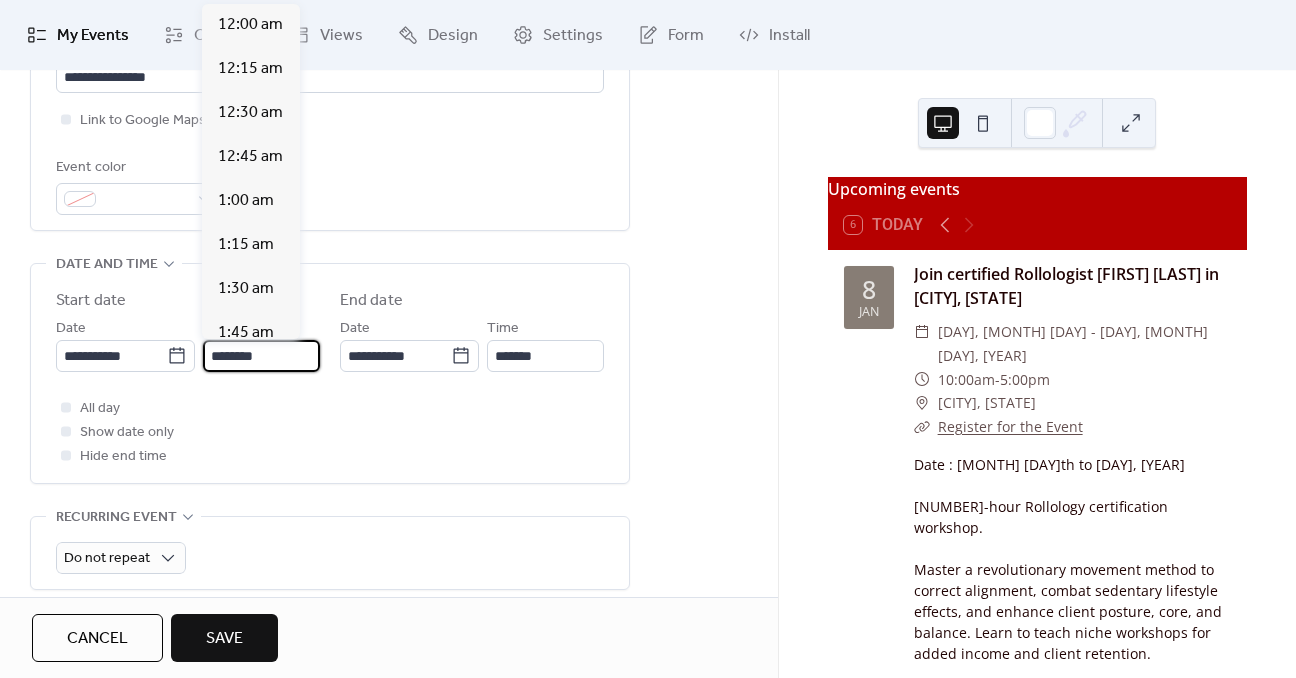 click on "********" at bounding box center (261, 356) 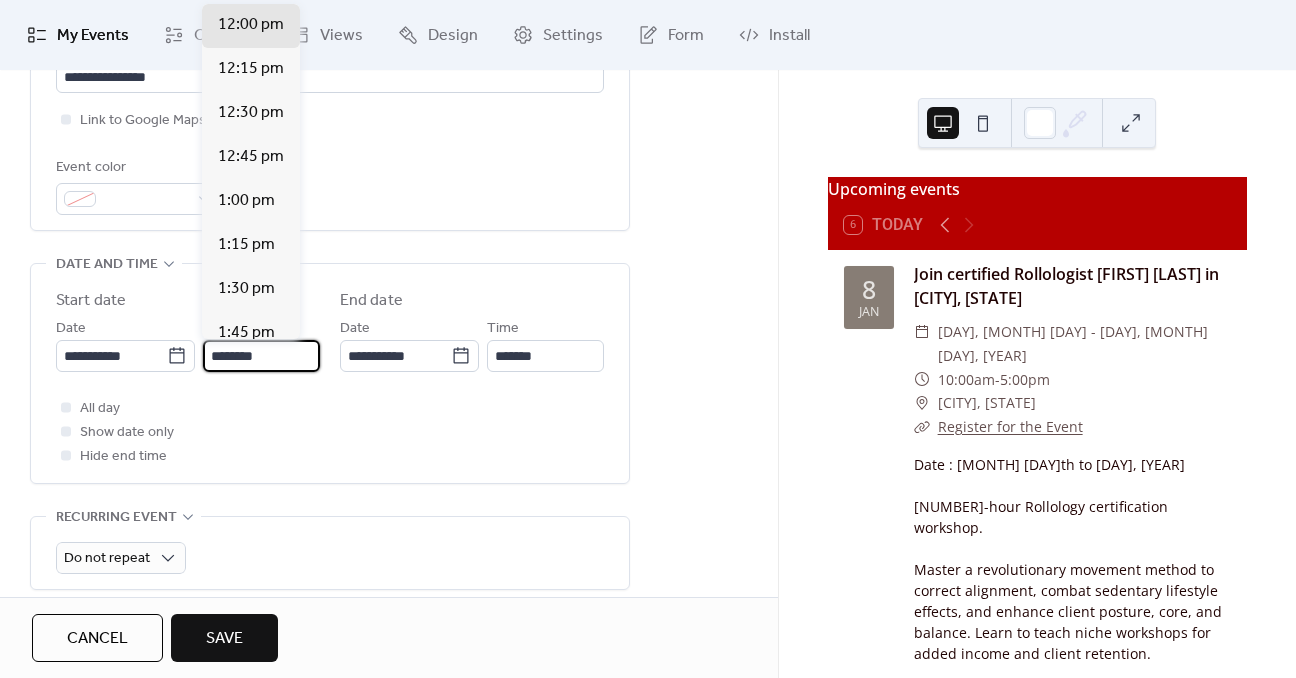 click on "********" at bounding box center [261, 356] 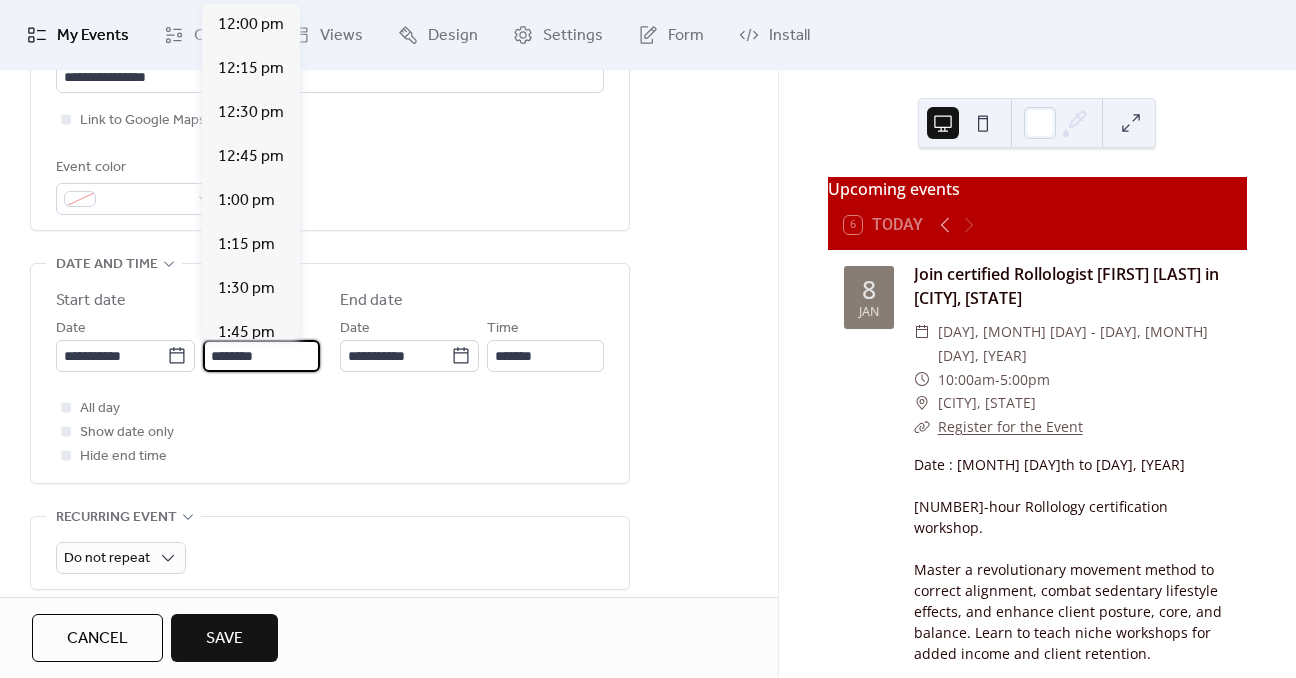 scroll, scrollTop: 3872, scrollLeft: 0, axis: vertical 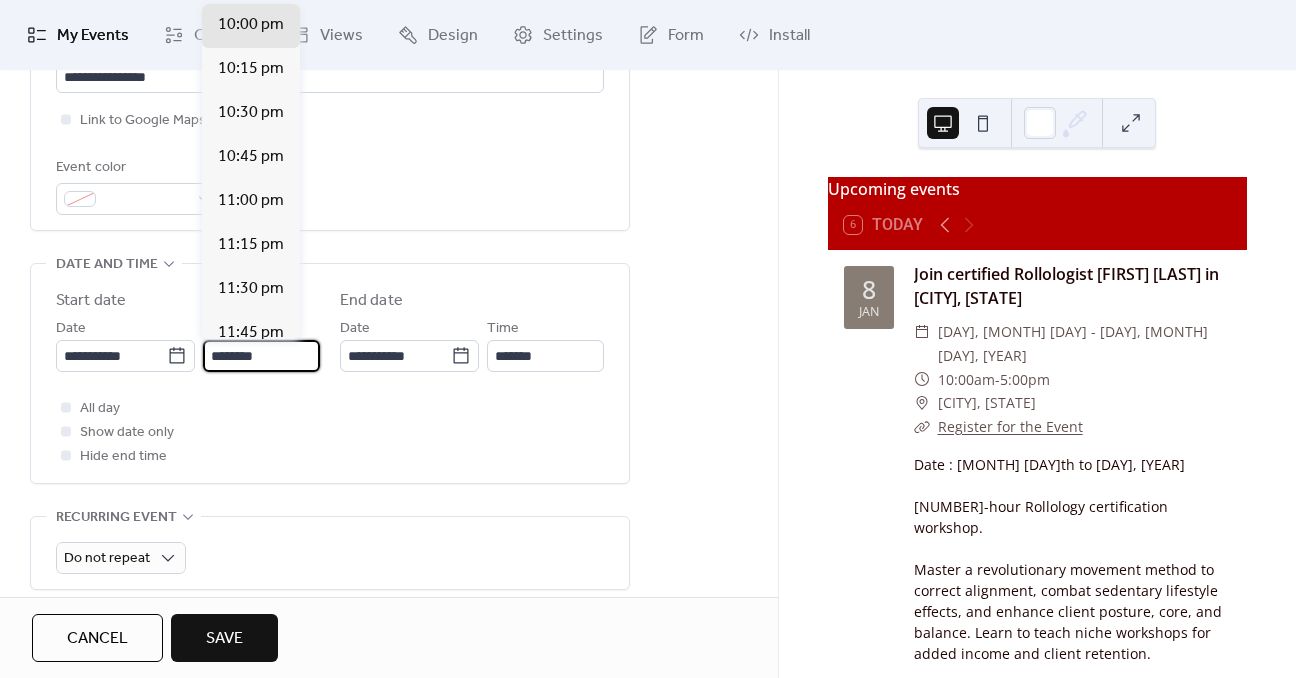 click on "********" at bounding box center [261, 356] 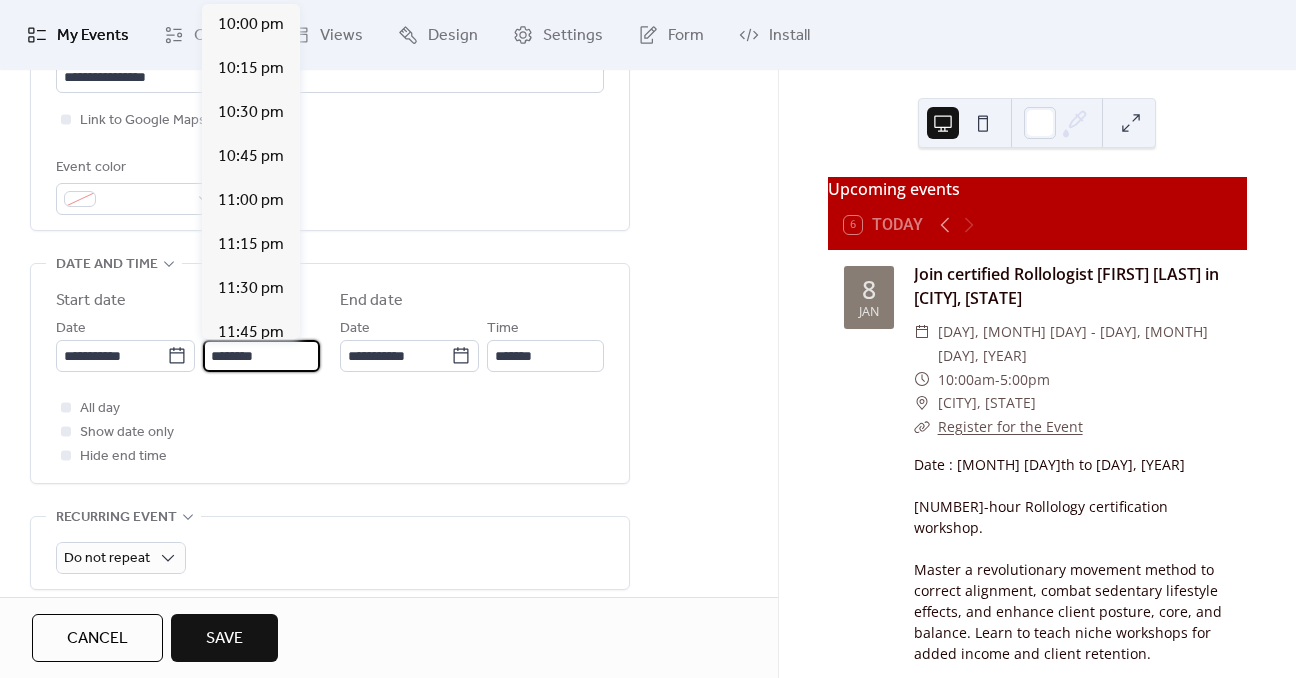scroll, scrollTop: 1760, scrollLeft: 0, axis: vertical 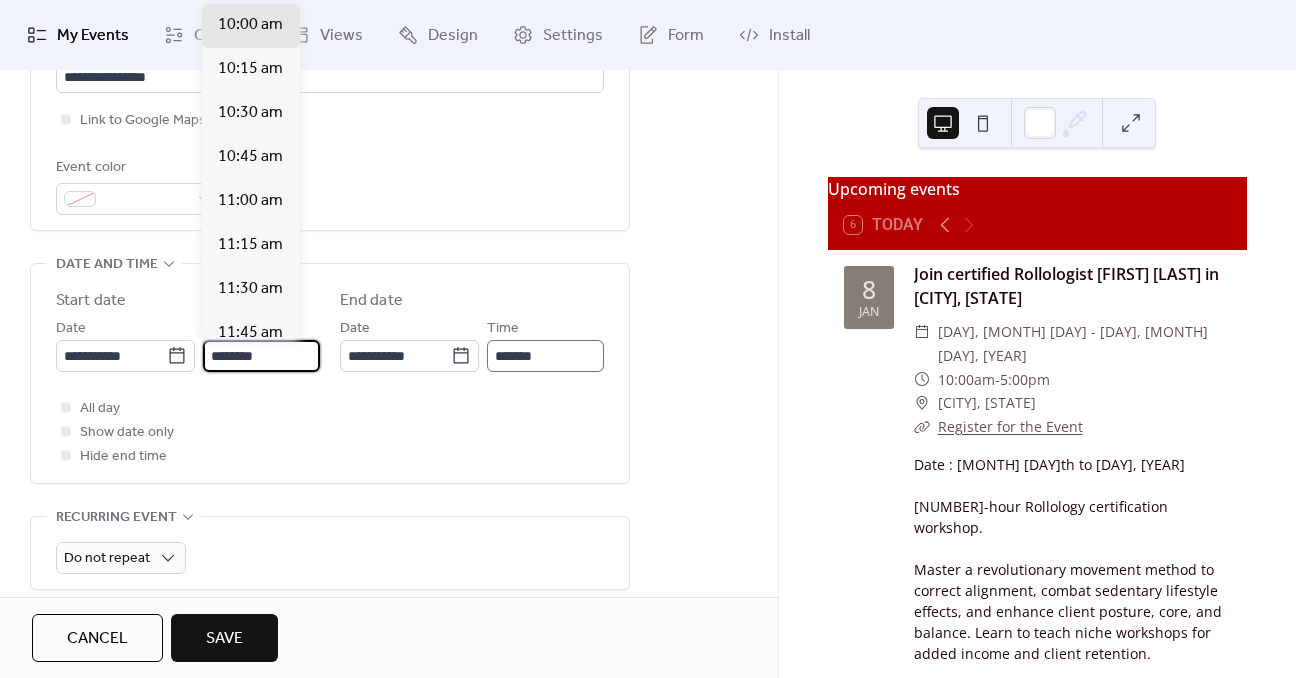 type on "********" 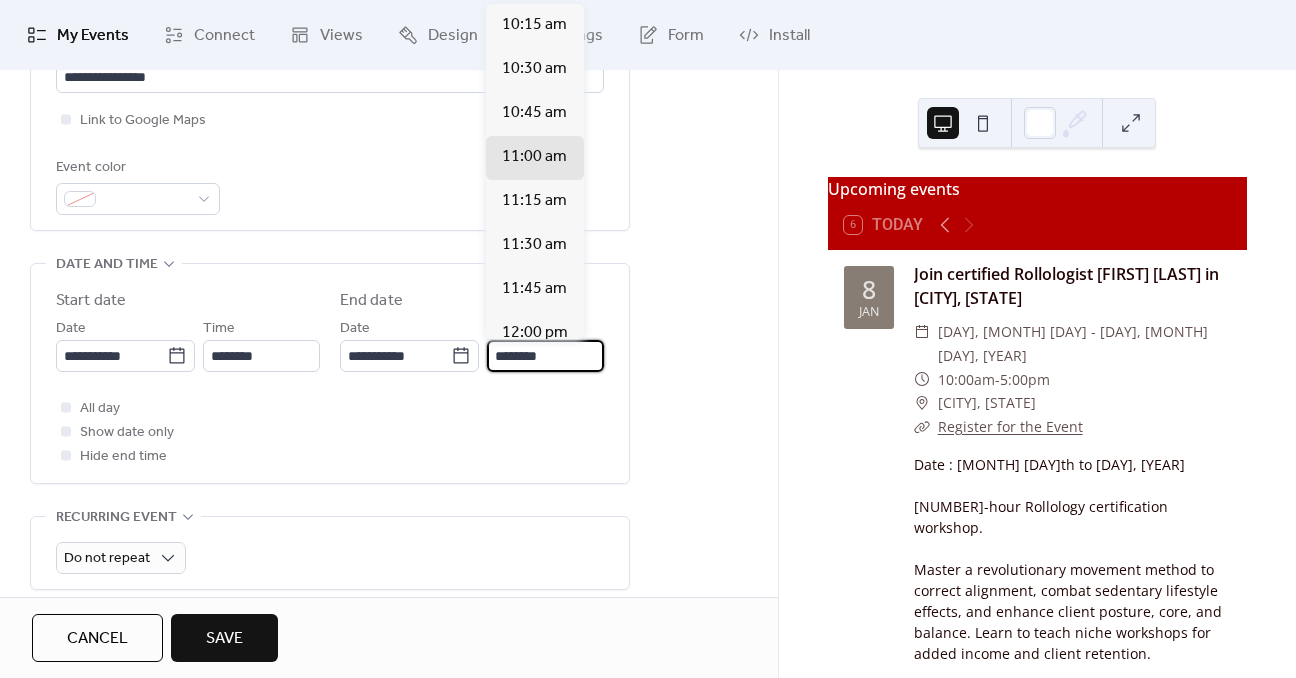 click on "********" at bounding box center [545, 356] 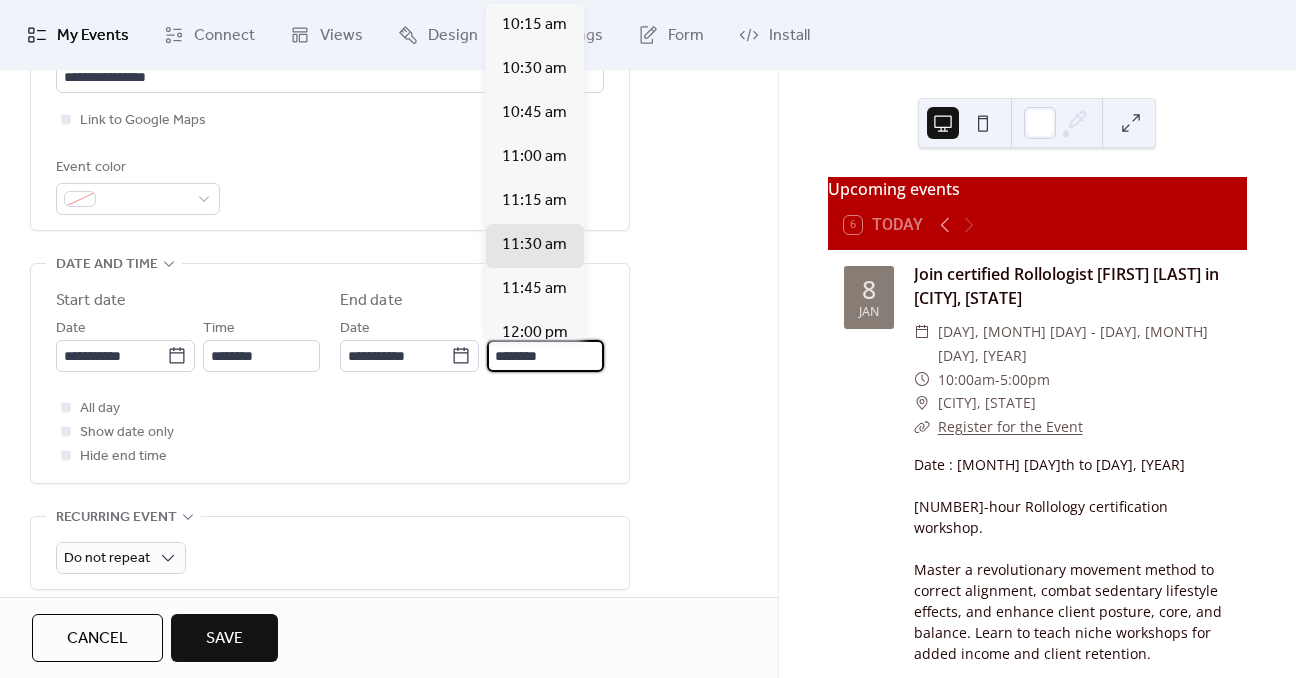 type on "********" 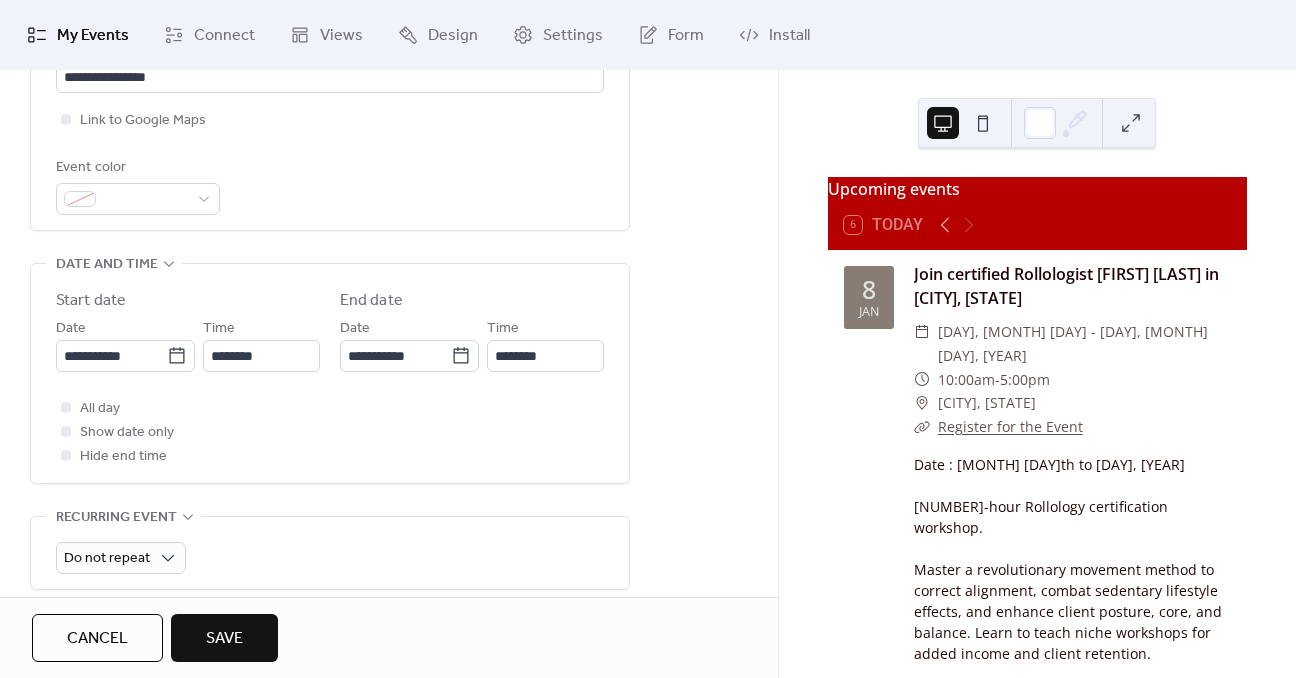 click on "All day Show date only Hide end time" at bounding box center (330, 432) 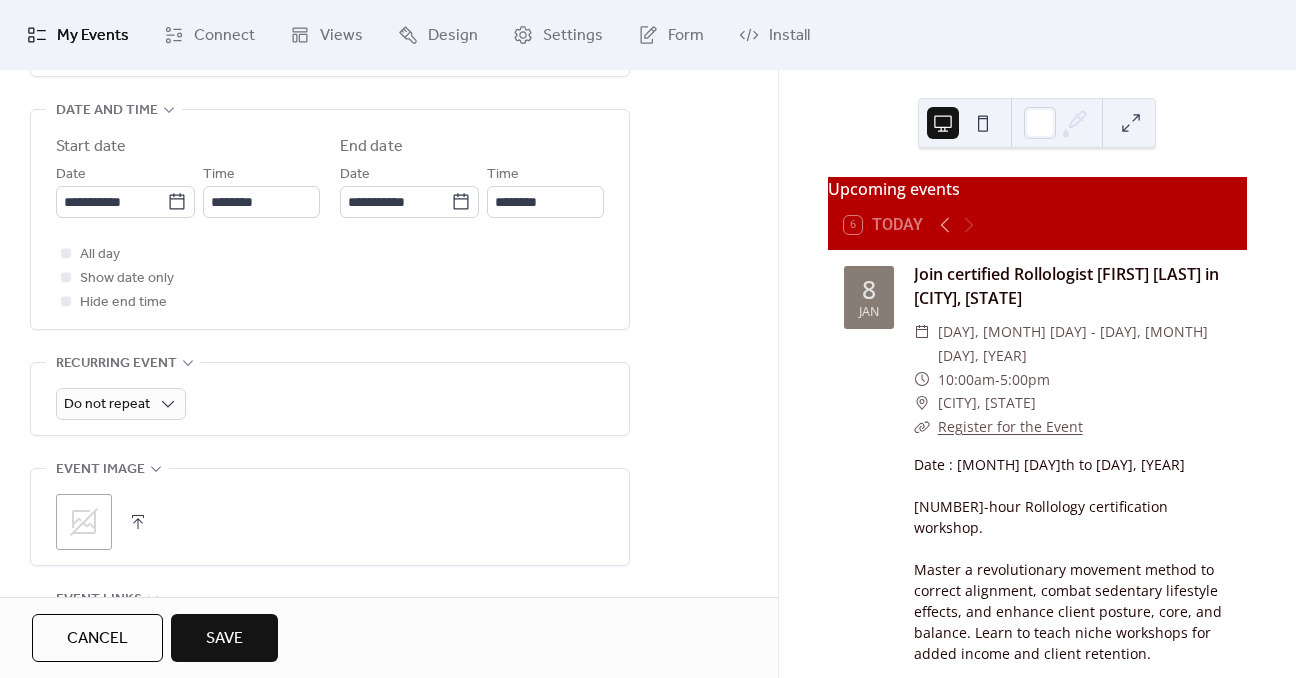 scroll, scrollTop: 400, scrollLeft: 0, axis: vertical 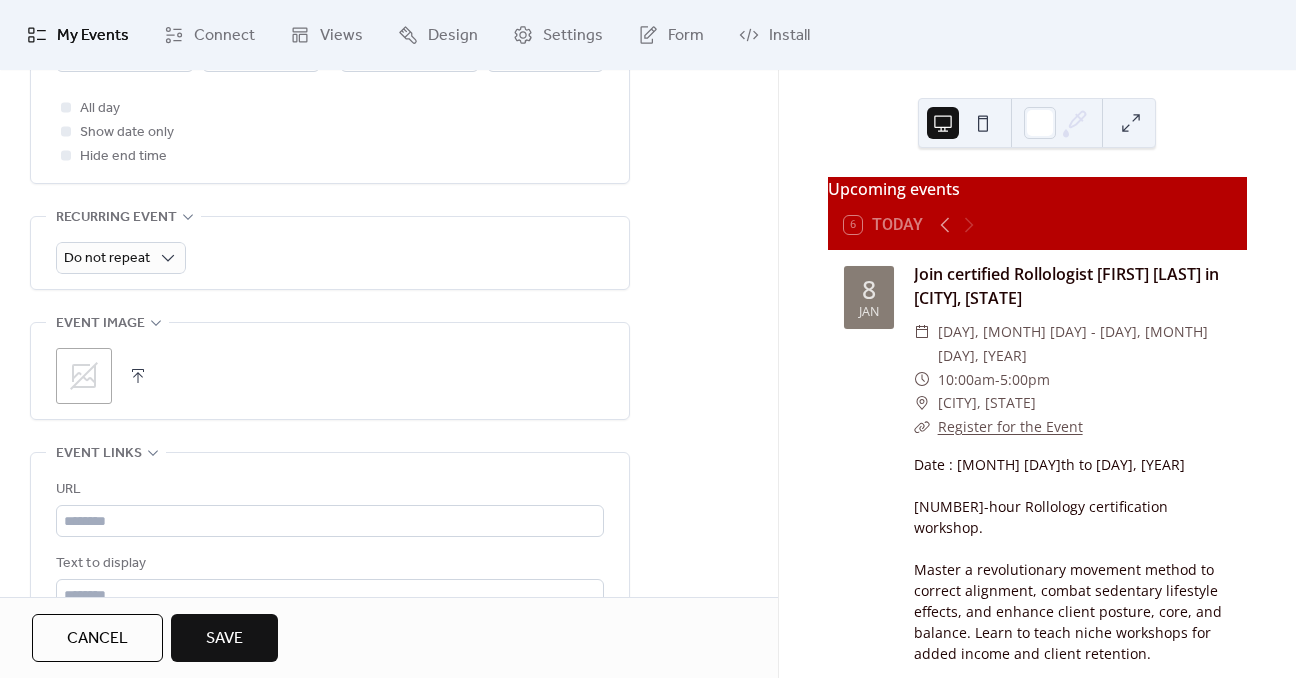 click on "URL Text to display Open in new tab" at bounding box center (330, 564) 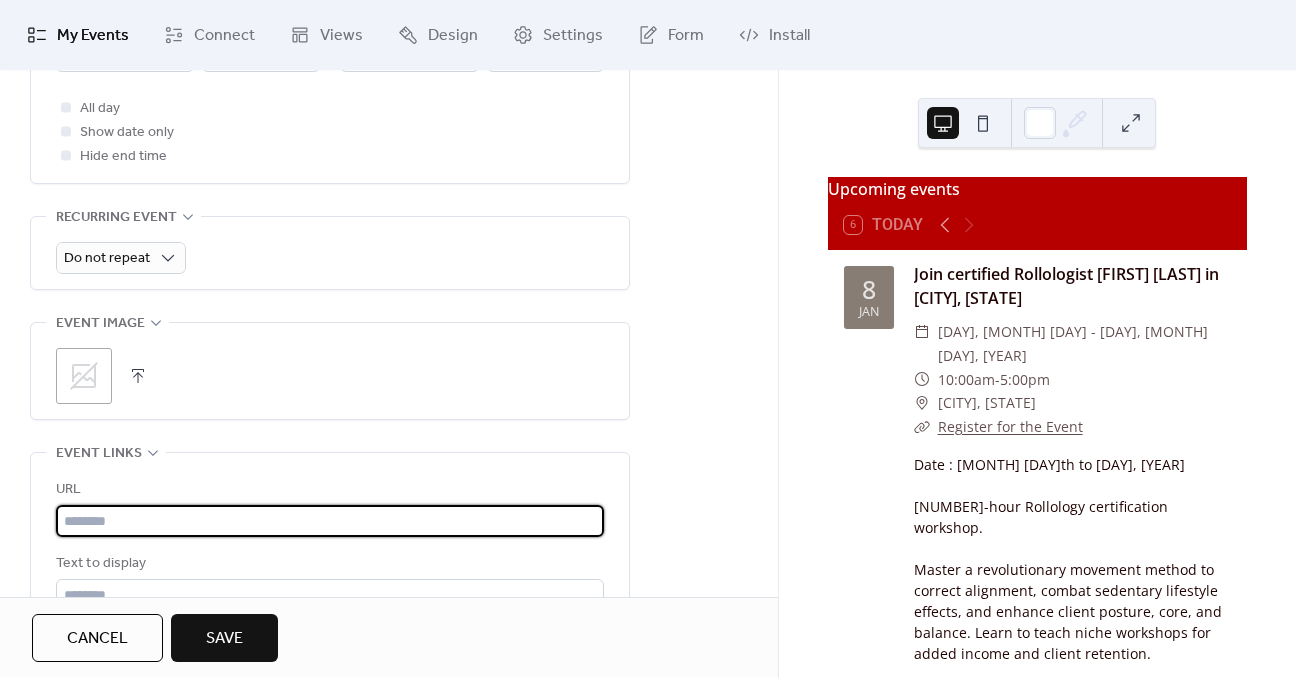 click at bounding box center (330, 521) 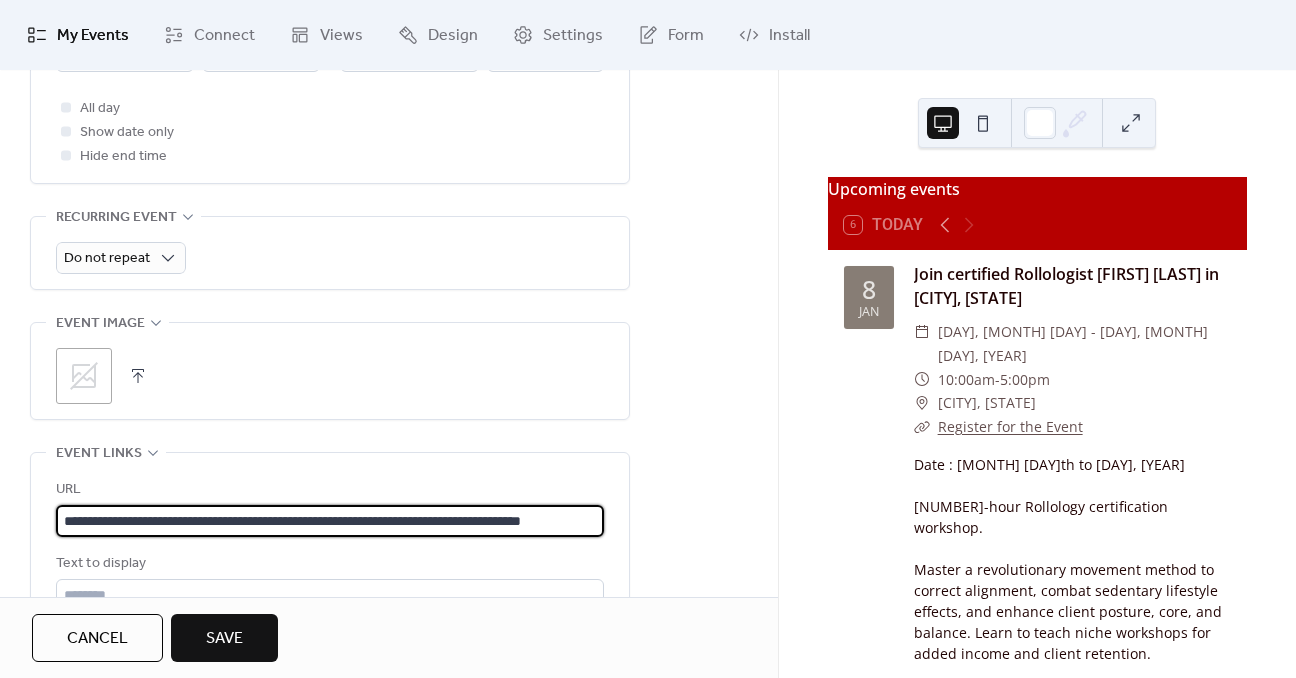 scroll, scrollTop: 0, scrollLeft: 20, axis: horizontal 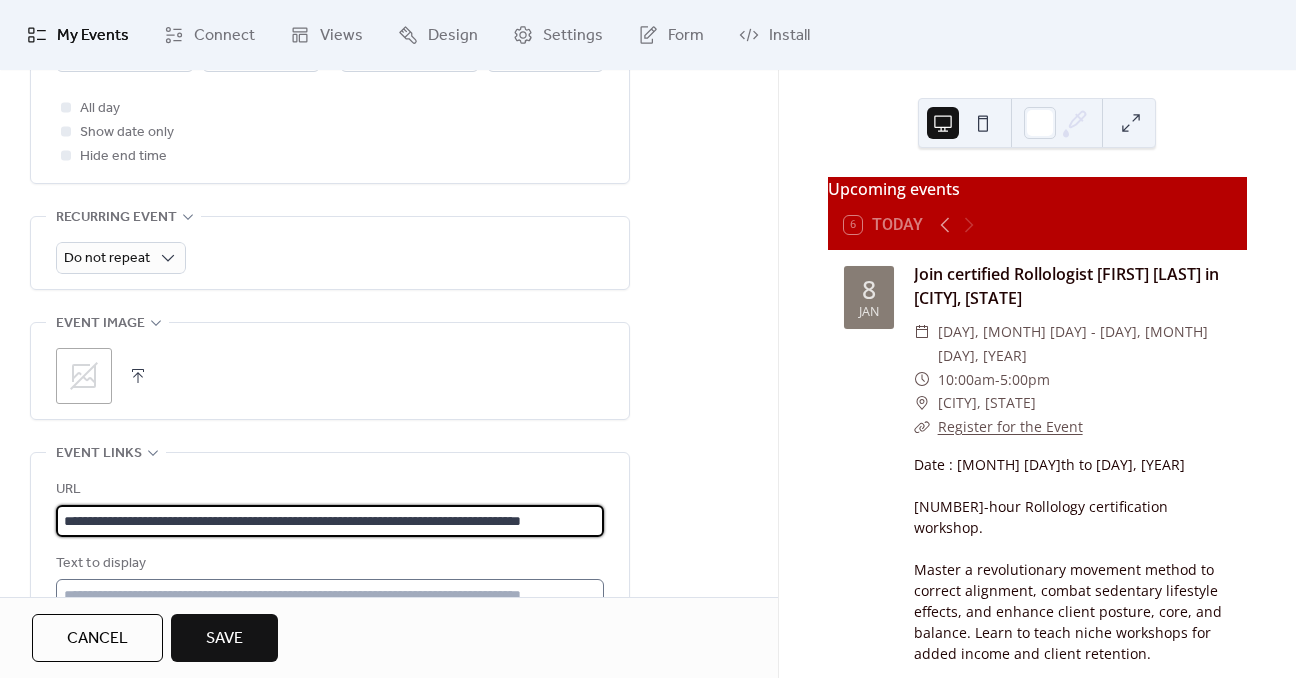 type on "**********" 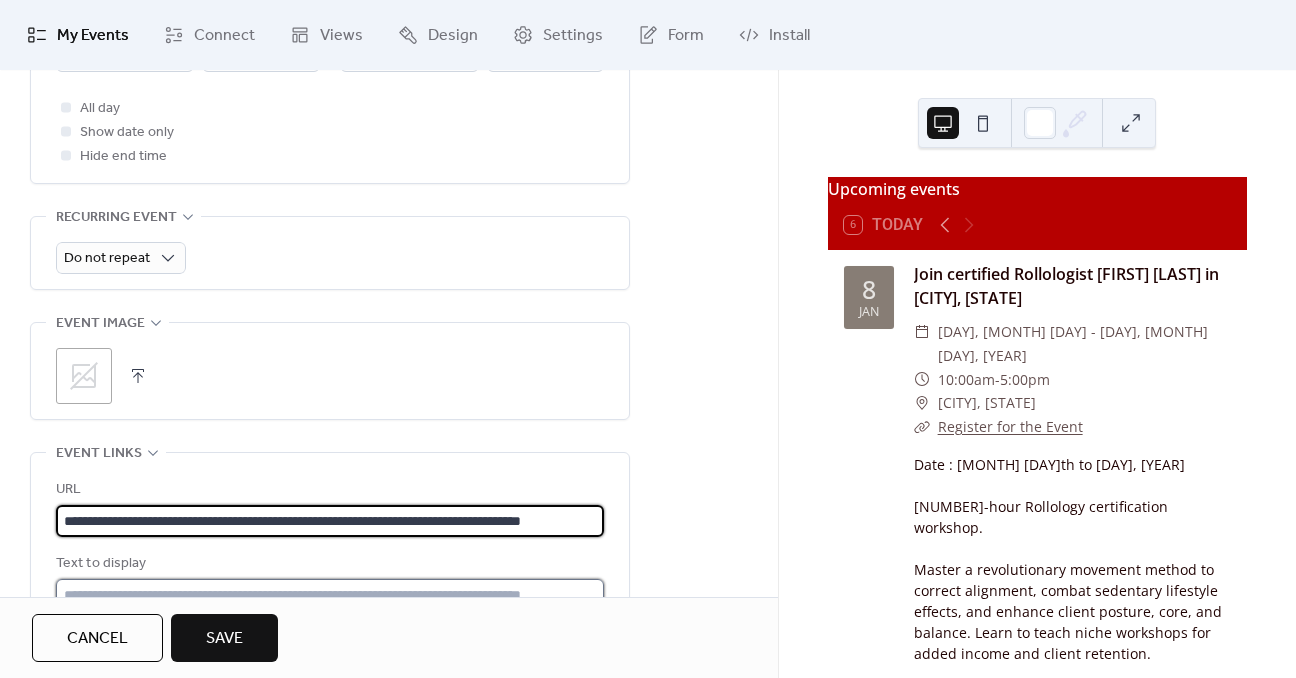 drag, startPoint x: 78, startPoint y: 583, endPoint x: 88, endPoint y: 587, distance: 10.770329 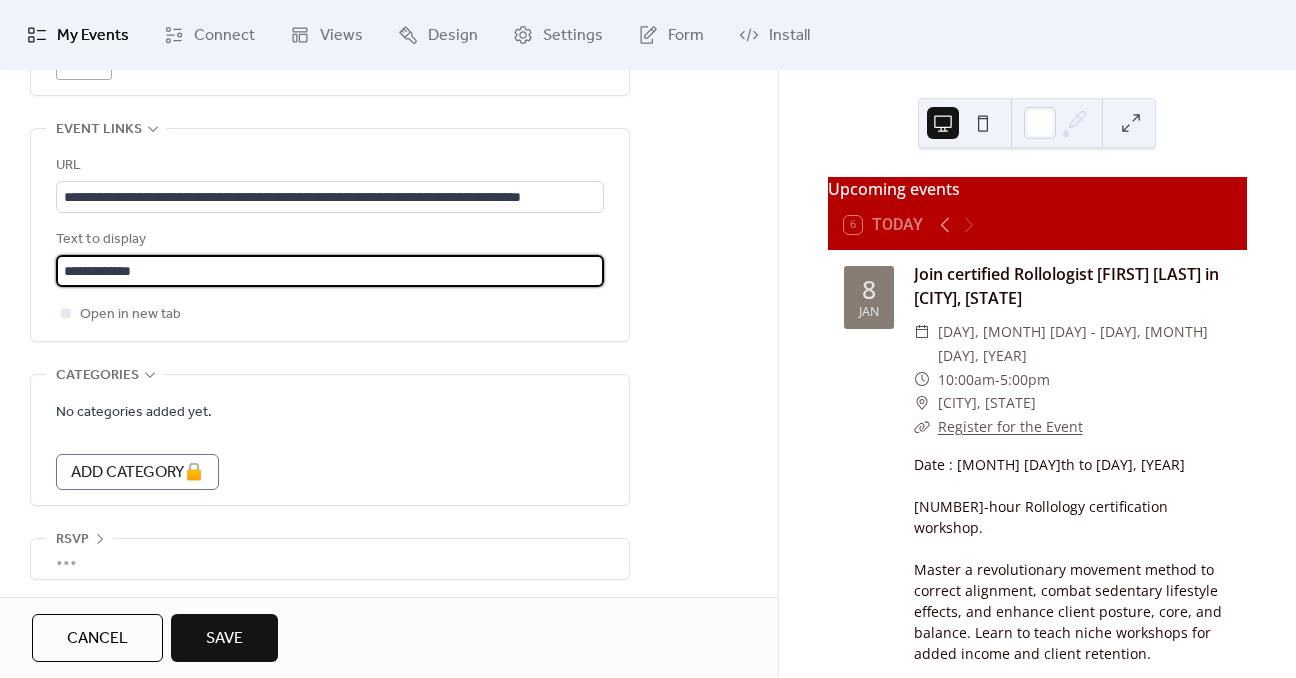 scroll, scrollTop: 1127, scrollLeft: 0, axis: vertical 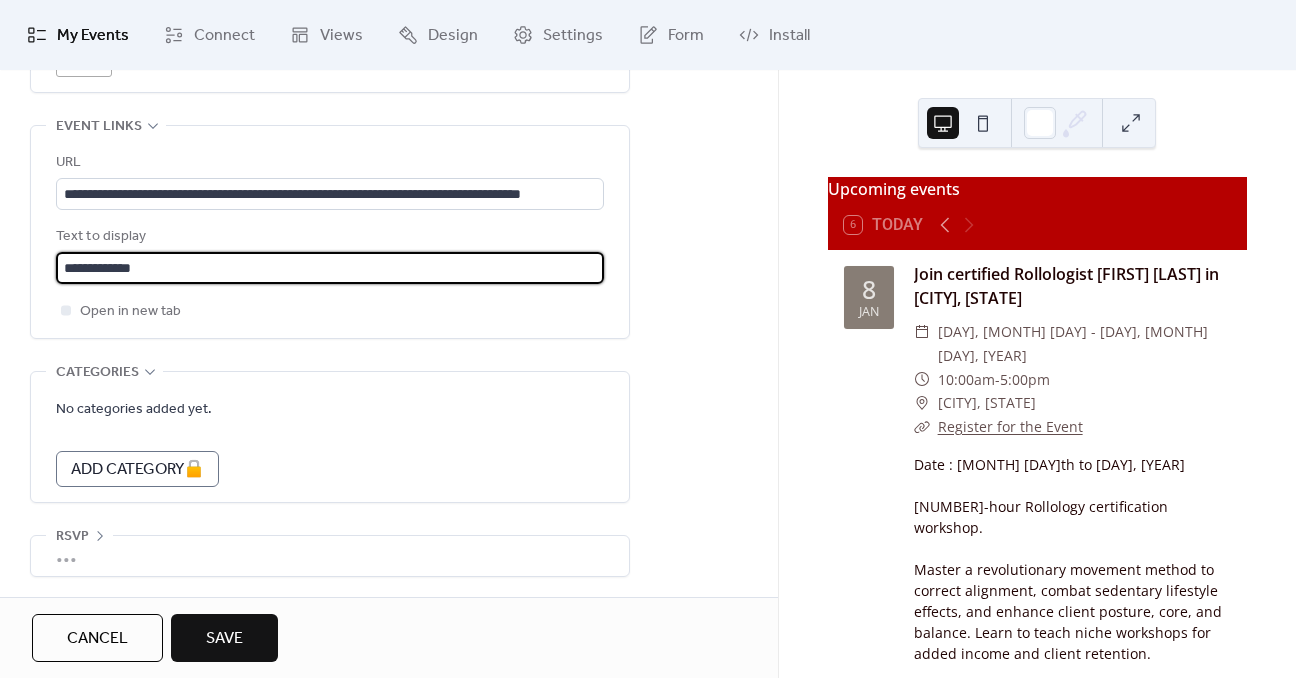 type on "**********" 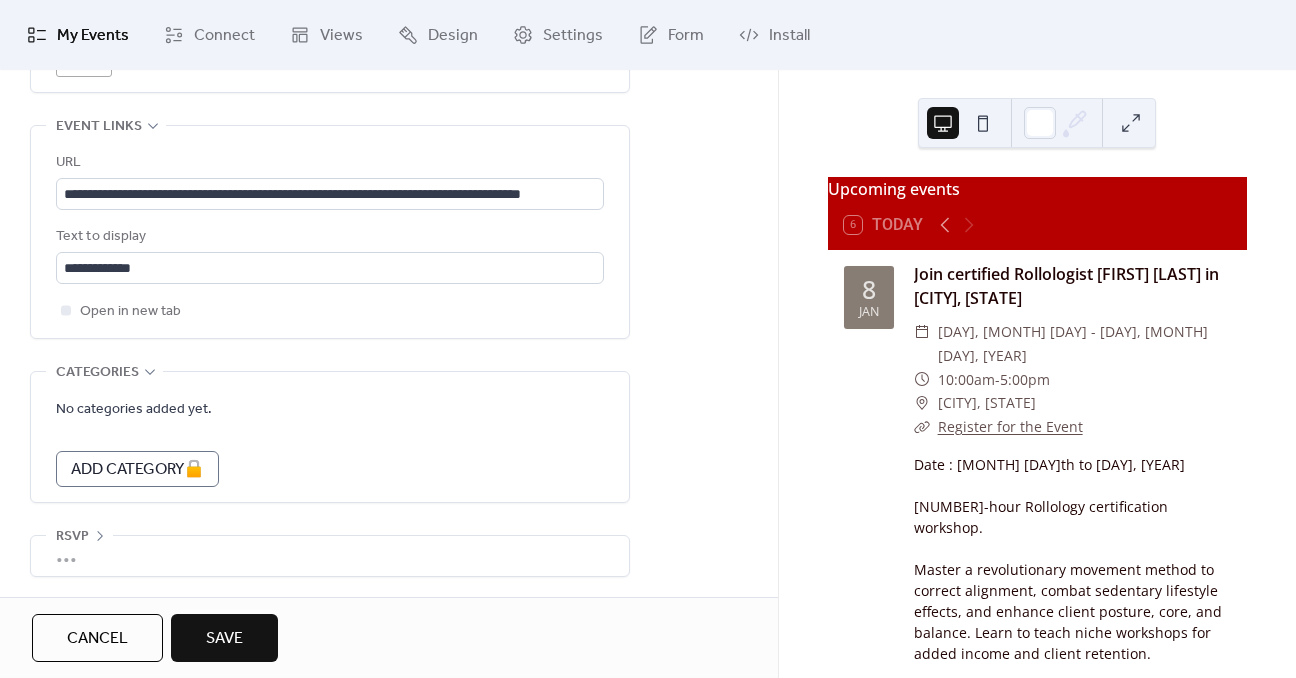 click on "Save" at bounding box center [224, 639] 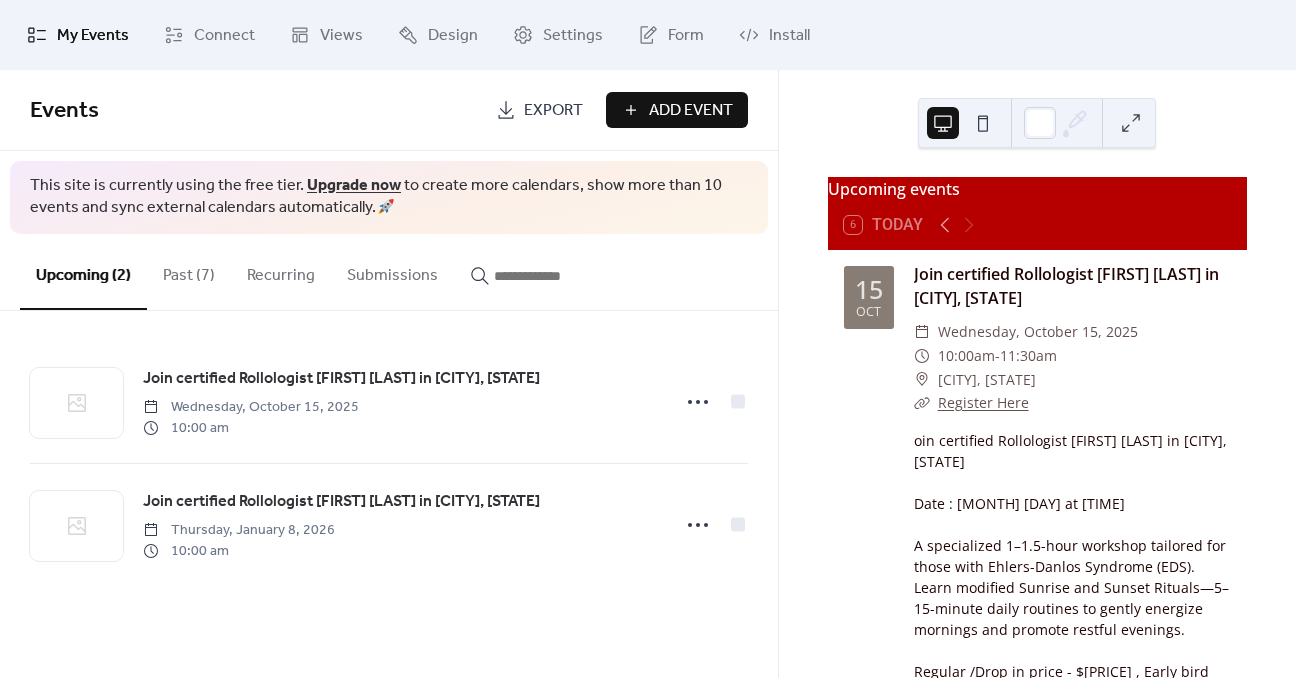 click on "Add Event" at bounding box center [691, 111] 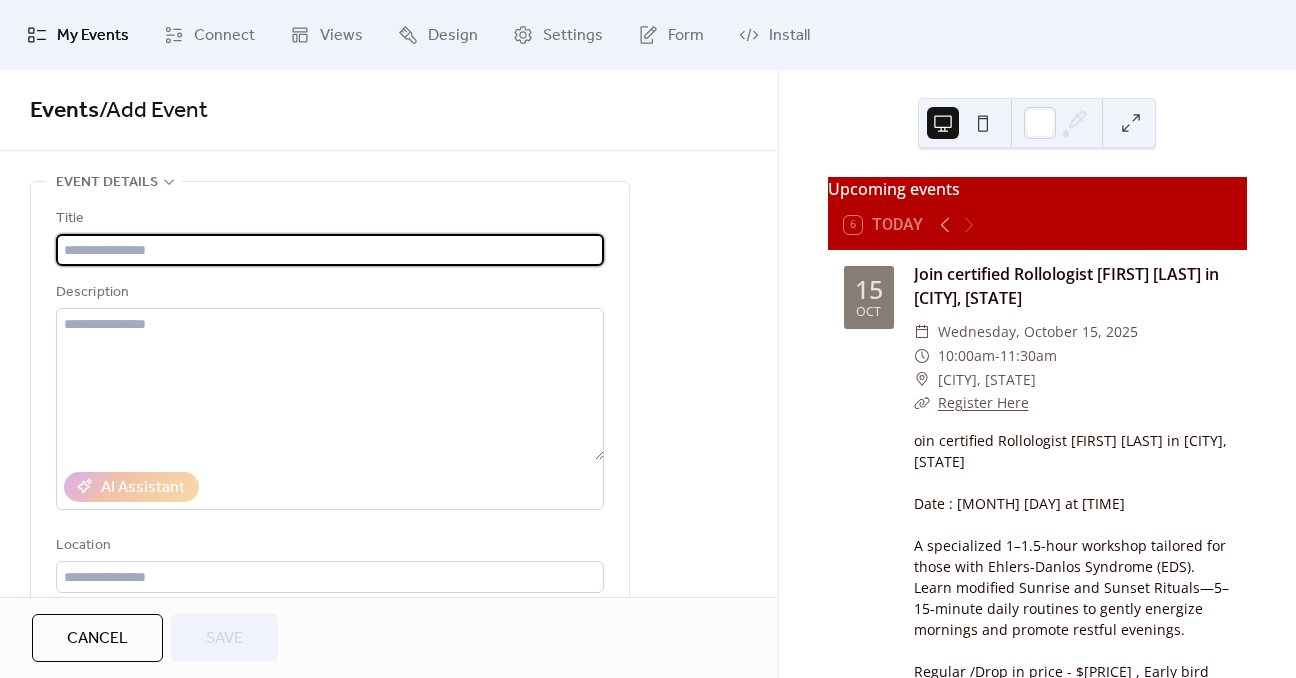 click at bounding box center (330, 250) 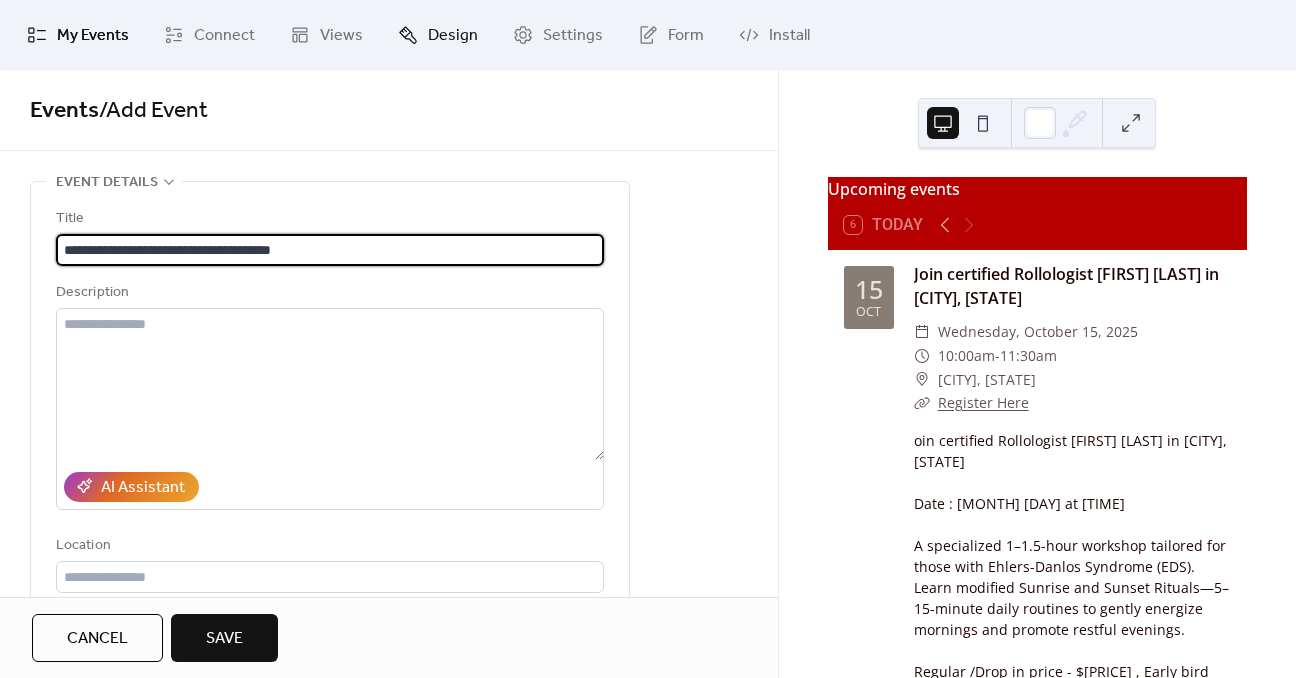 type on "**********" 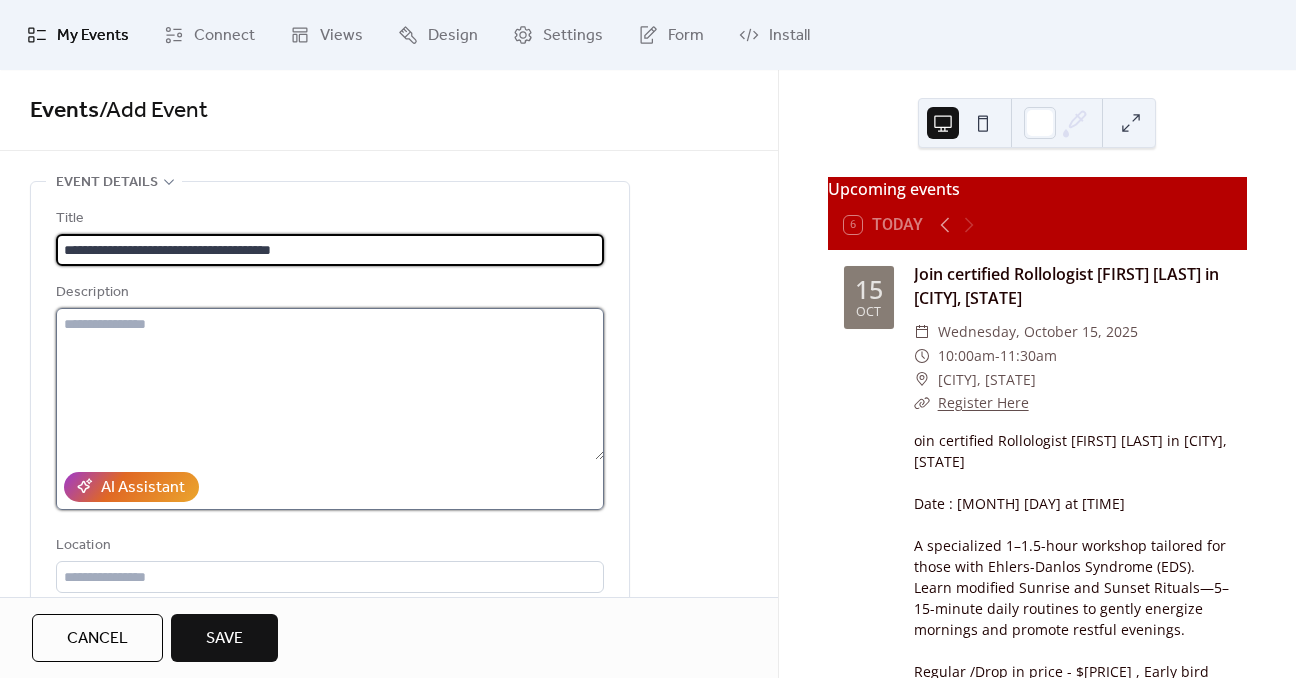 click at bounding box center [330, 384] 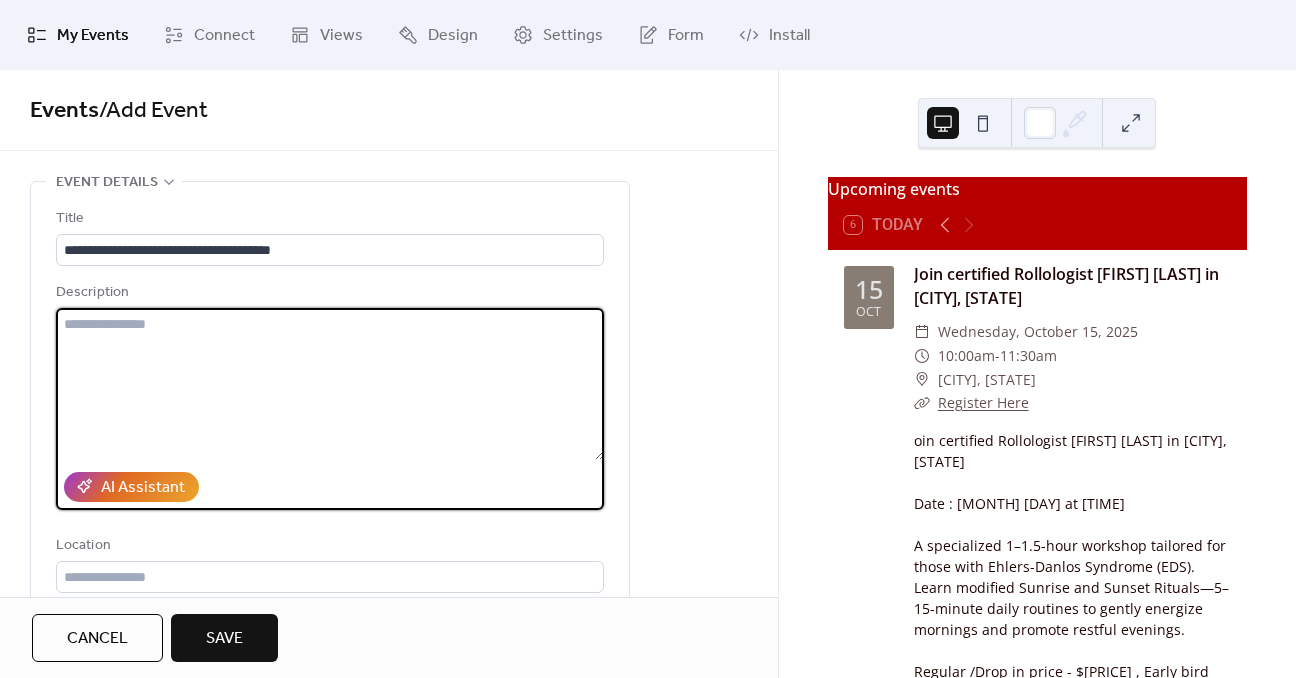 paste on "**********" 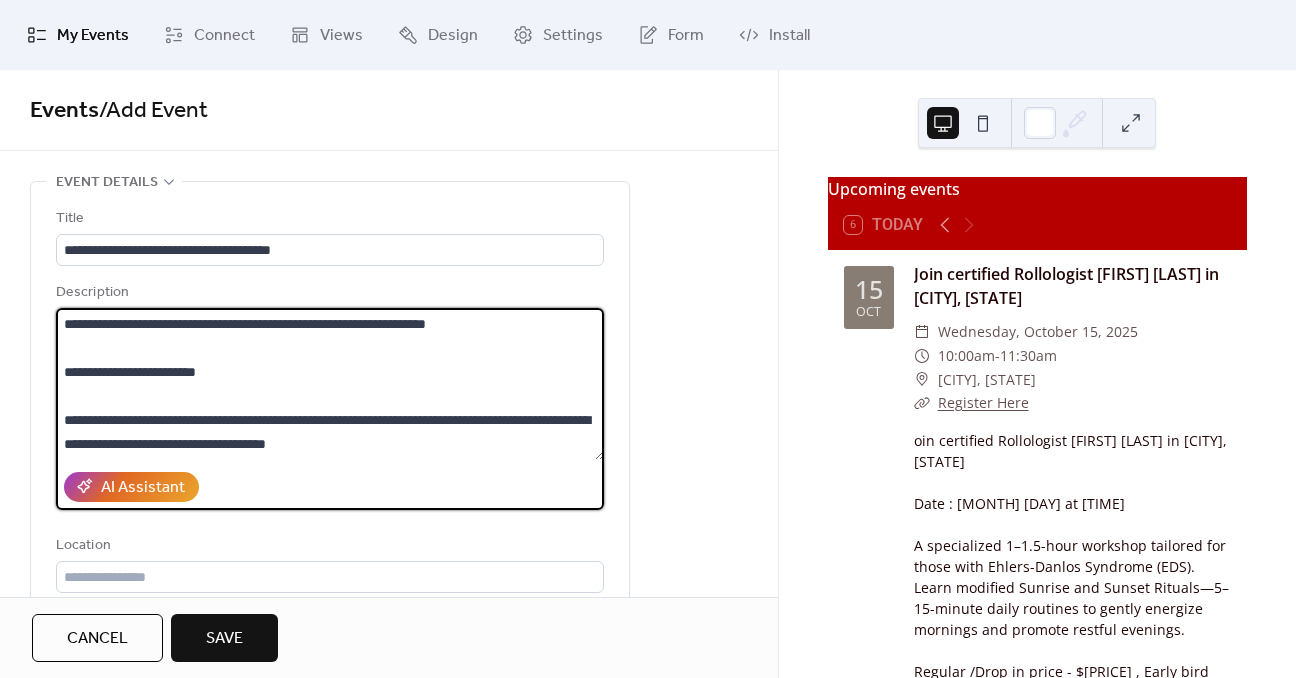 scroll, scrollTop: 213, scrollLeft: 0, axis: vertical 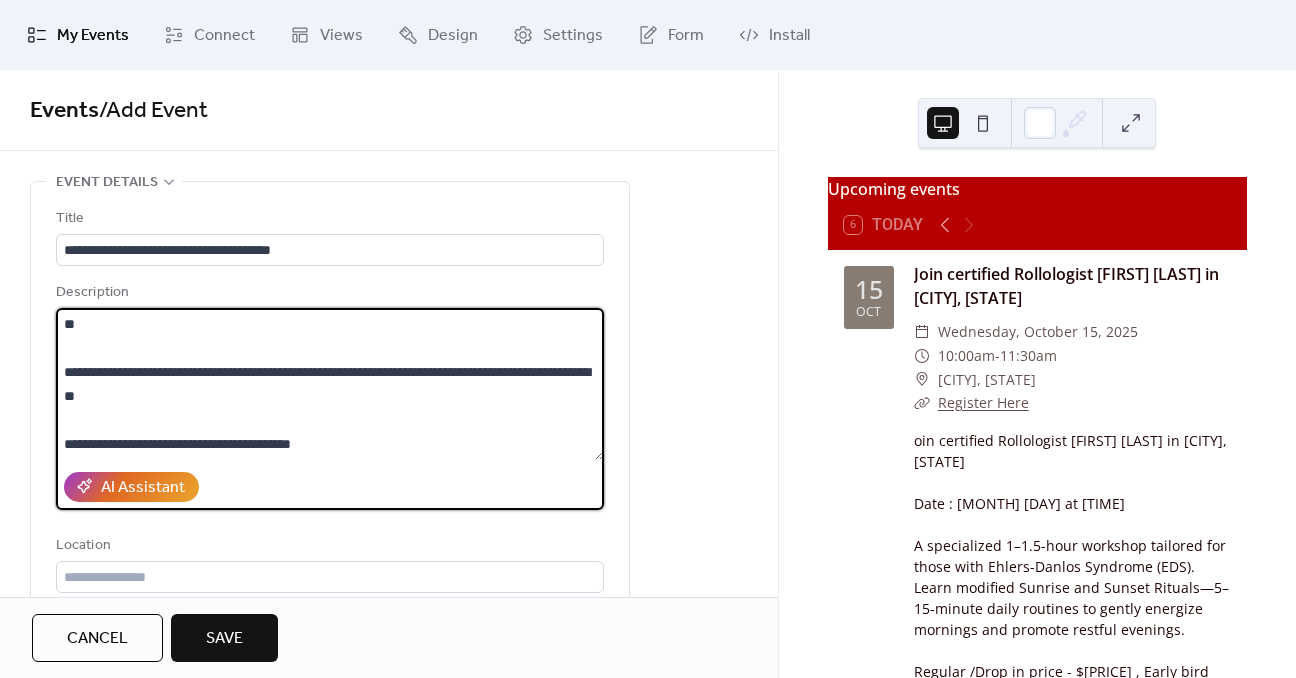 click on "**********" at bounding box center (330, 384) 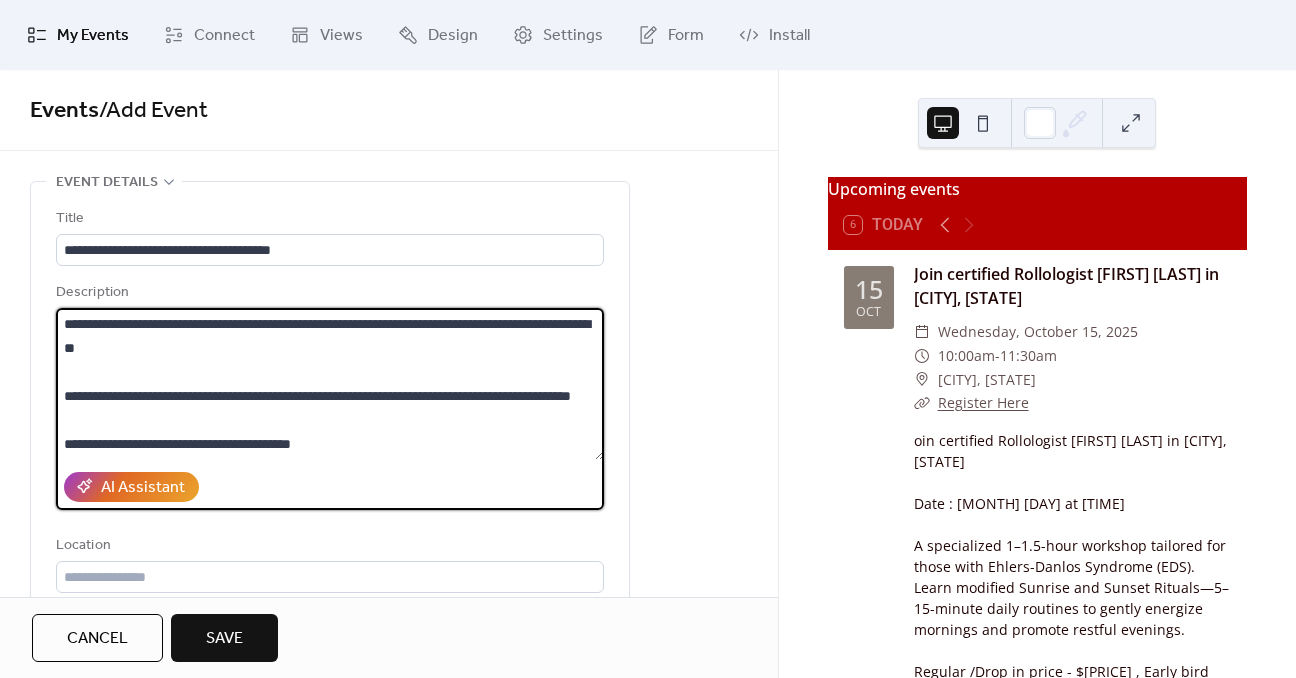 scroll, scrollTop: 113, scrollLeft: 0, axis: vertical 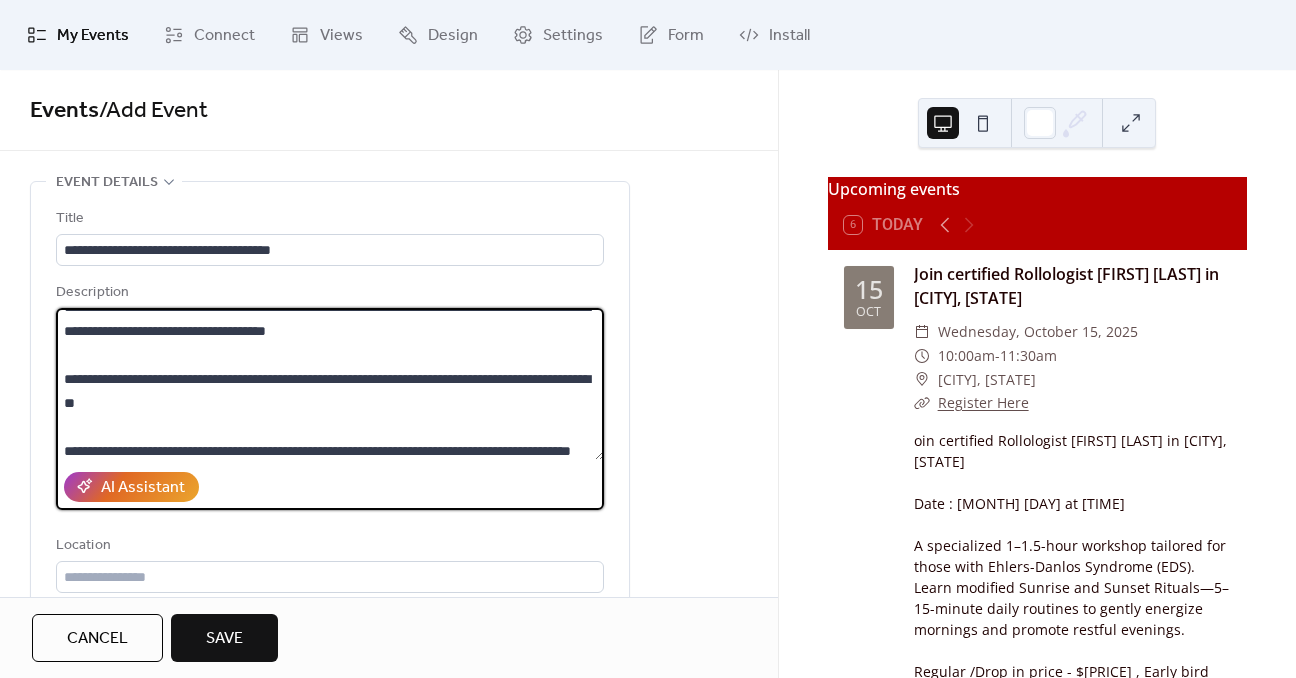 click on "**********" at bounding box center (330, 384) 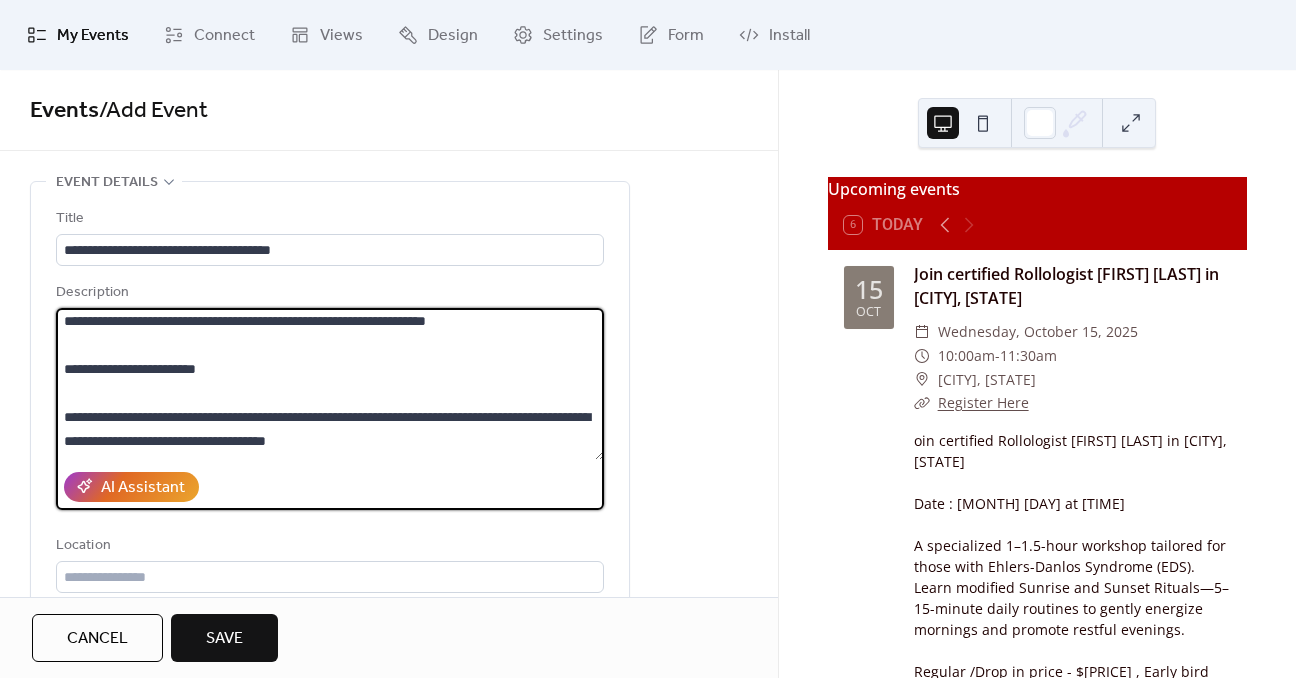 scroll, scrollTop: 0, scrollLeft: 0, axis: both 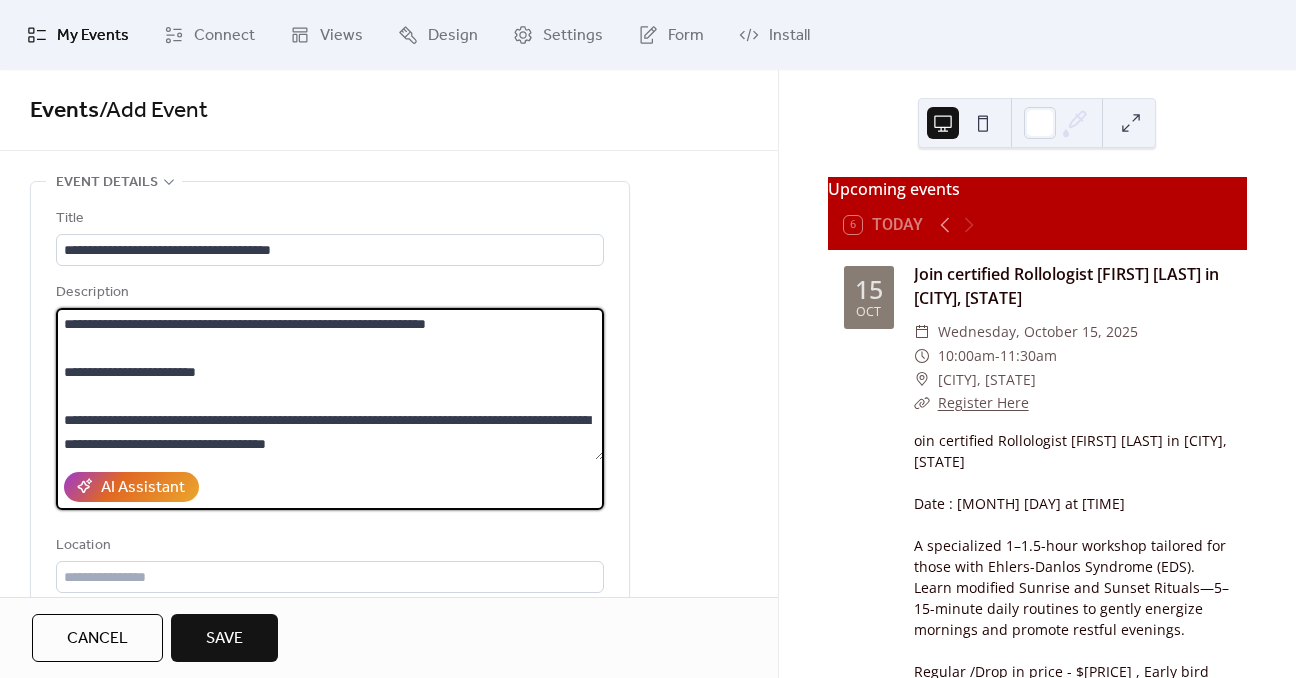 click on "**********" at bounding box center [330, 384] 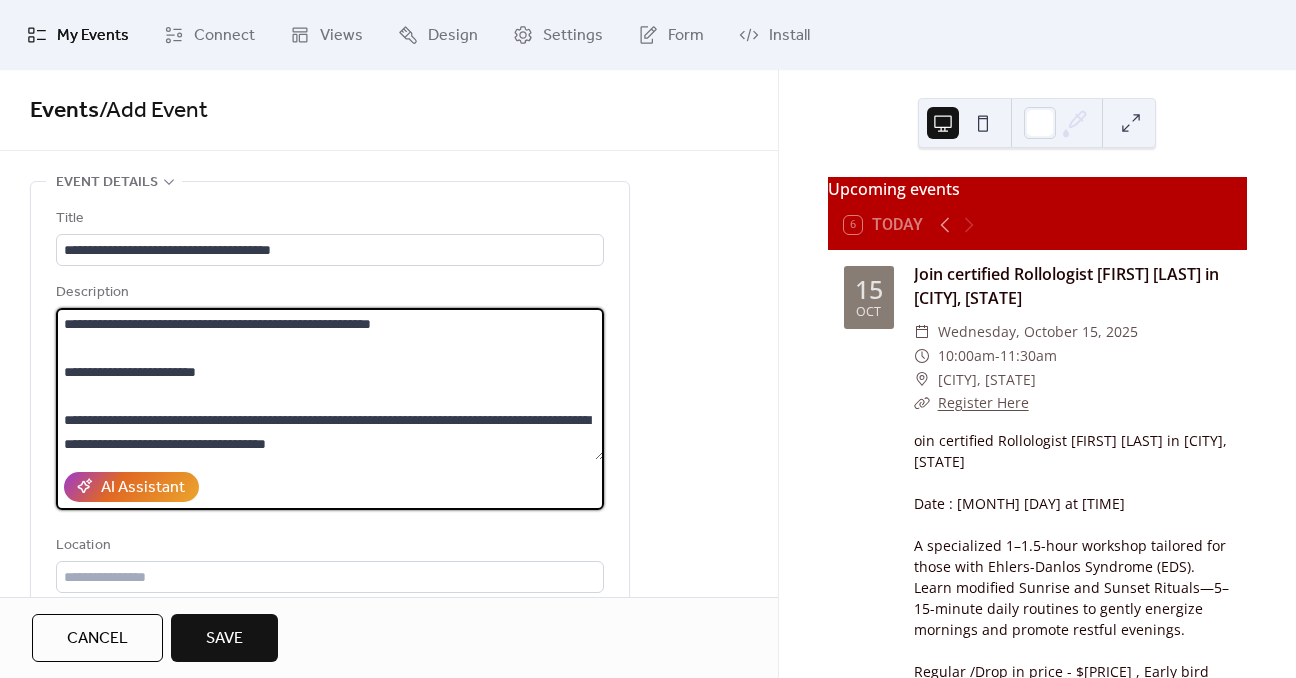 type on "**********" 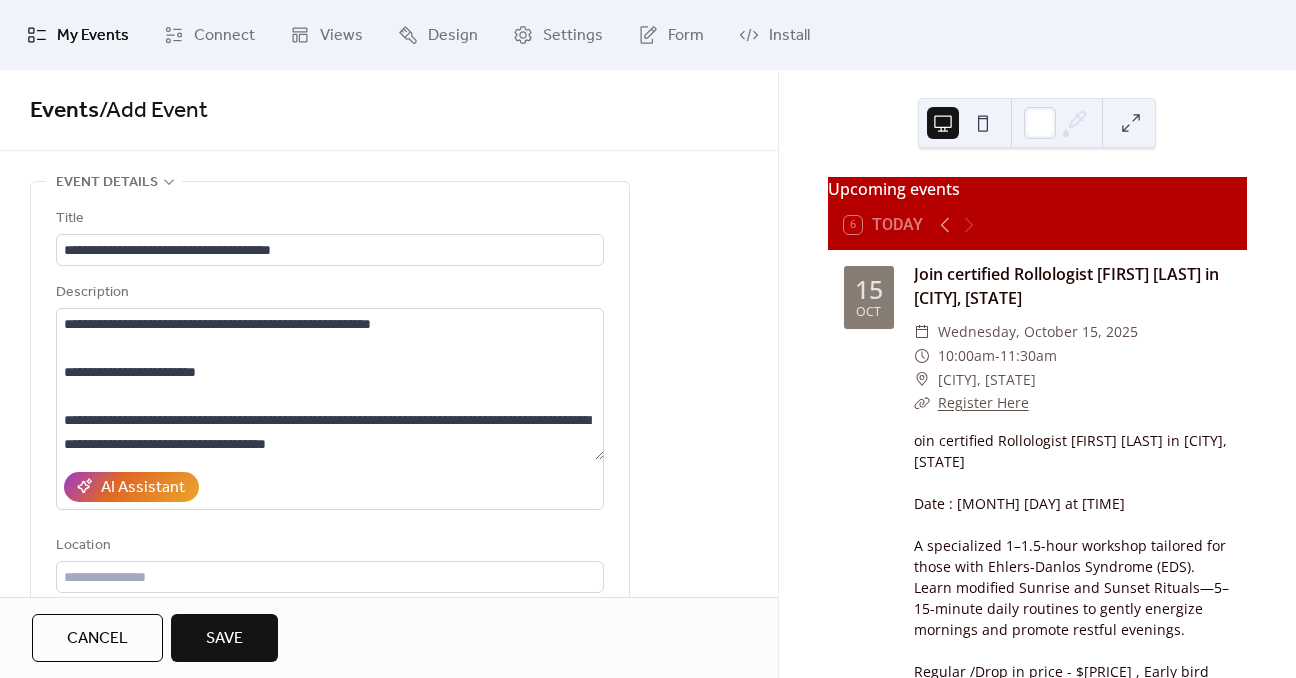 click on "**********" at bounding box center (389, 953) 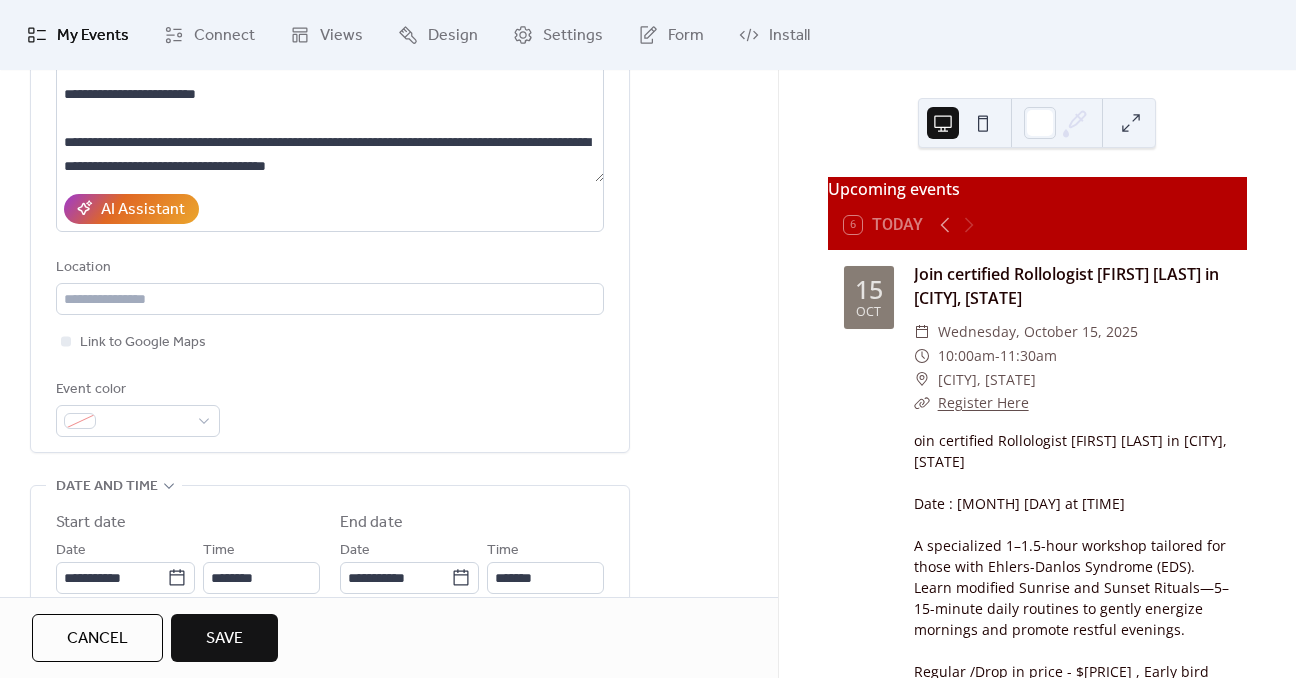 scroll, scrollTop: 300, scrollLeft: 0, axis: vertical 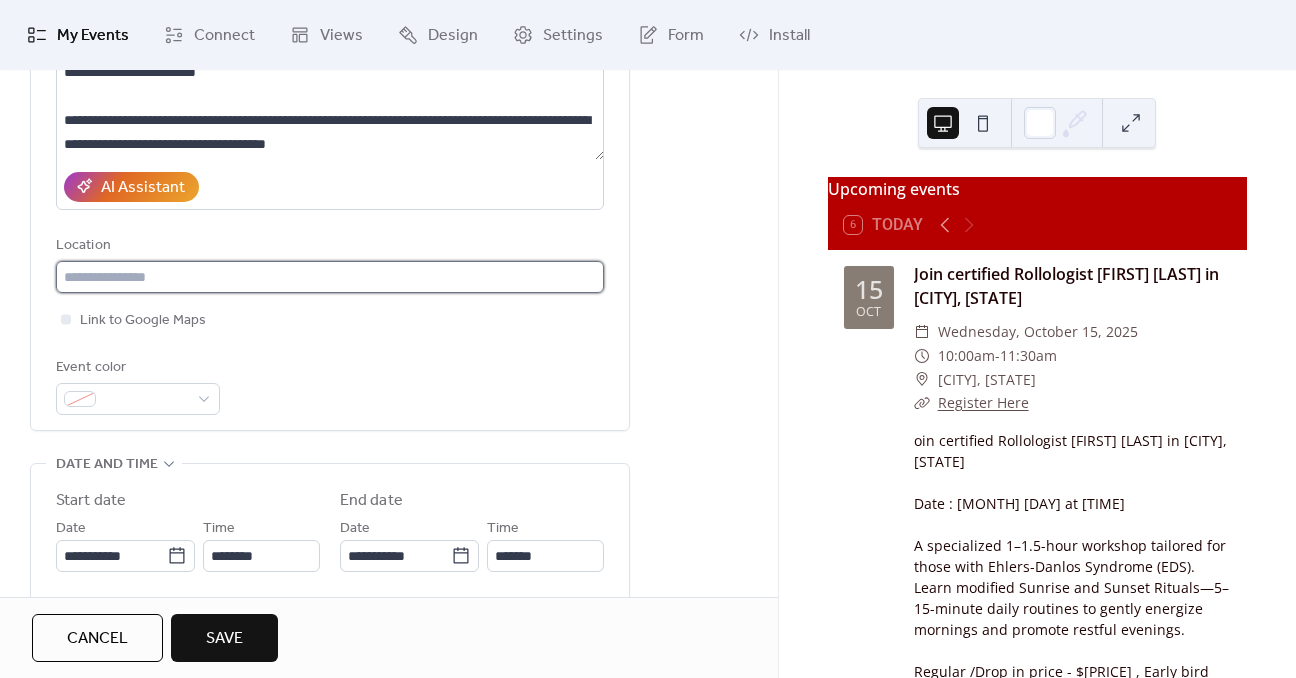 click at bounding box center (330, 277) 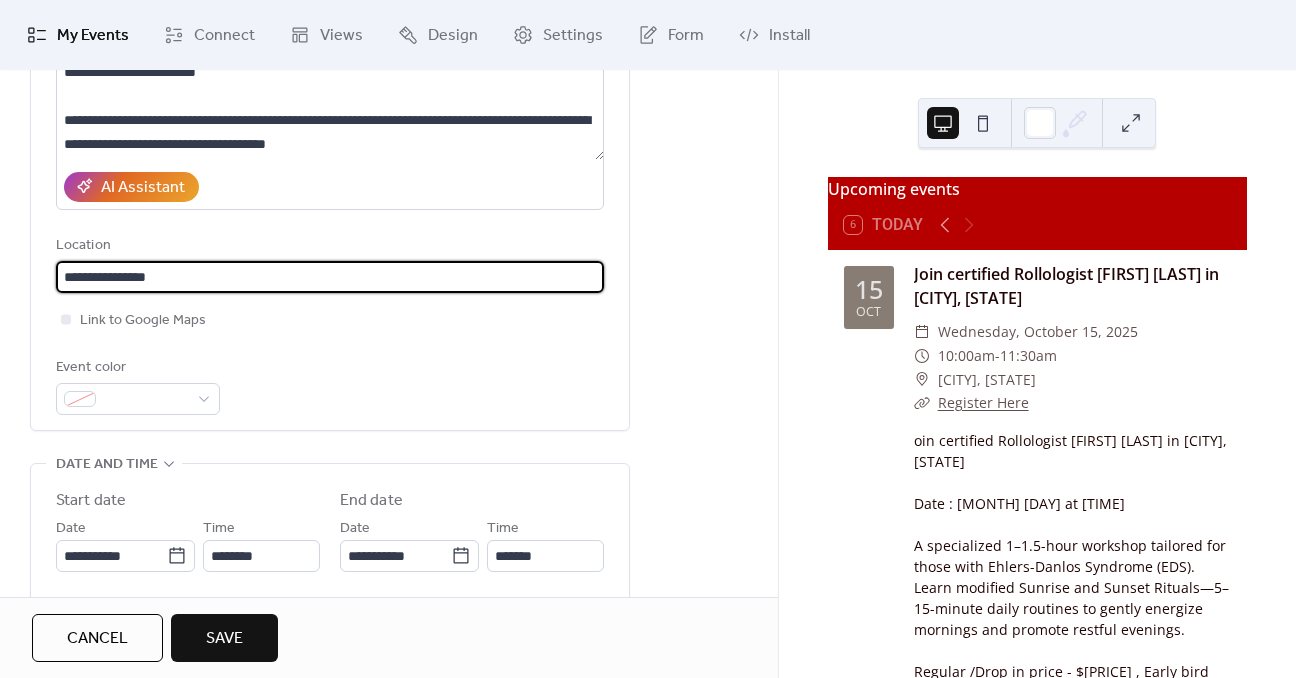 scroll, scrollTop: 200, scrollLeft: 0, axis: vertical 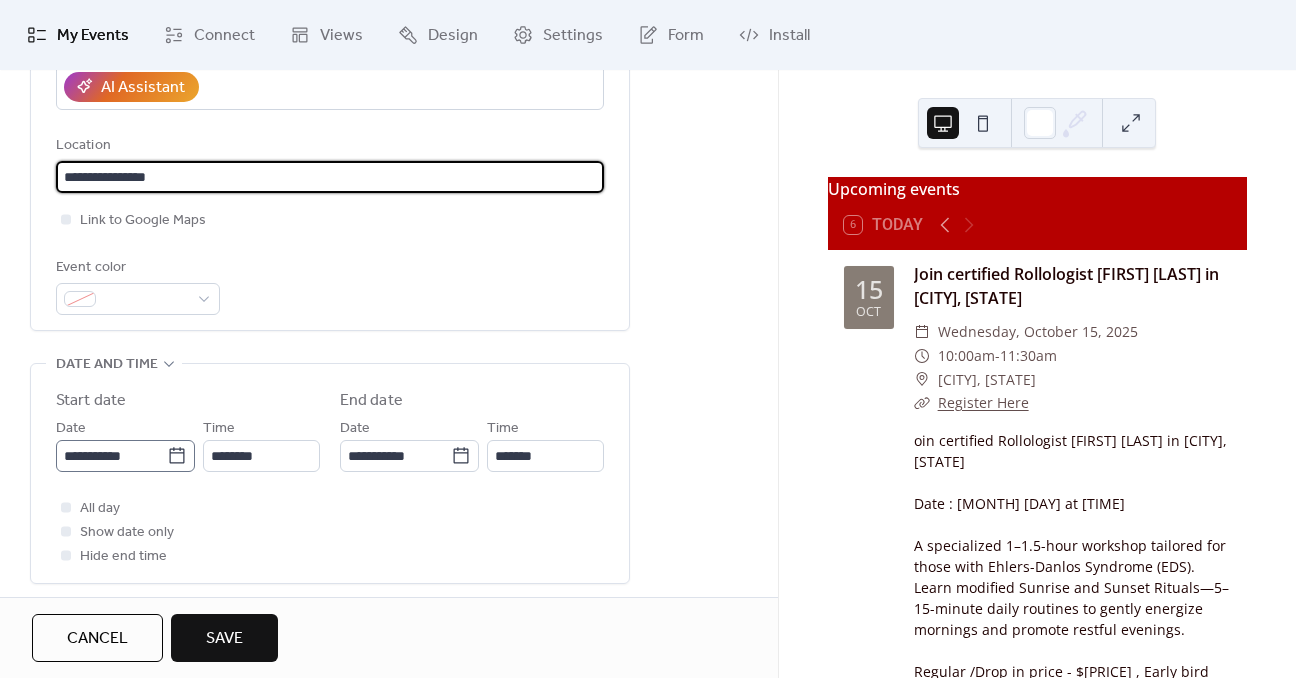 type on "**********" 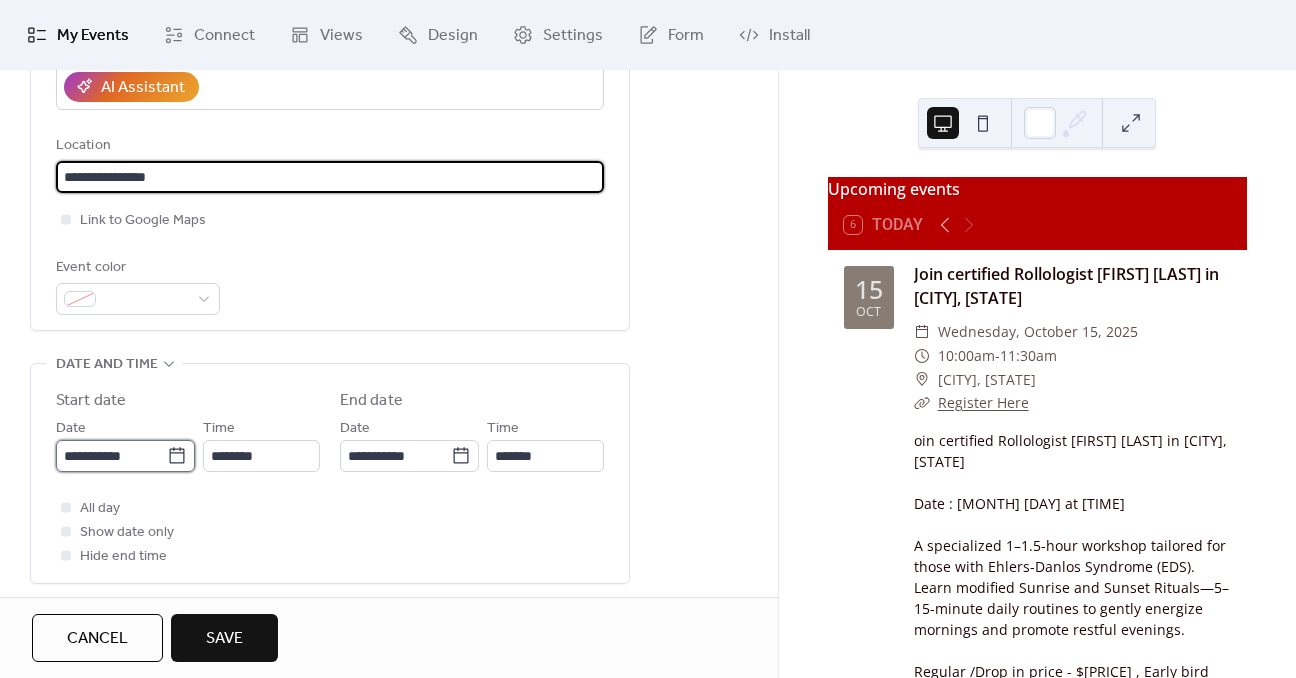 click on "**********" at bounding box center (111, 456) 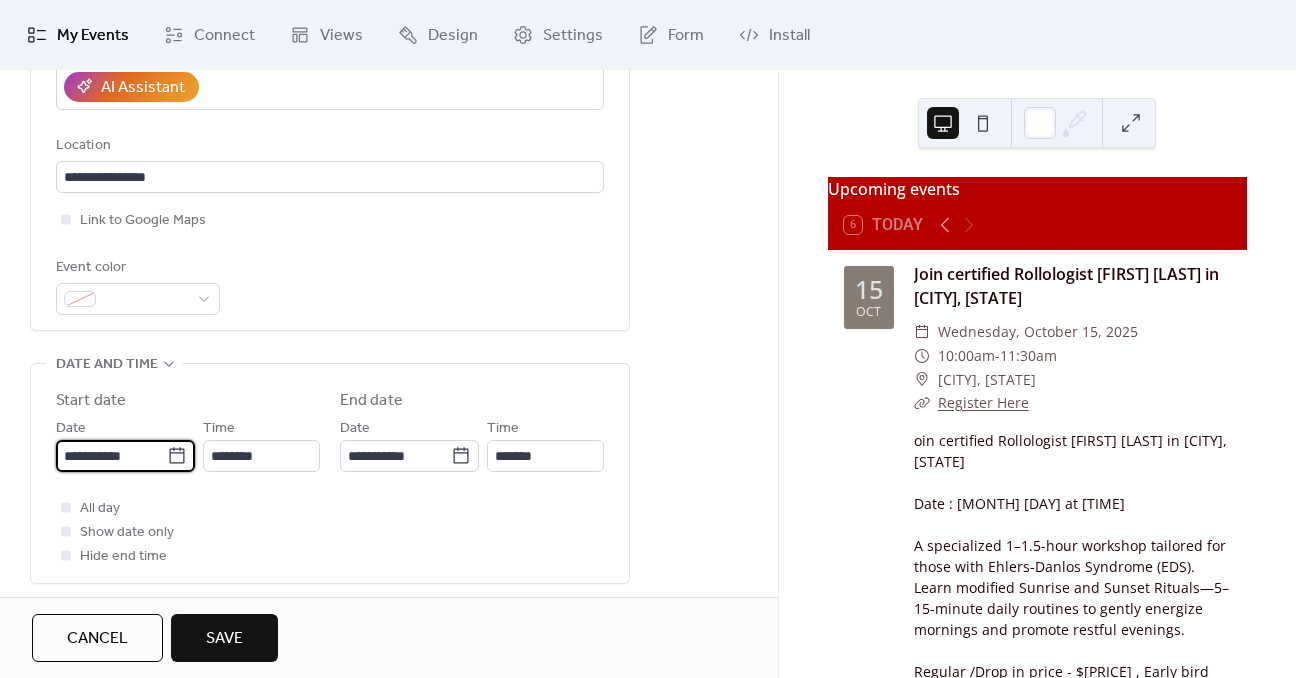 scroll, scrollTop: 0, scrollLeft: 0, axis: both 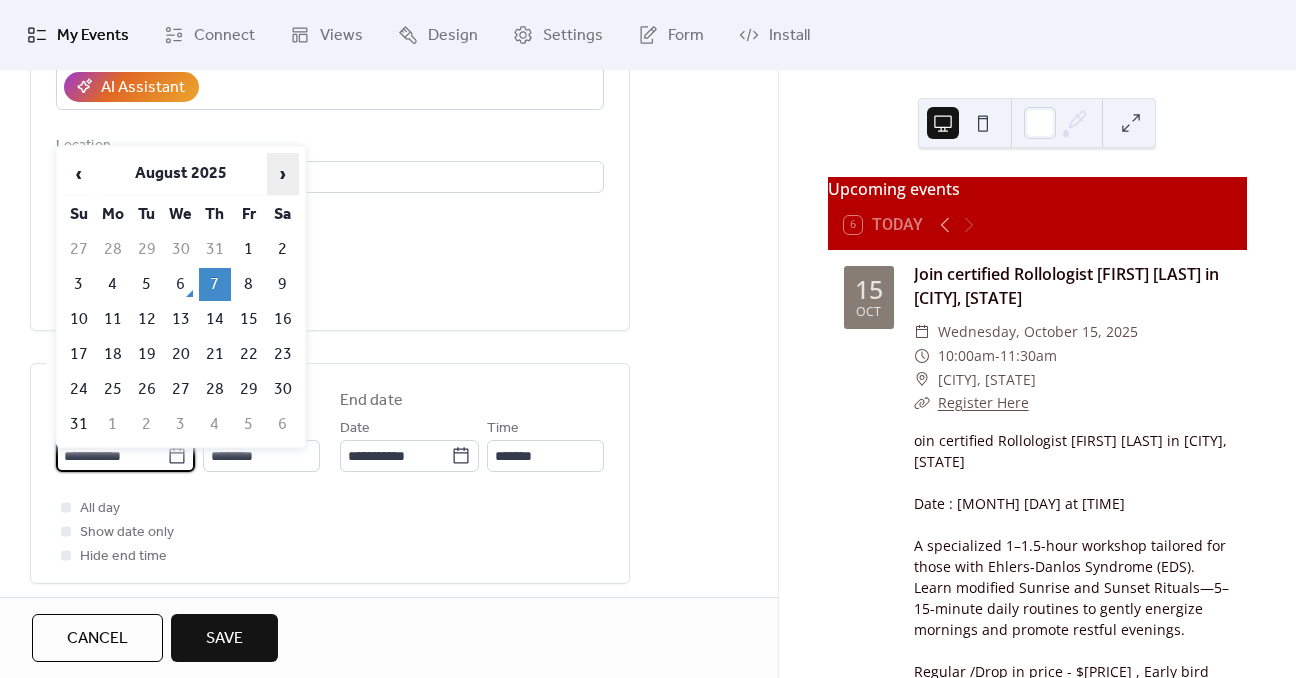 click on "›" at bounding box center (283, 174) 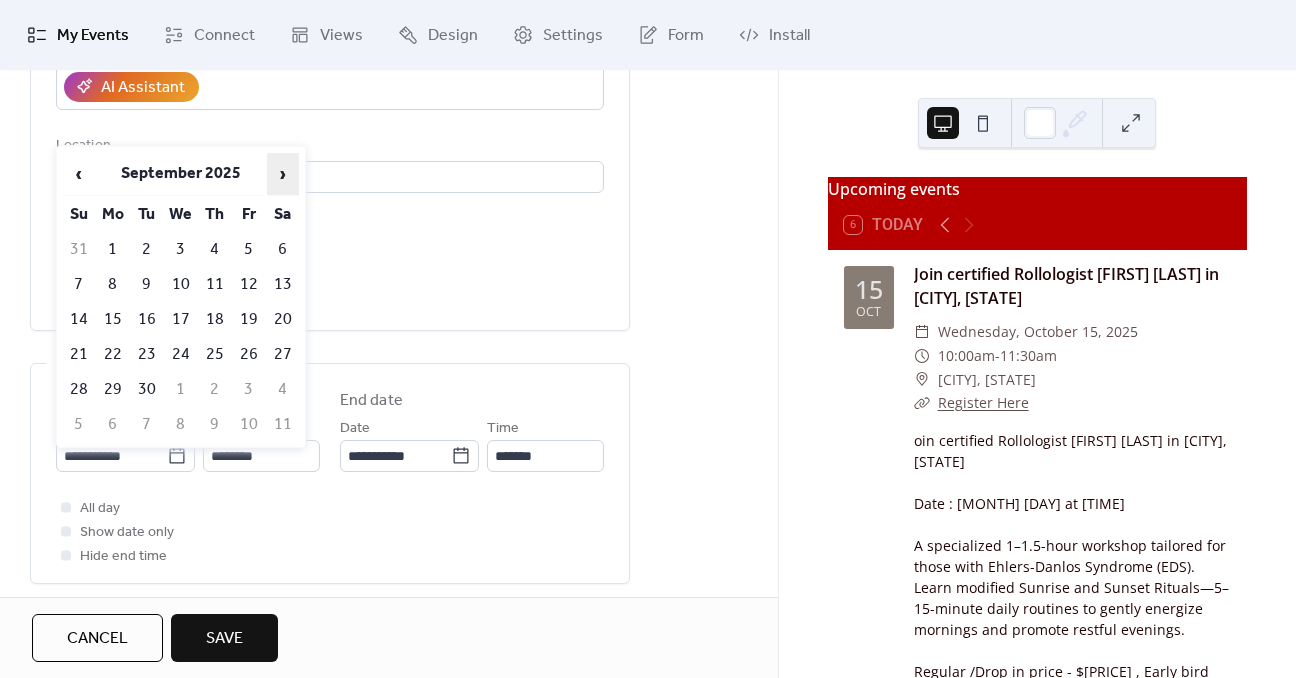 click on "›" at bounding box center [283, 174] 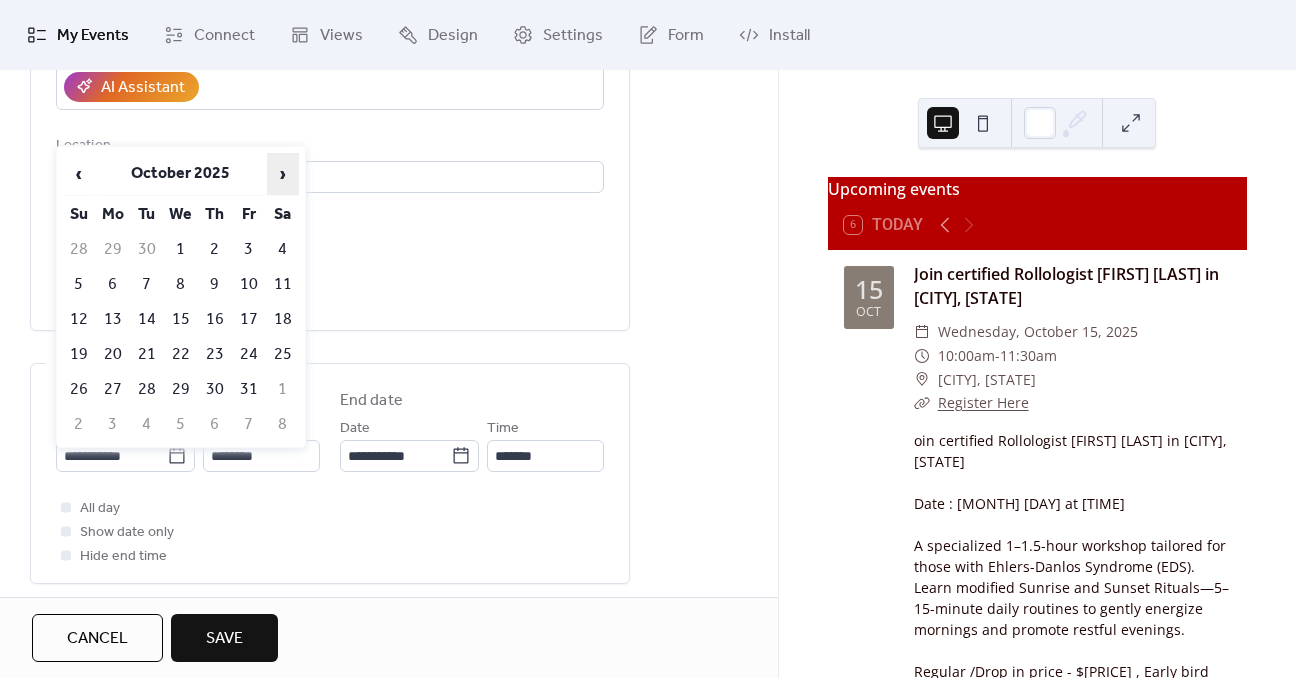 click on "›" at bounding box center [283, 174] 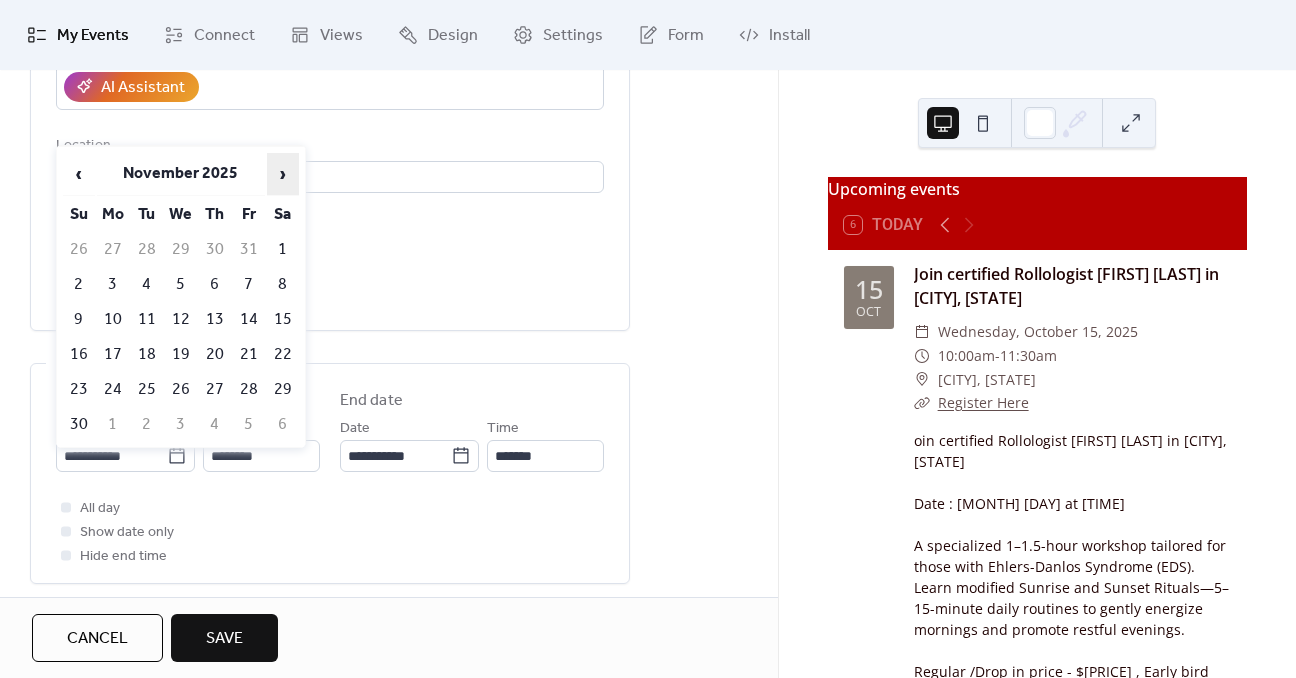 click on "›" at bounding box center [283, 174] 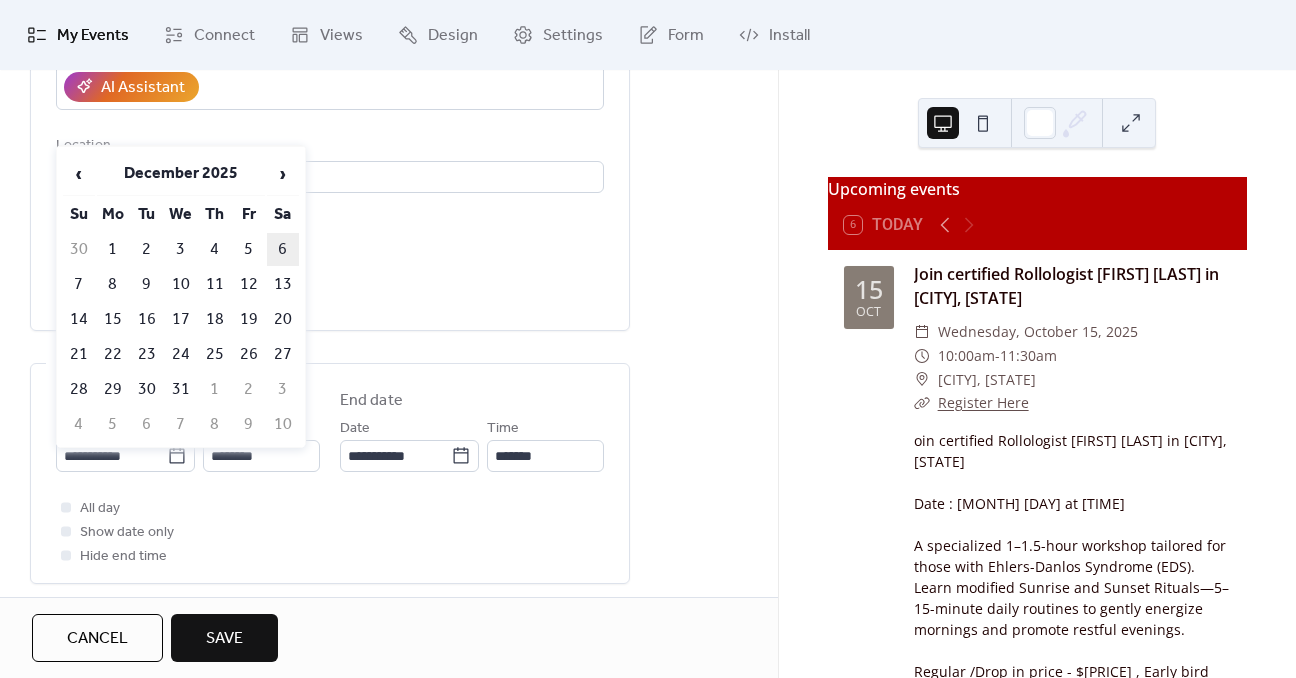 click on "6" at bounding box center [283, 249] 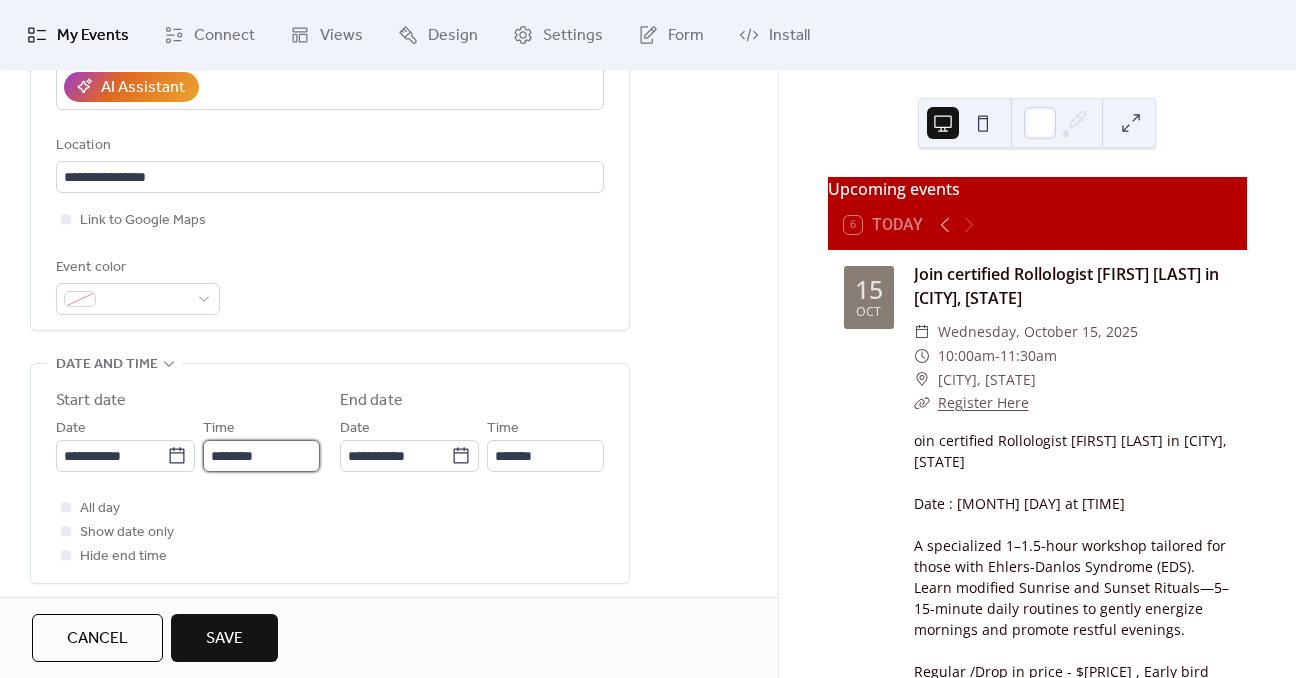 click on "********" at bounding box center (261, 456) 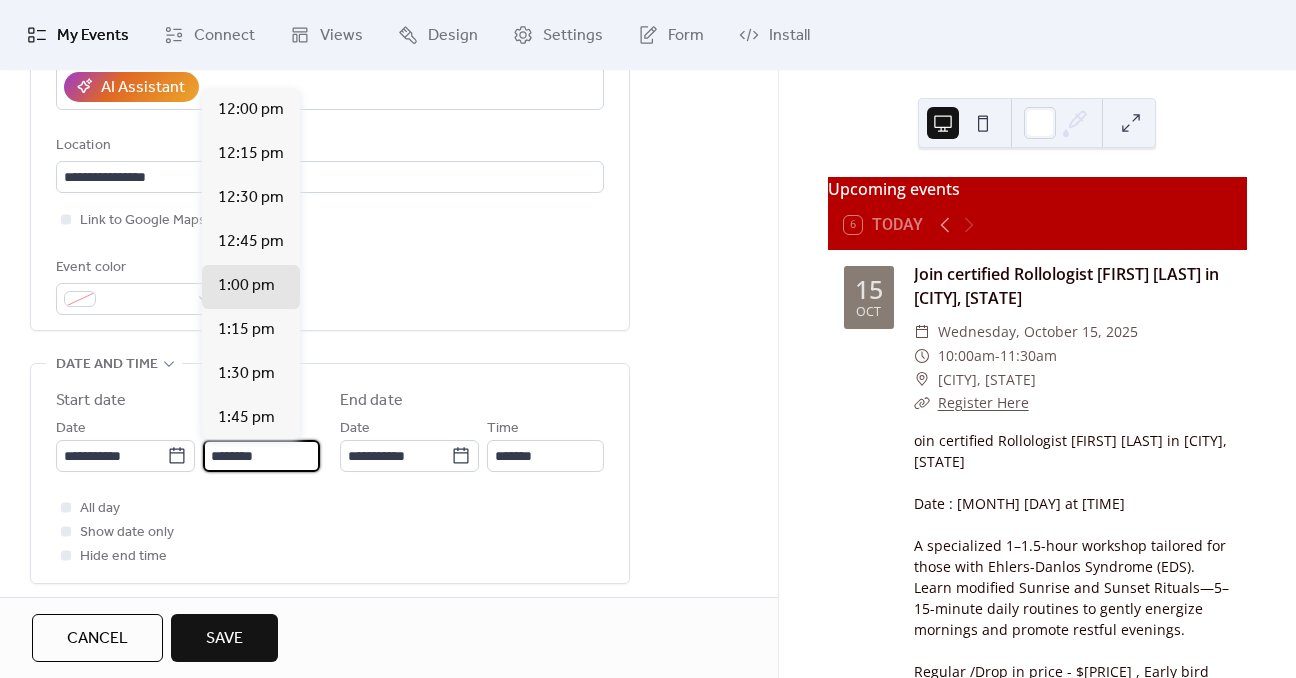 scroll, scrollTop: 3872, scrollLeft: 0, axis: vertical 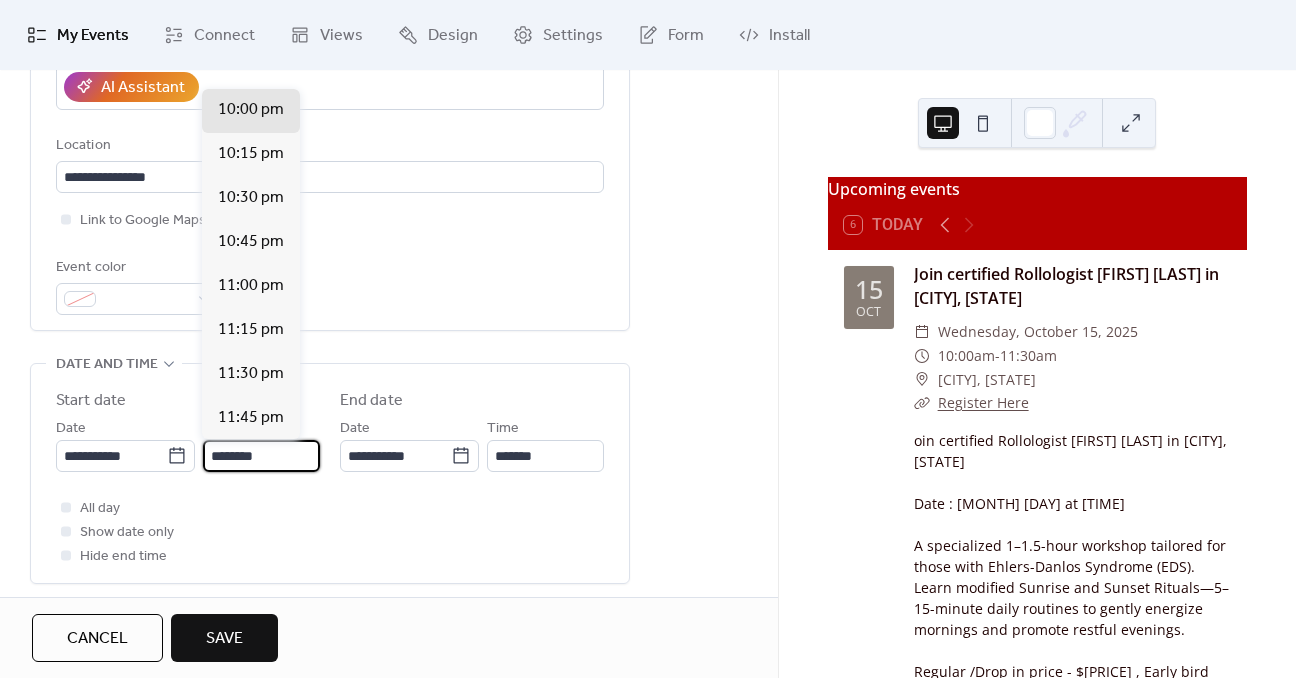 click on "********" at bounding box center [261, 456] 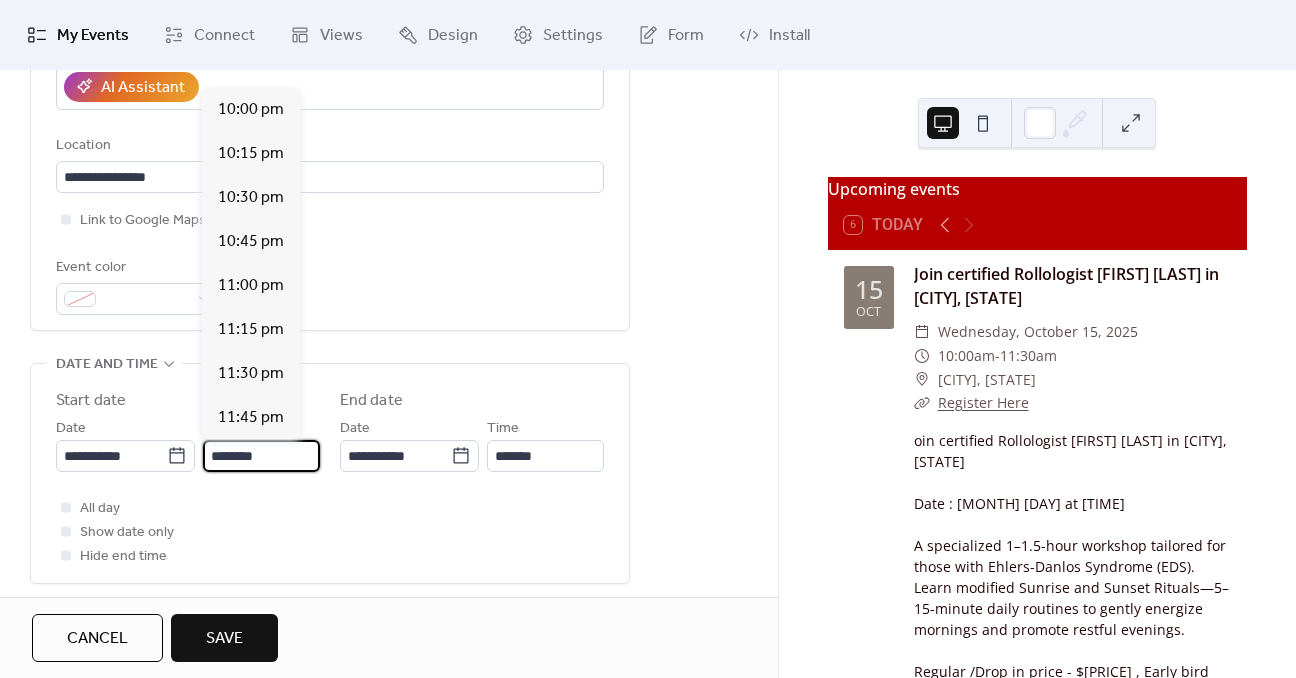 scroll, scrollTop: 1760, scrollLeft: 0, axis: vertical 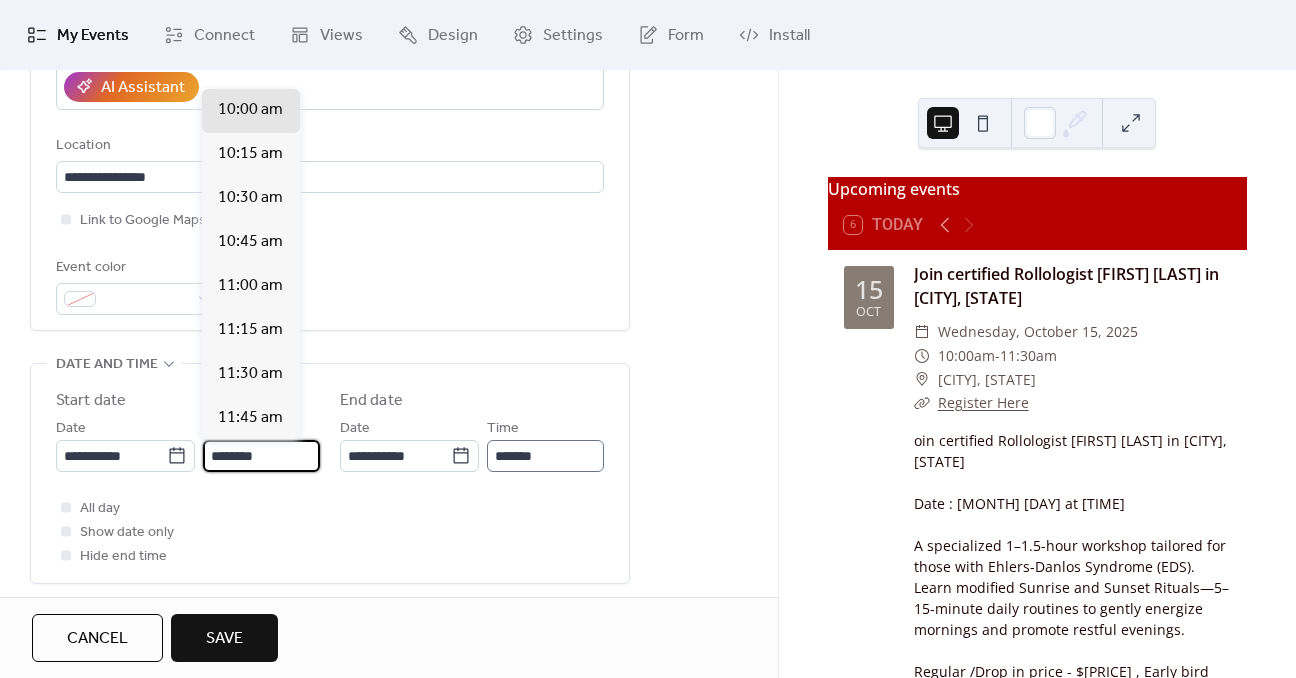 type on "********" 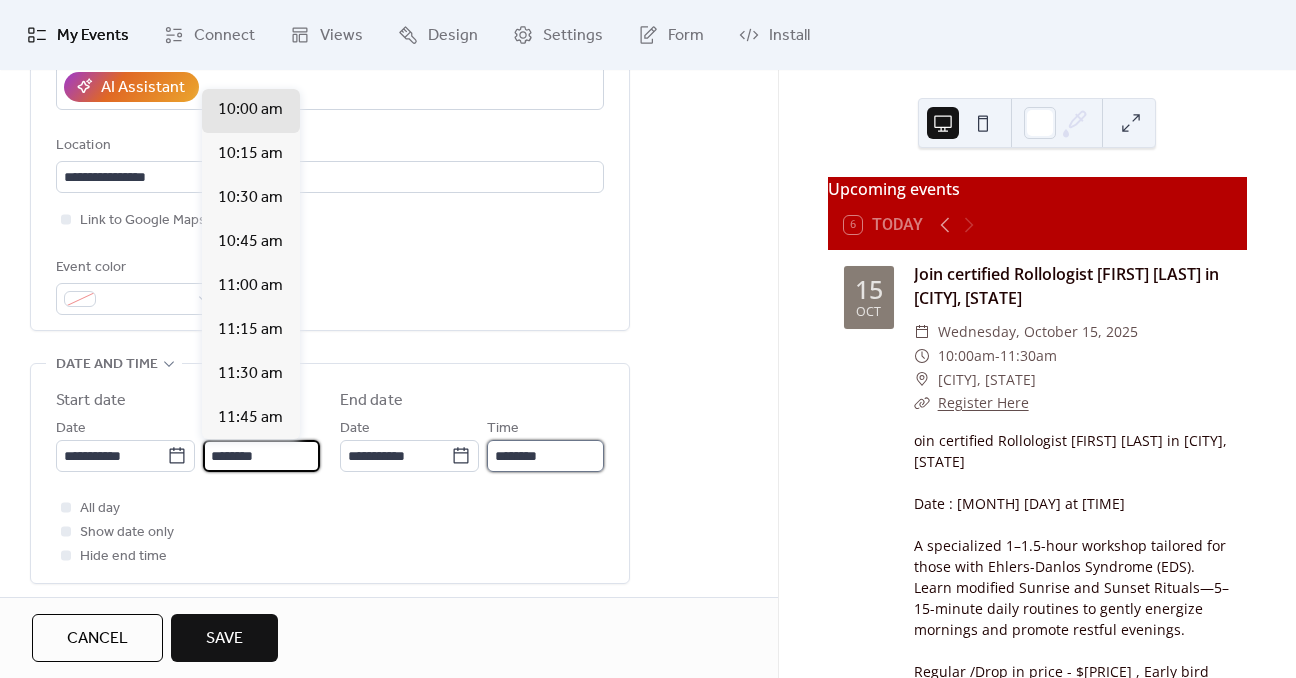 click on "********" at bounding box center [545, 456] 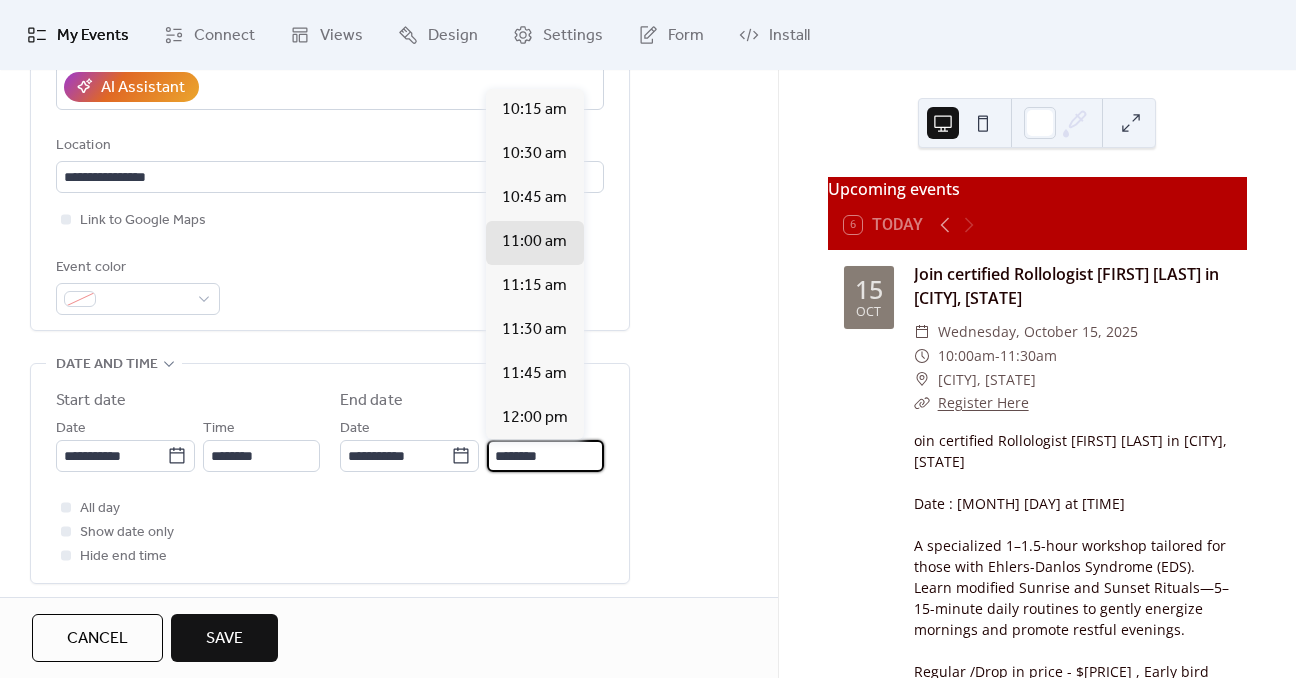 drag, startPoint x: 518, startPoint y: 452, endPoint x: 546, endPoint y: 450, distance: 28.071337 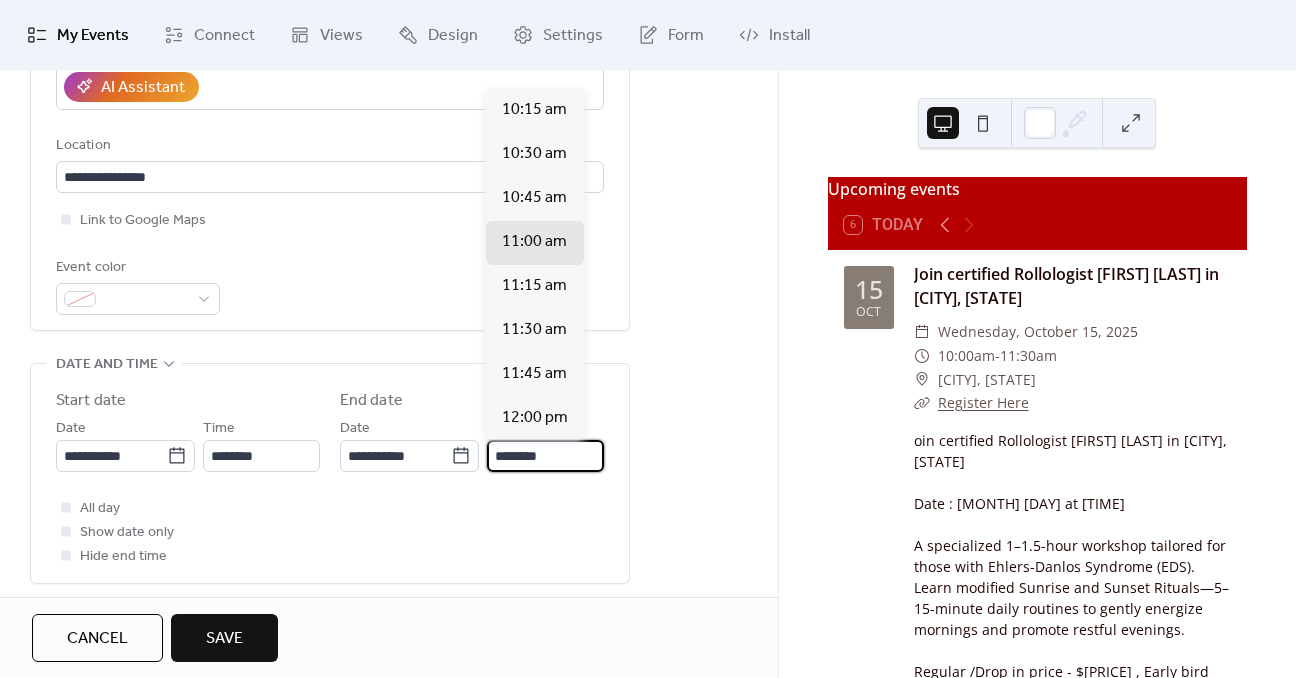click on "********" at bounding box center (545, 456) 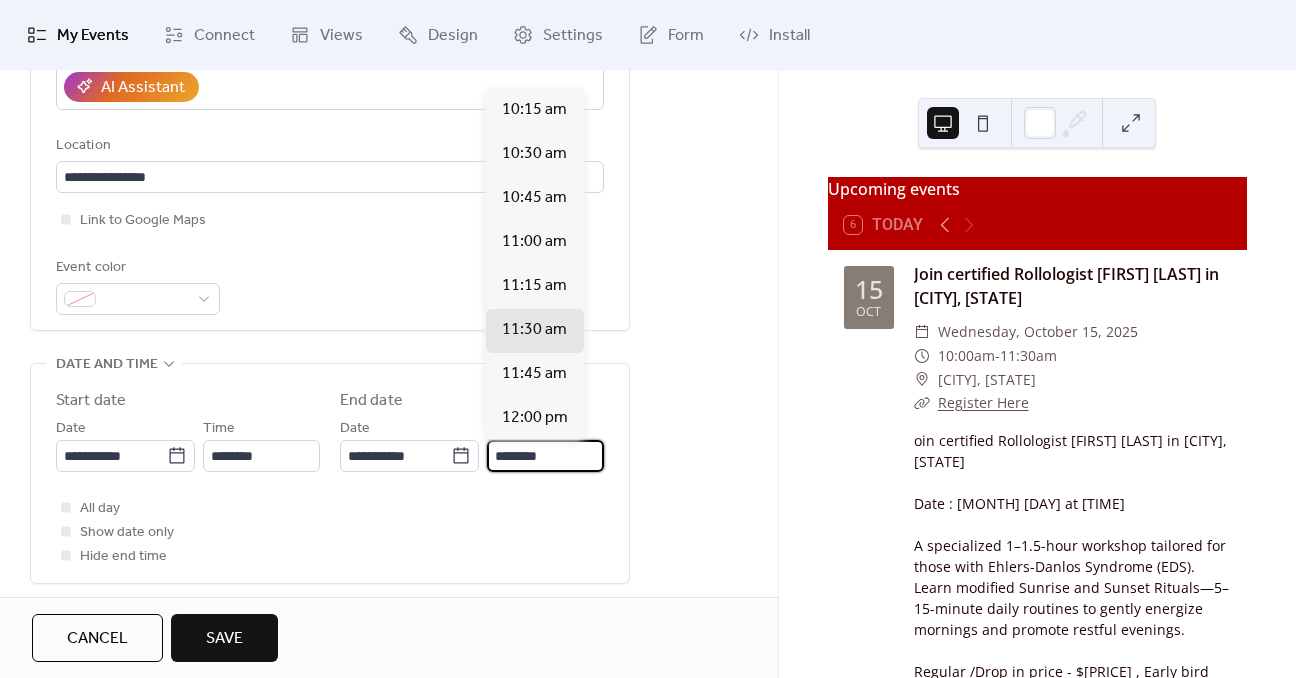 type on "********" 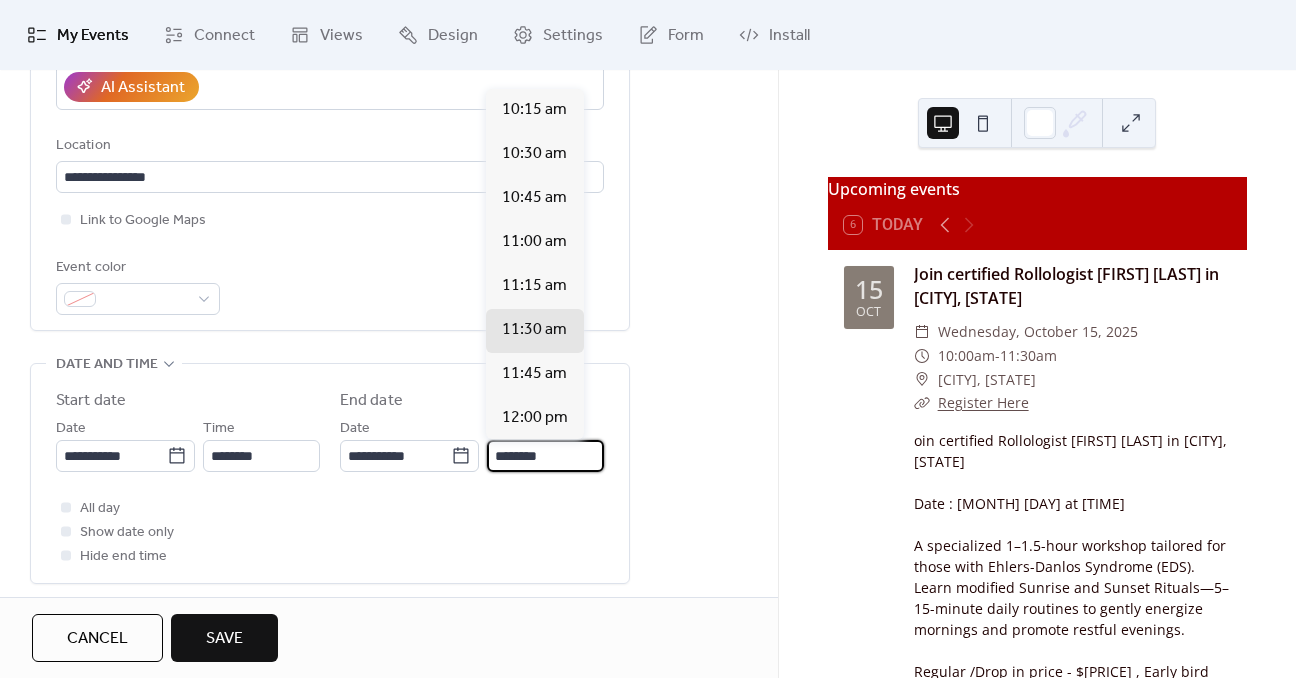 click on "**********" at bounding box center [389, 553] 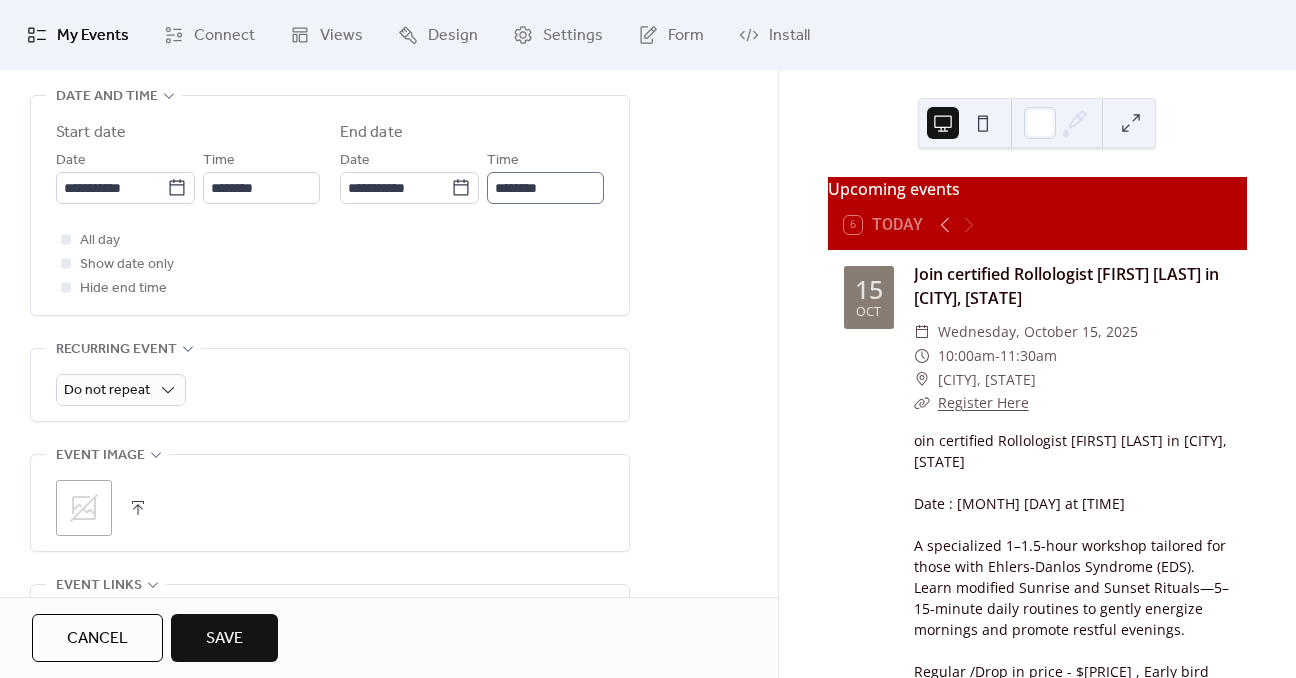 scroll, scrollTop: 800, scrollLeft: 0, axis: vertical 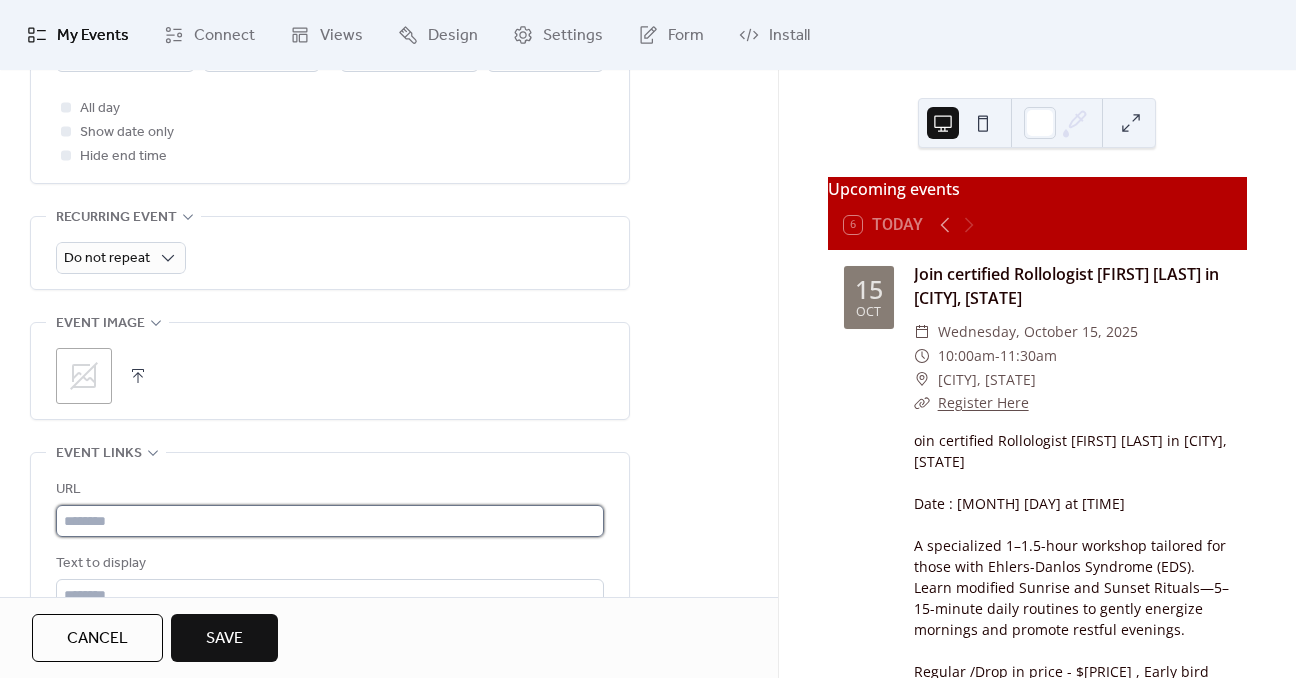 click at bounding box center [330, 521] 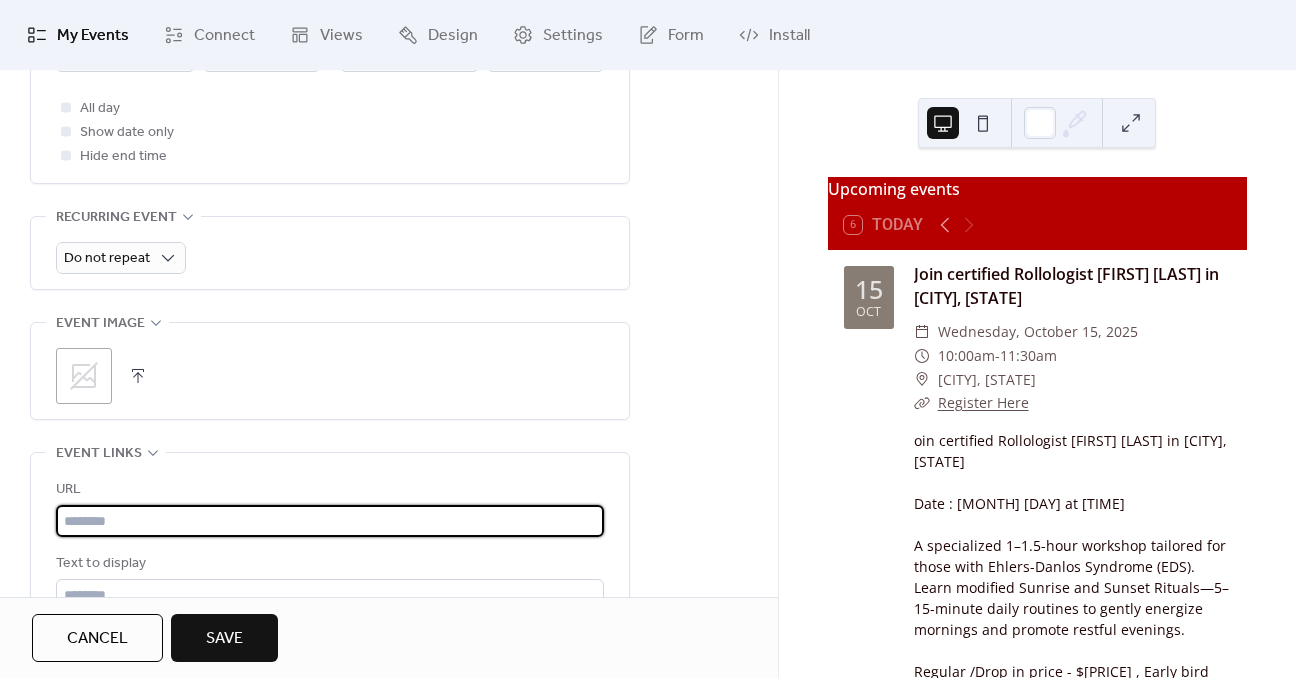paste on "**********" 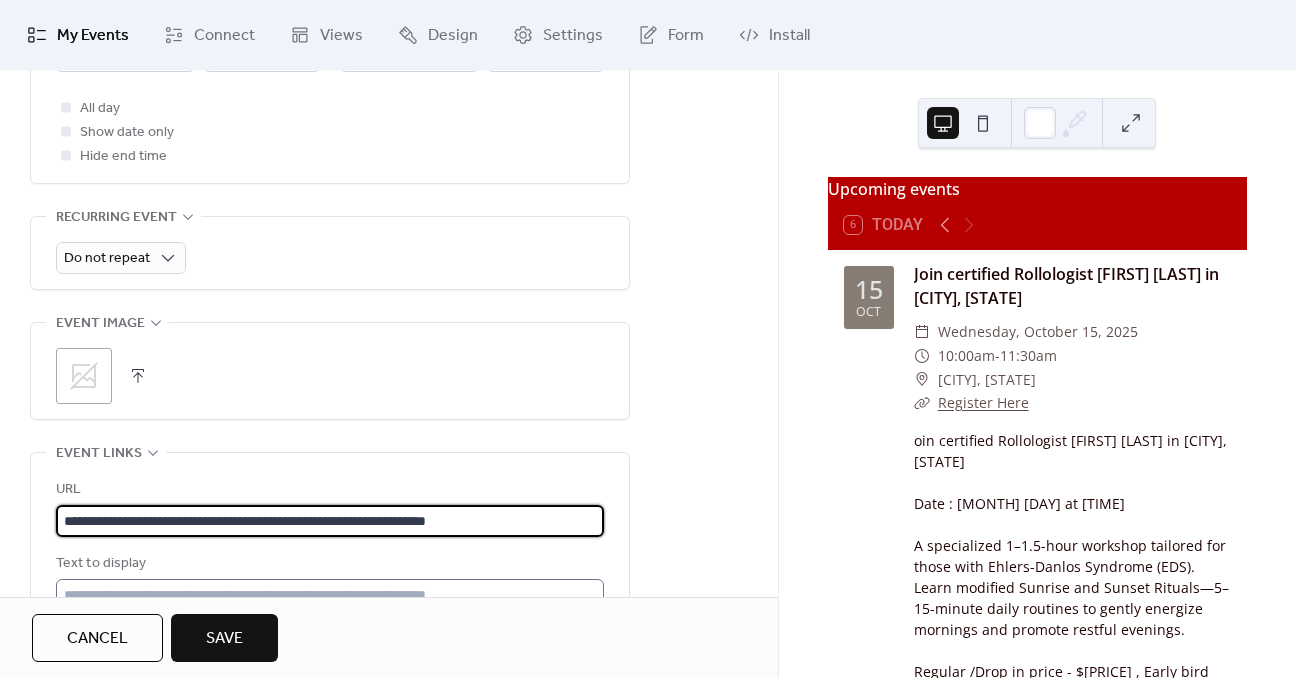 type on "**********" 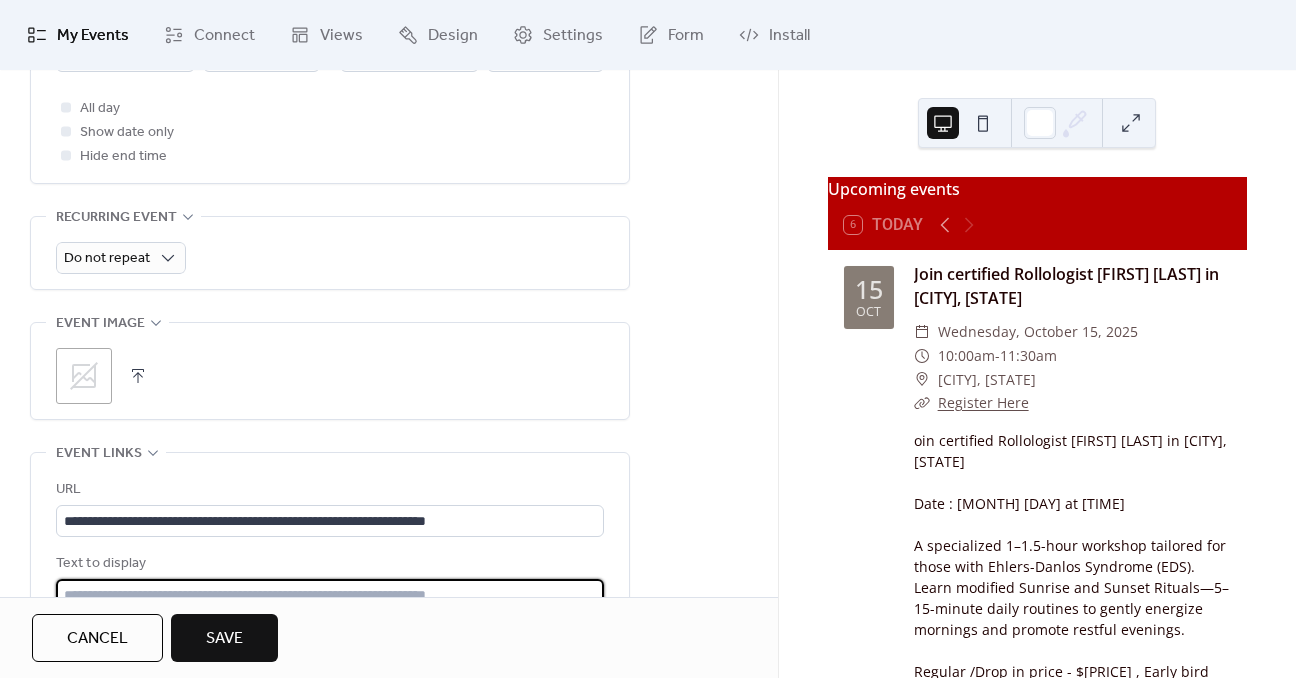 click at bounding box center (330, 595) 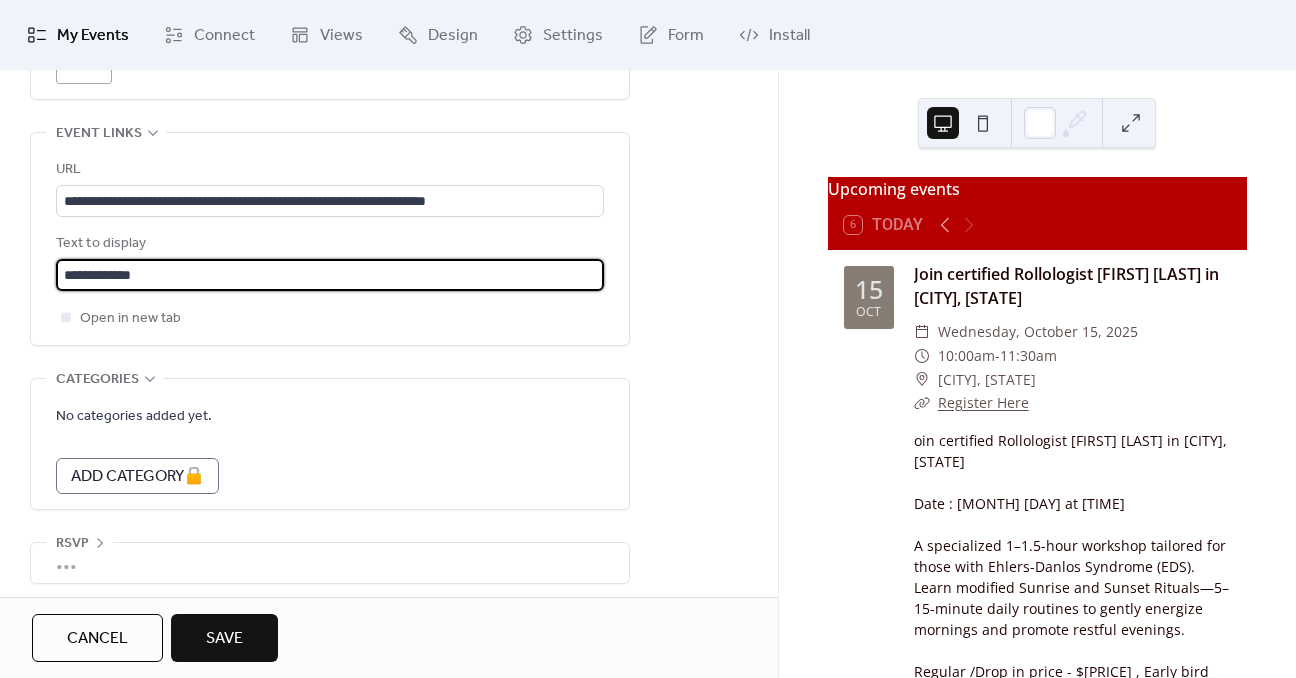 scroll, scrollTop: 1127, scrollLeft: 0, axis: vertical 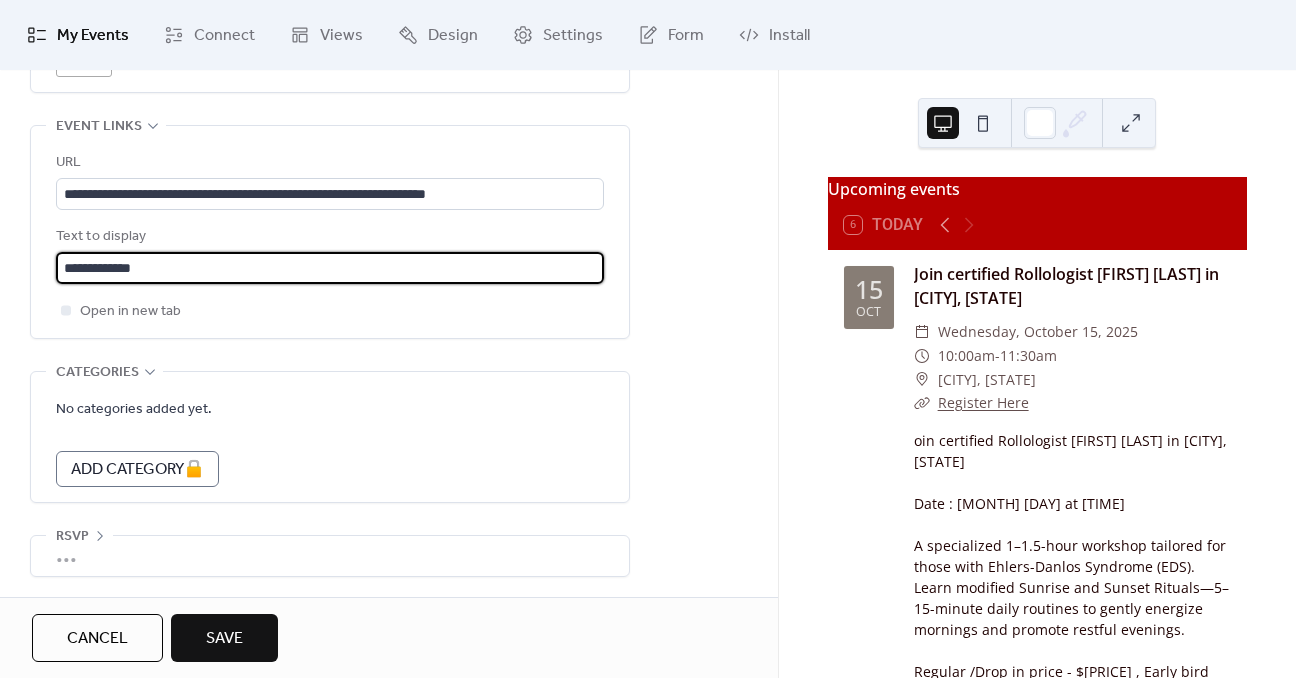 type on "**********" 